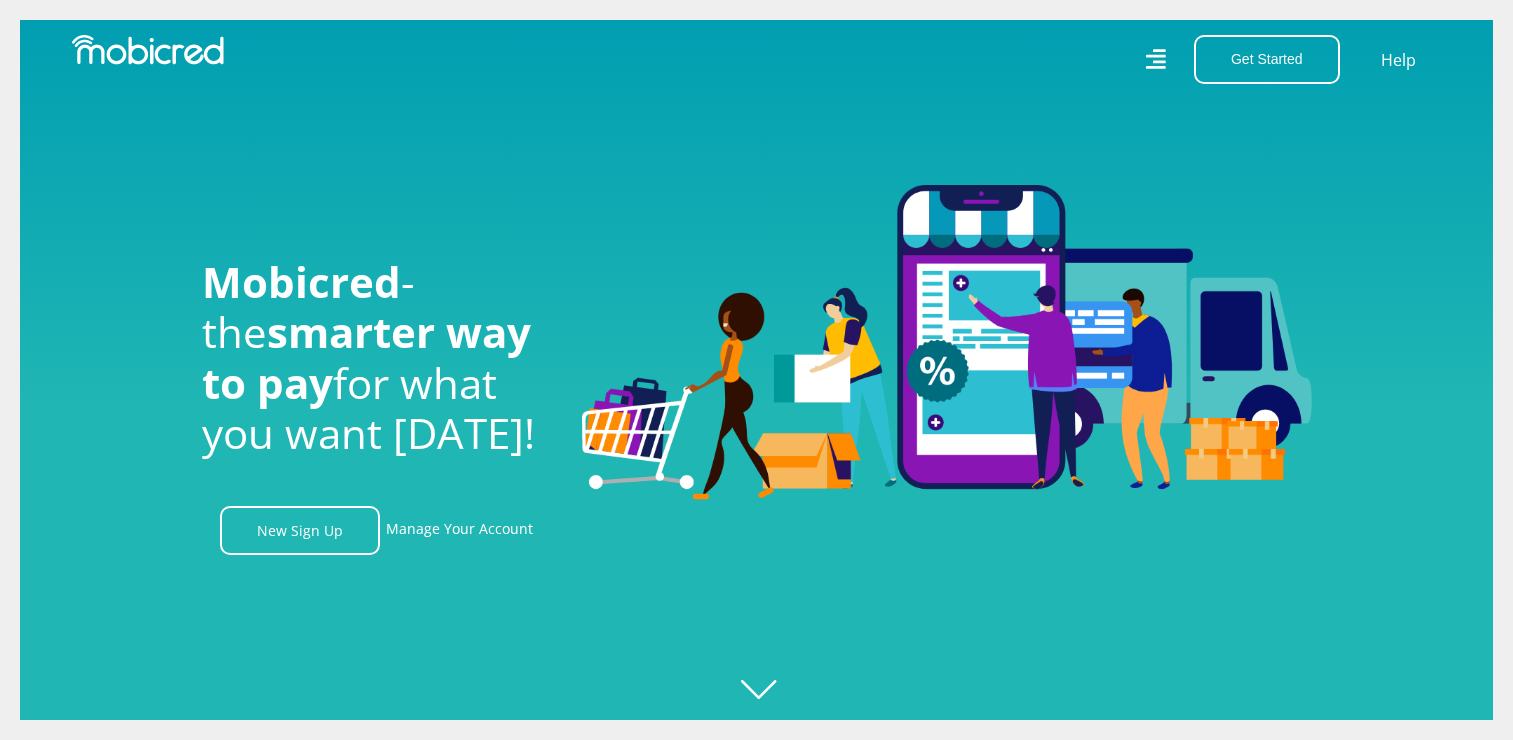 scroll, scrollTop: 0, scrollLeft: 0, axis: both 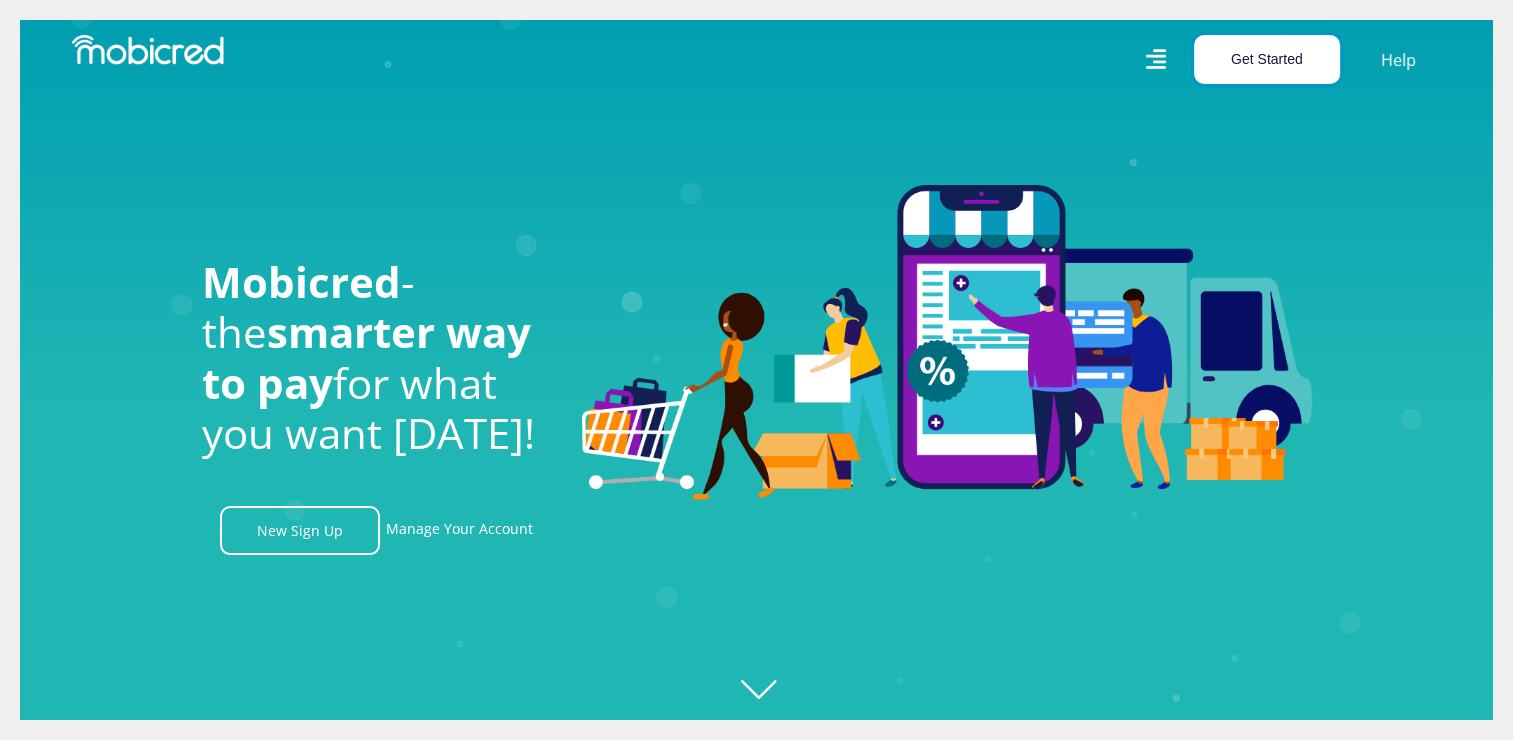 click on "Get Started" at bounding box center [1267, 59] 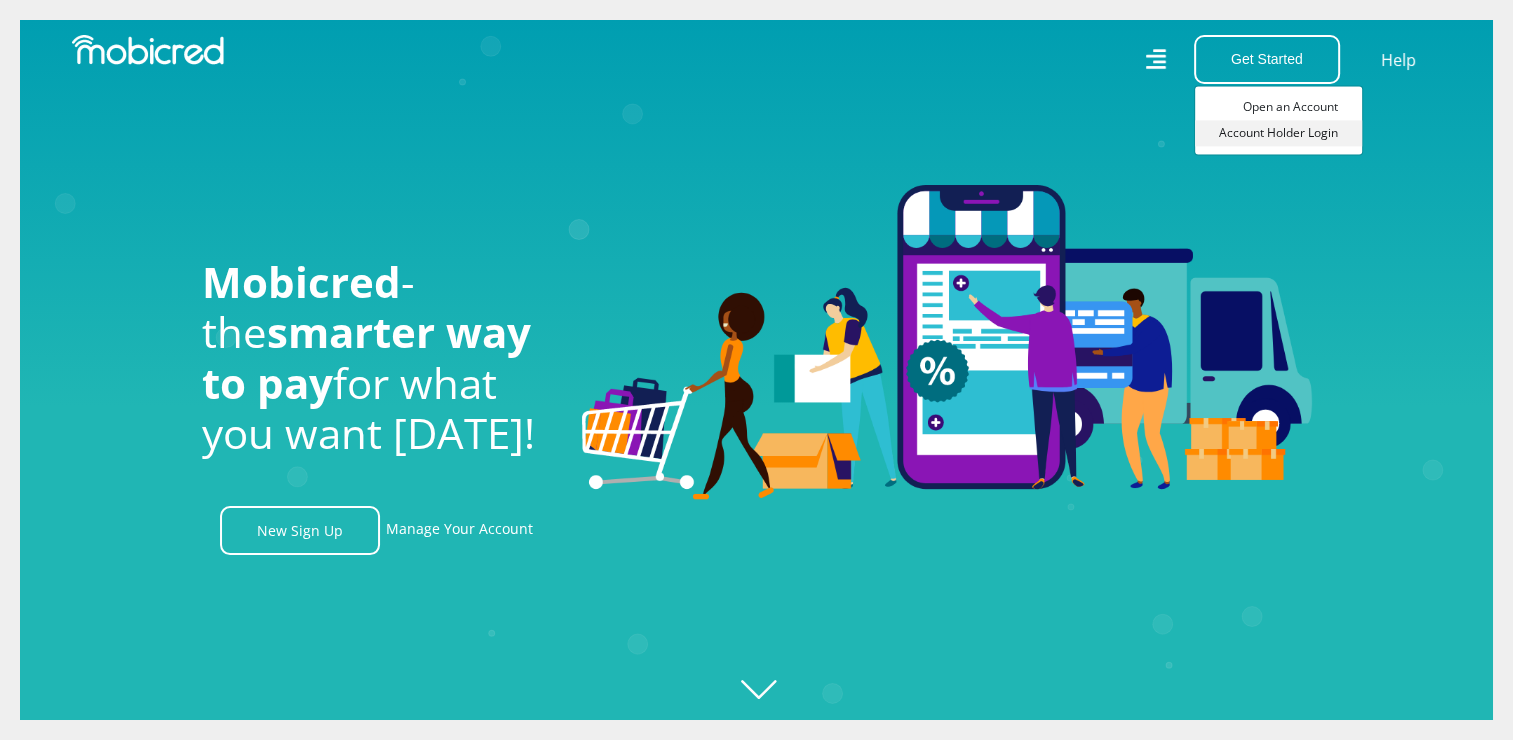 click on "Account Holder Login" at bounding box center [1278, 133] 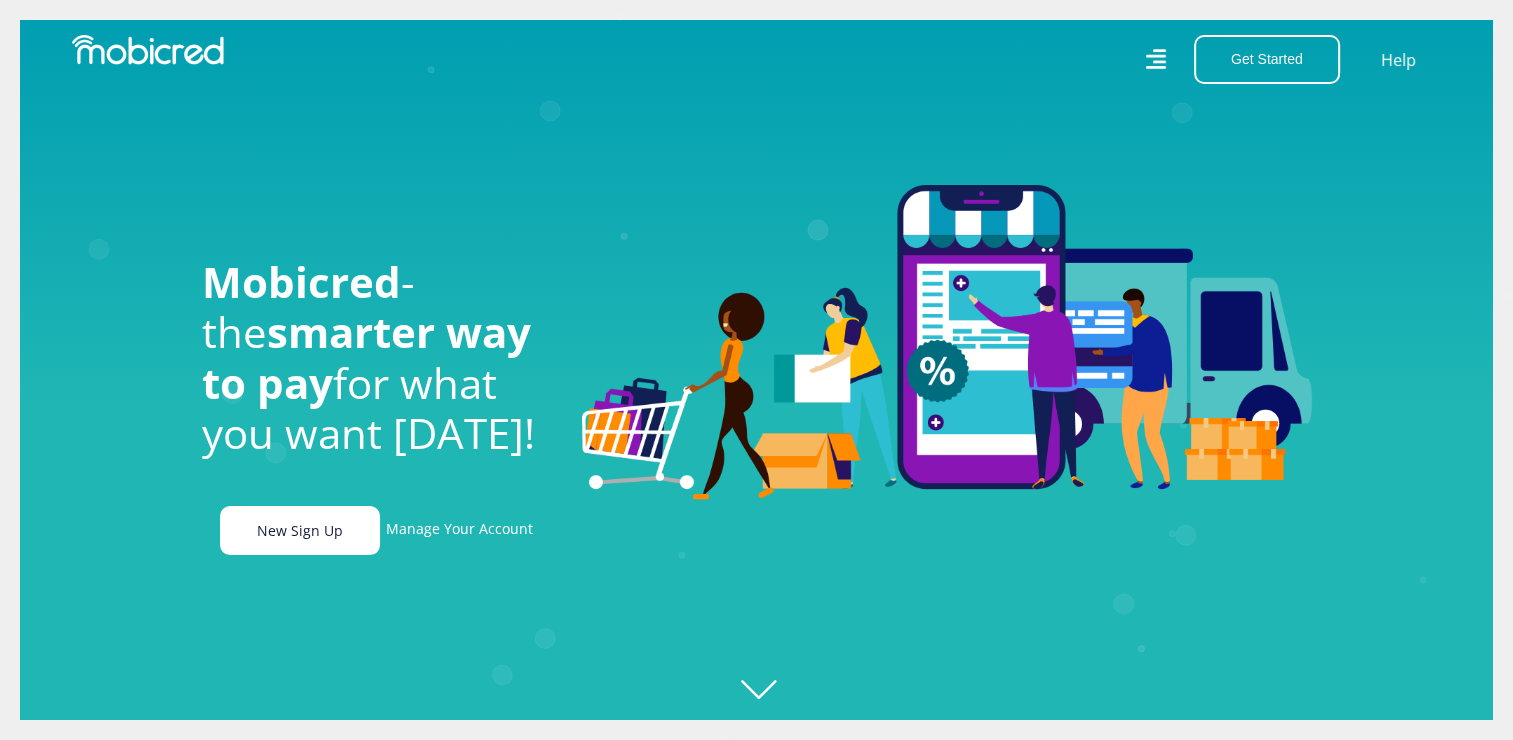 scroll, scrollTop: 0, scrollLeft: 32, axis: horizontal 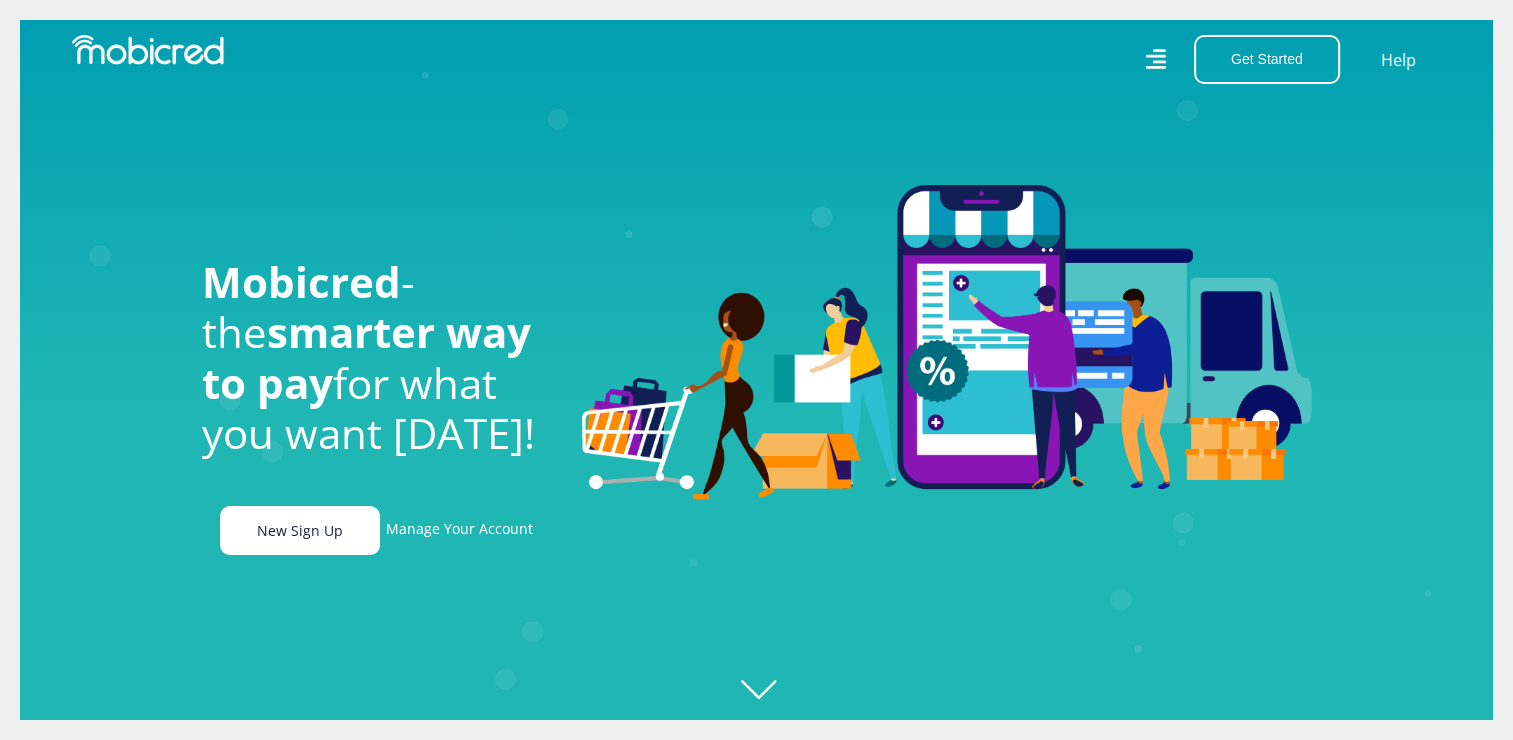 click on "New Sign Up" at bounding box center [300, 530] 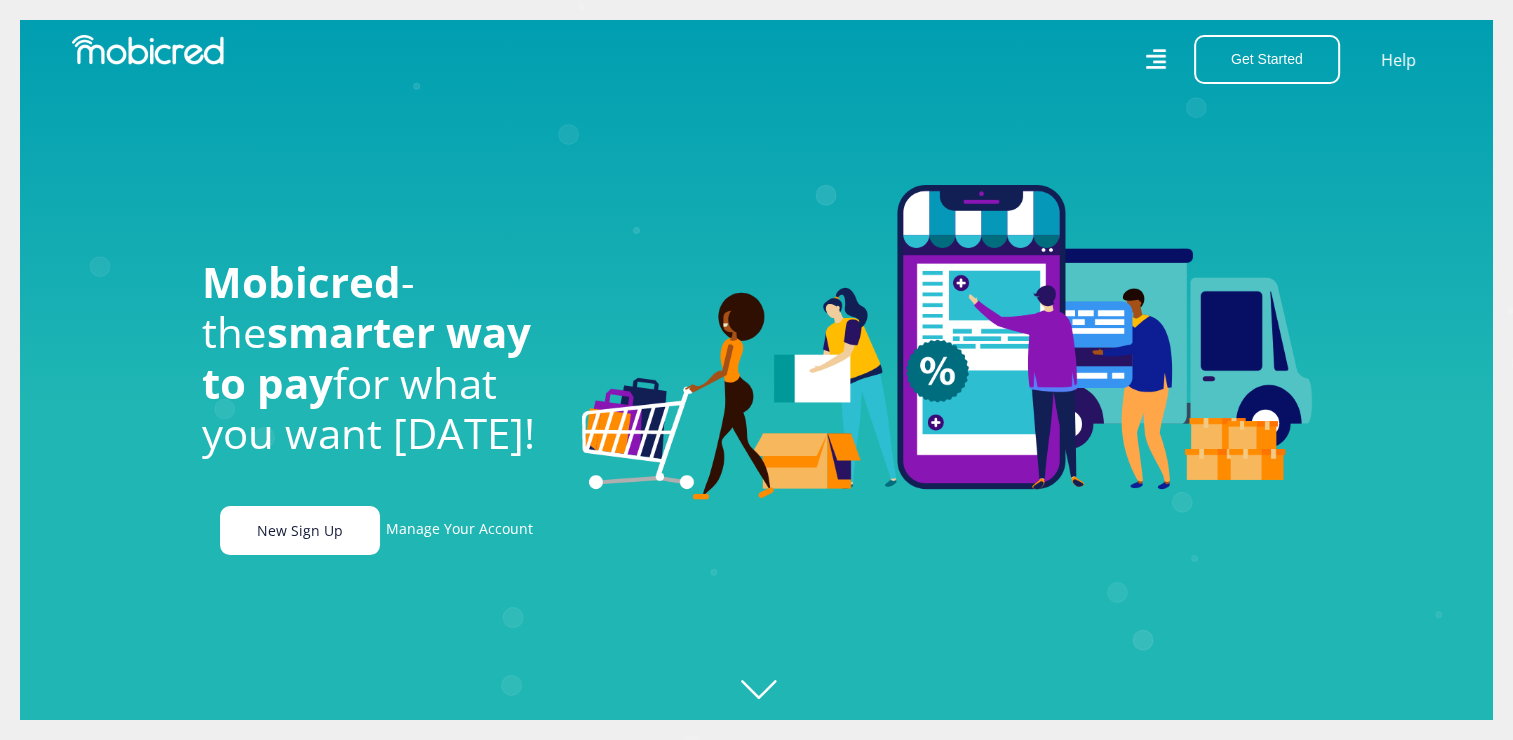 scroll, scrollTop: 0, scrollLeft: 0, axis: both 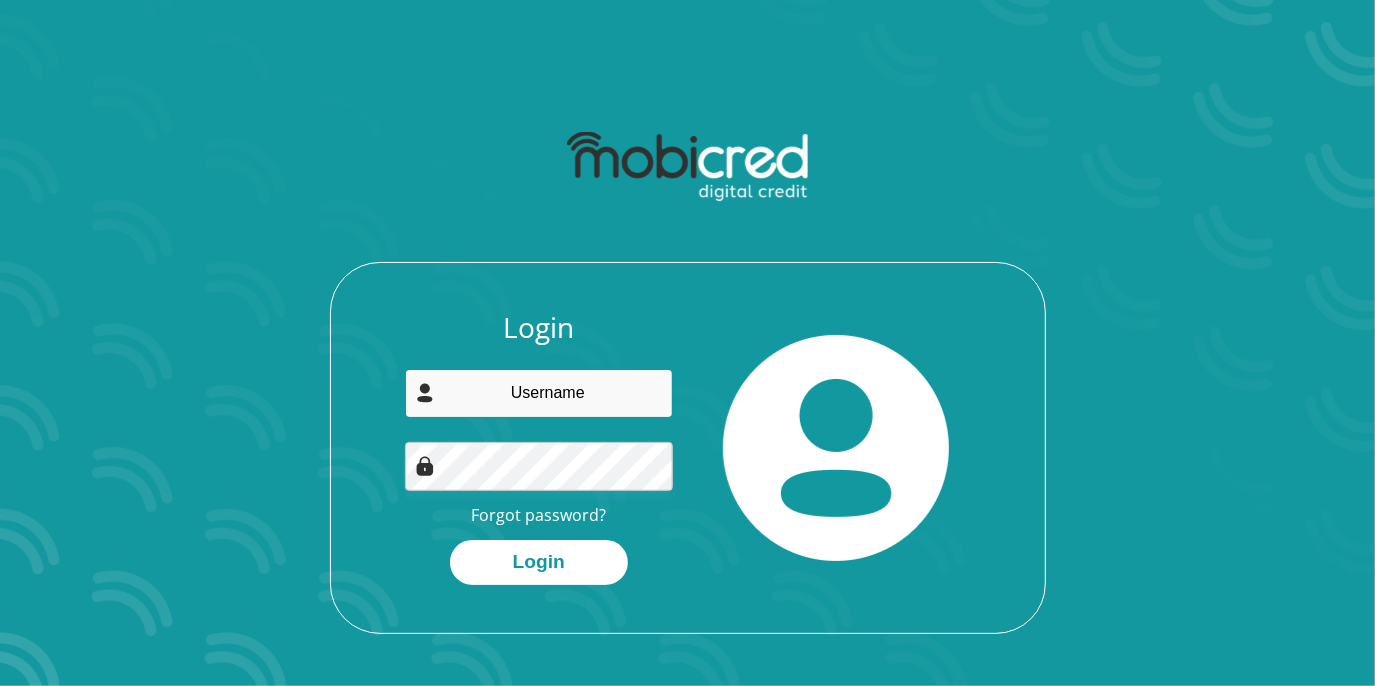 type on "[EMAIL_ADDRESS][DOMAIN_NAME]" 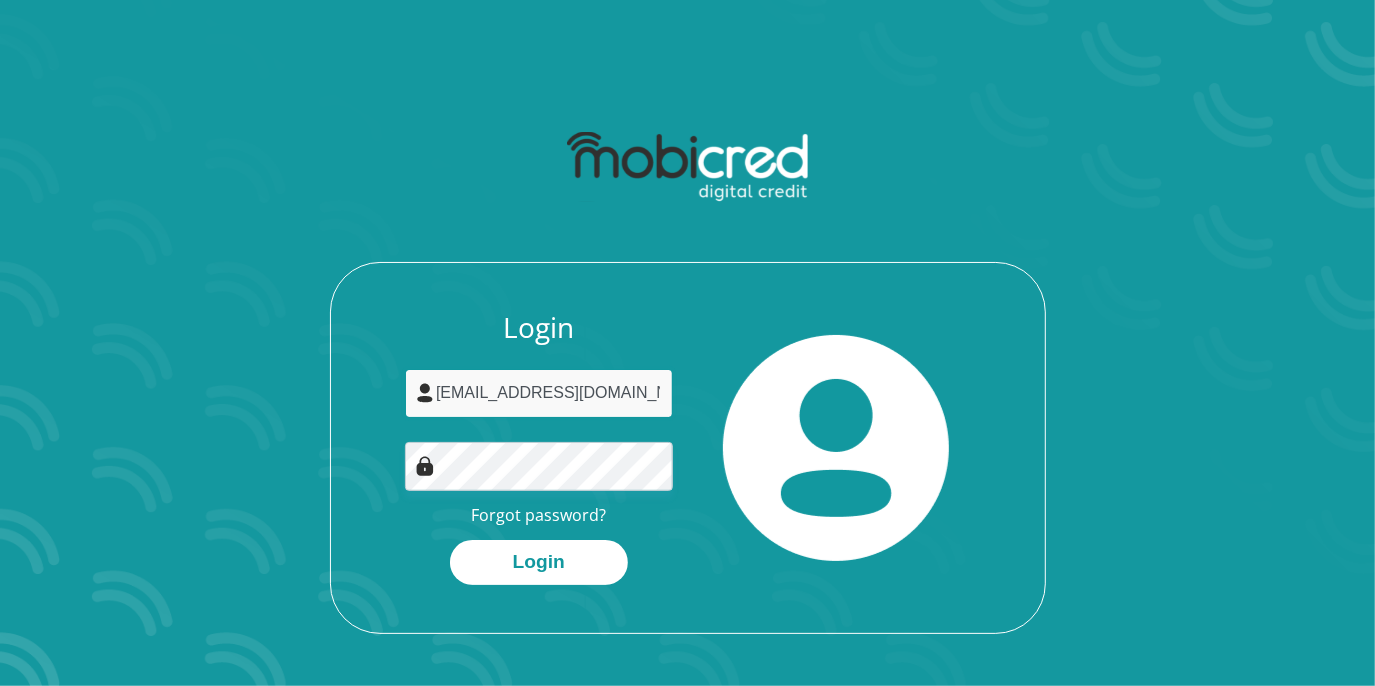click on "[EMAIL_ADDRESS][DOMAIN_NAME]" at bounding box center [539, 393] 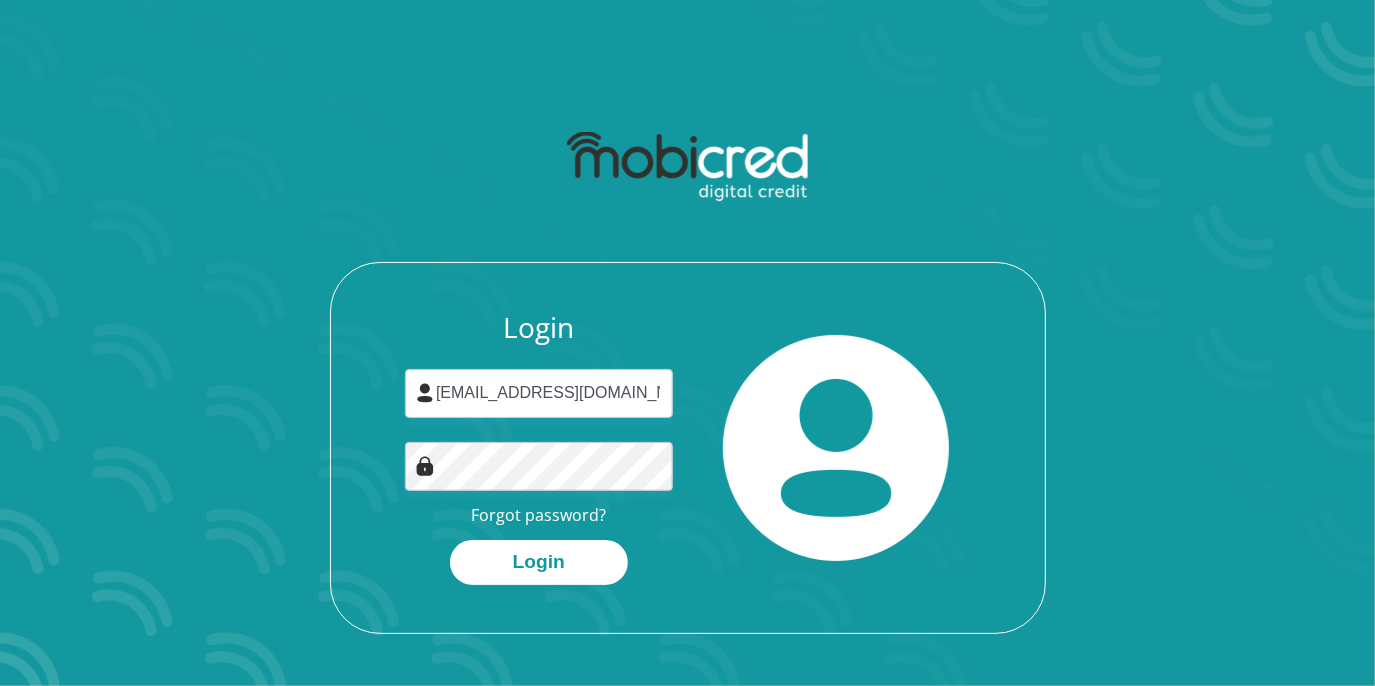 click at bounding box center (836, 448) 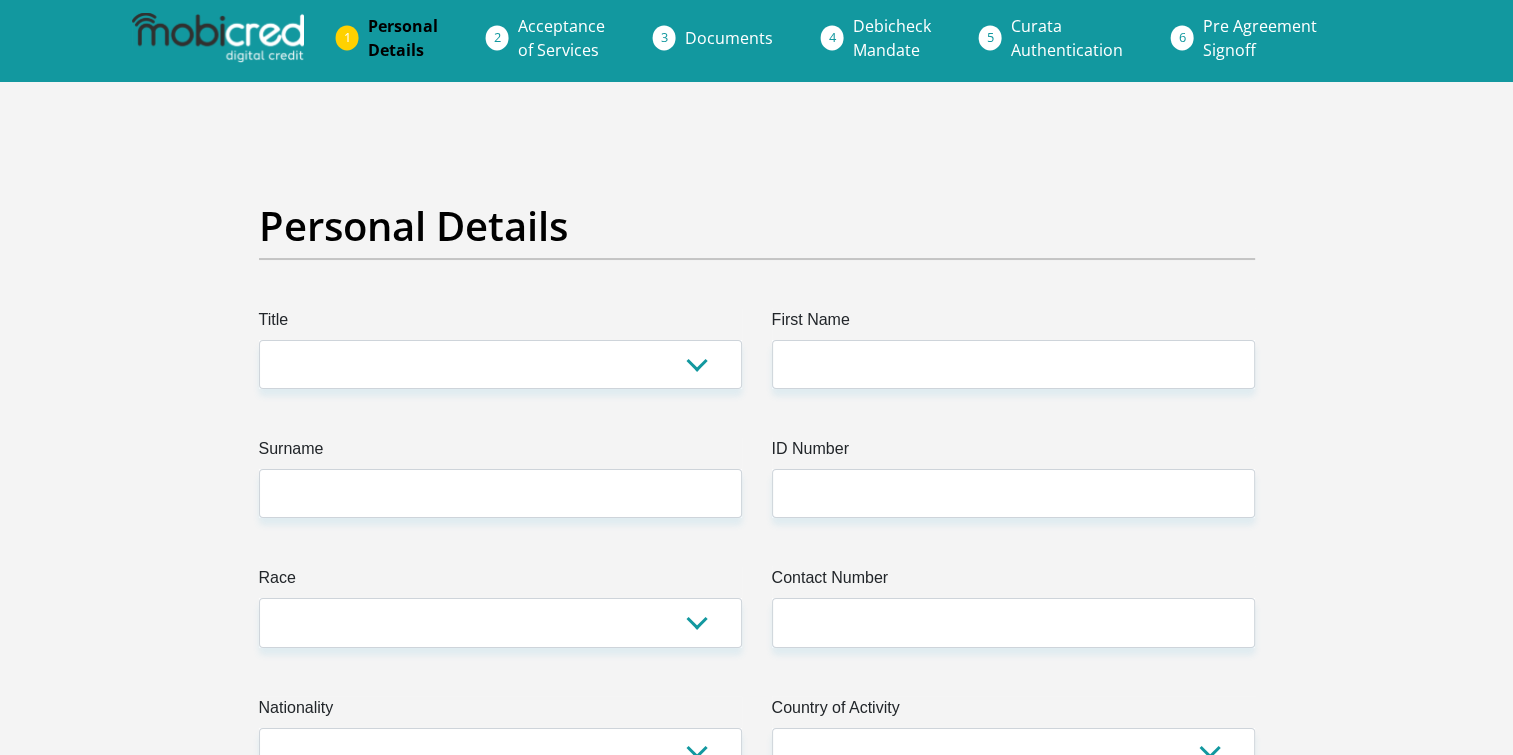 scroll, scrollTop: 0, scrollLeft: 0, axis: both 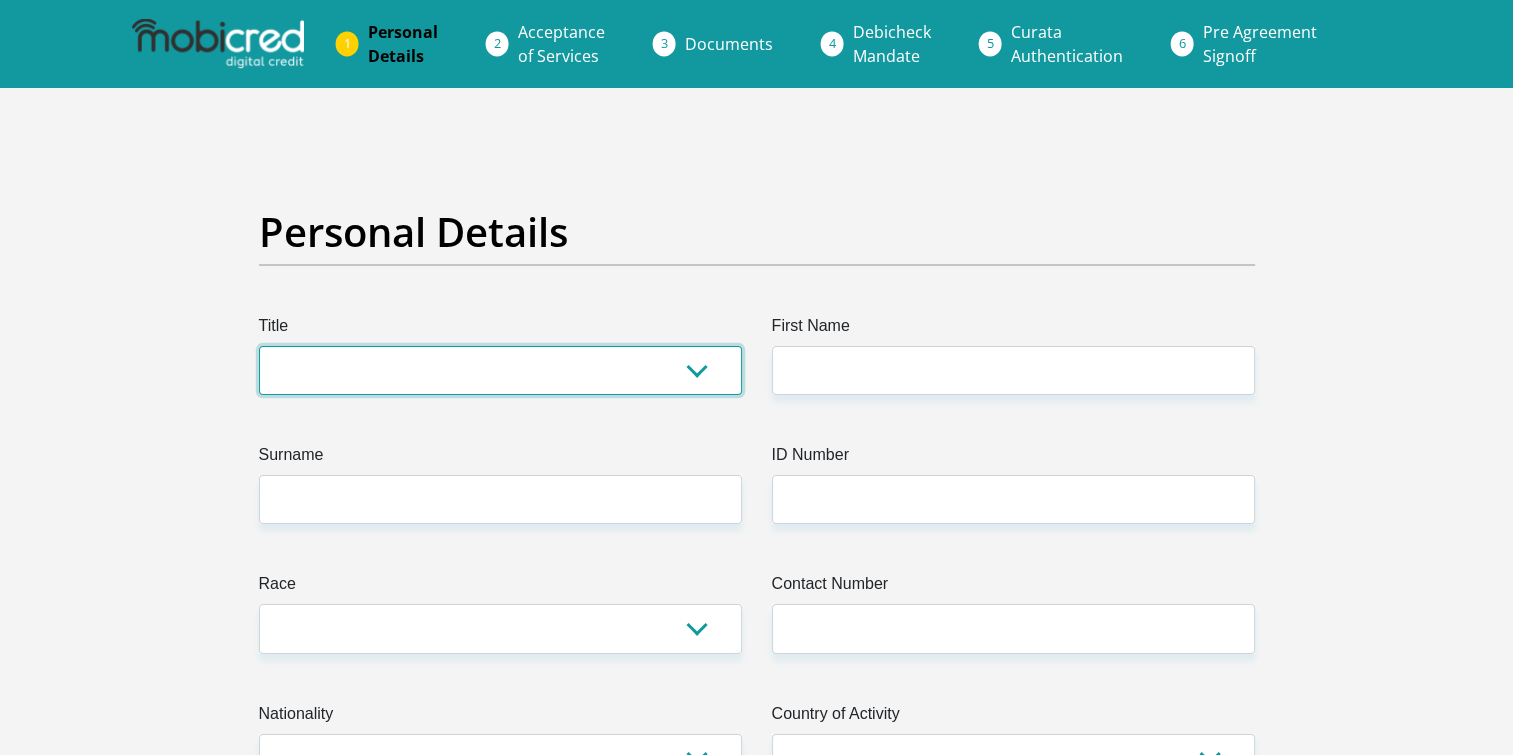 click on "Mr
Ms
Mrs
Dr
Other" at bounding box center (500, 370) 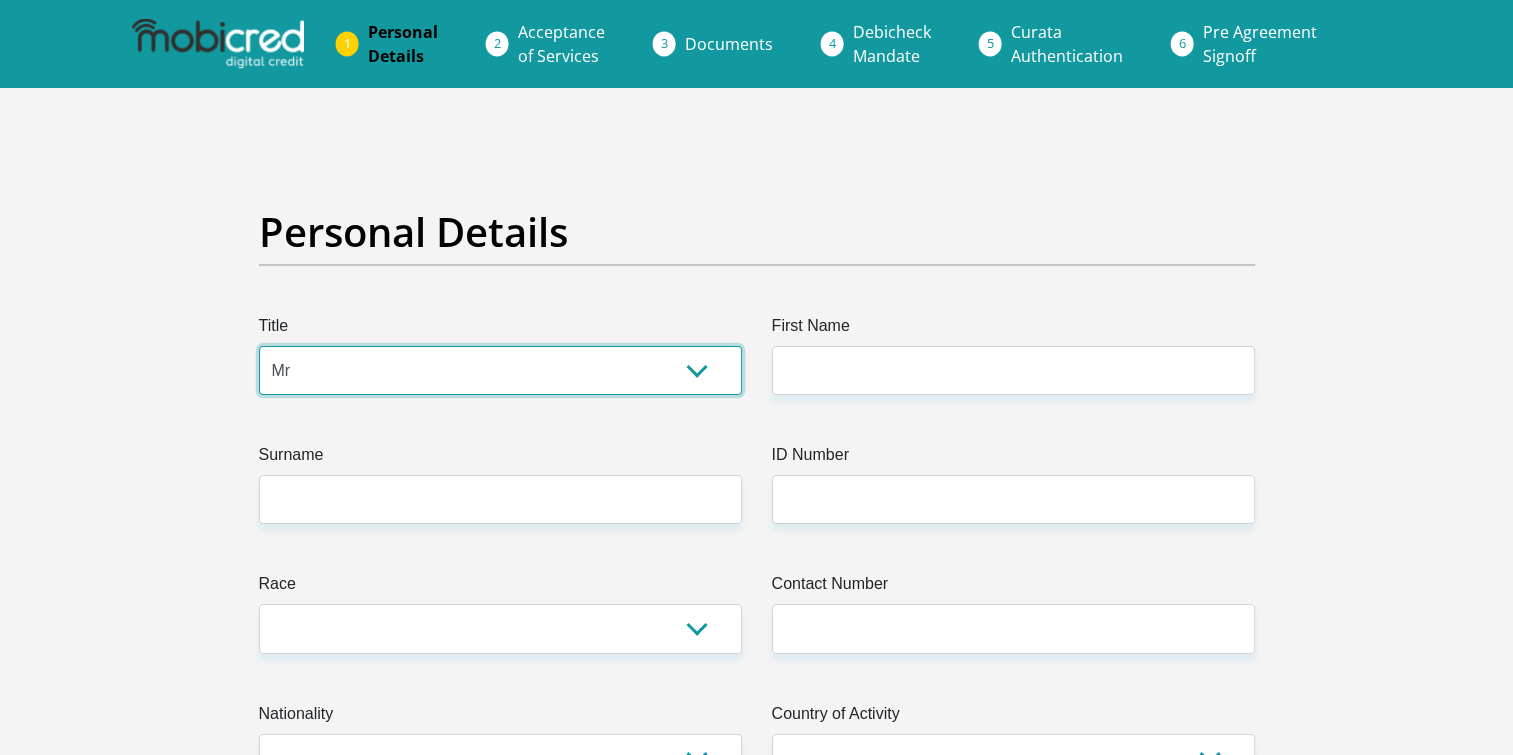 click on "Mr
Ms
Mrs
Dr
Other" at bounding box center [500, 370] 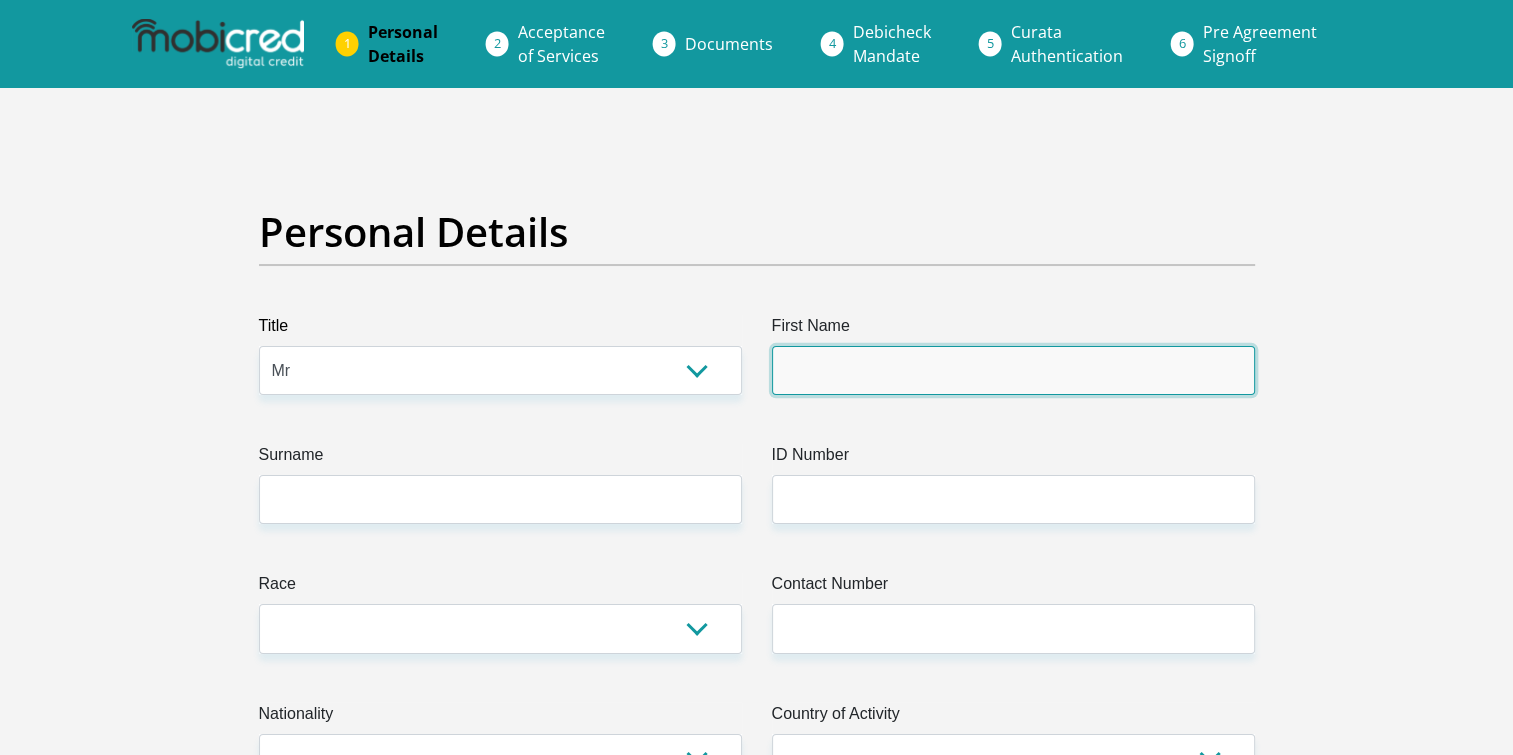 click on "First Name" at bounding box center [1013, 370] 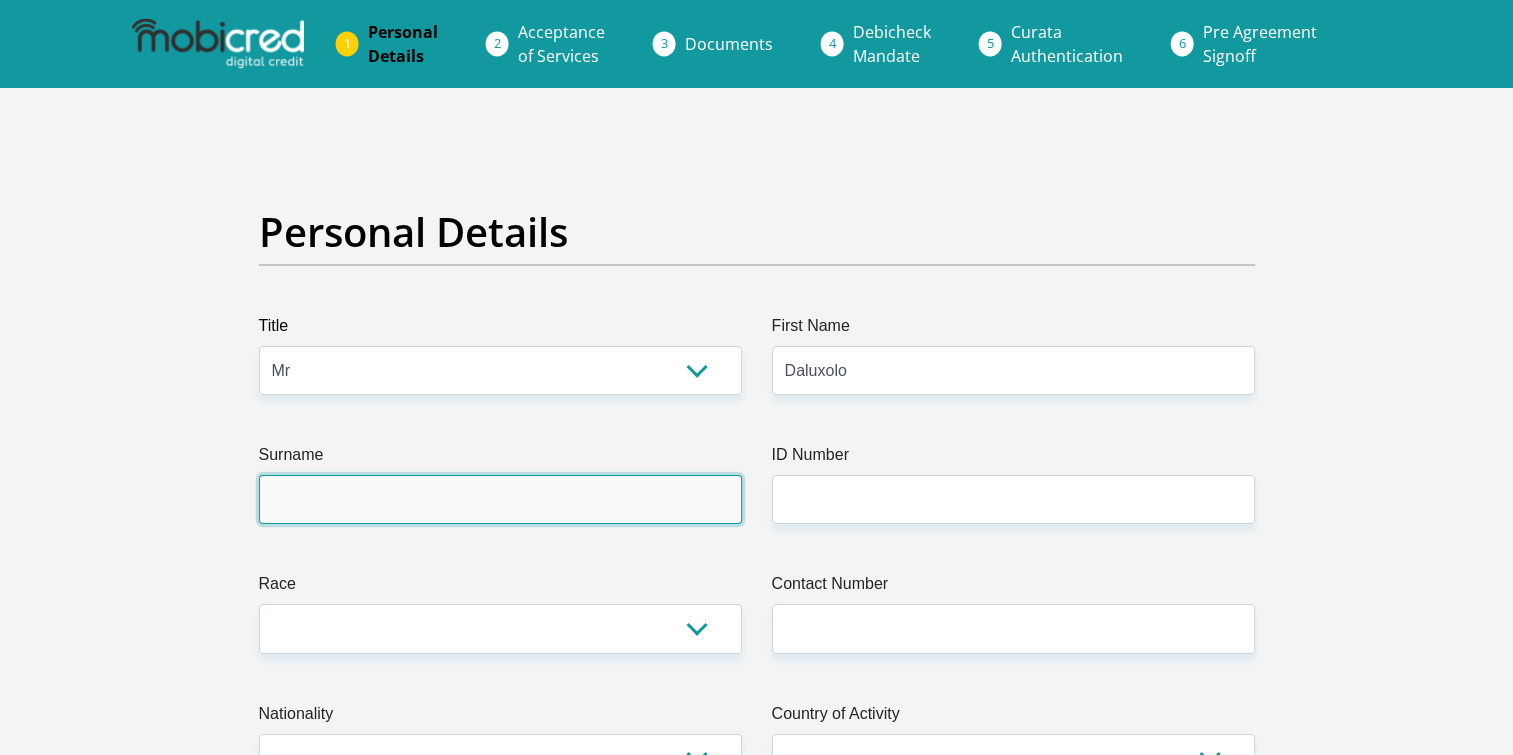 type on "Ronoti" 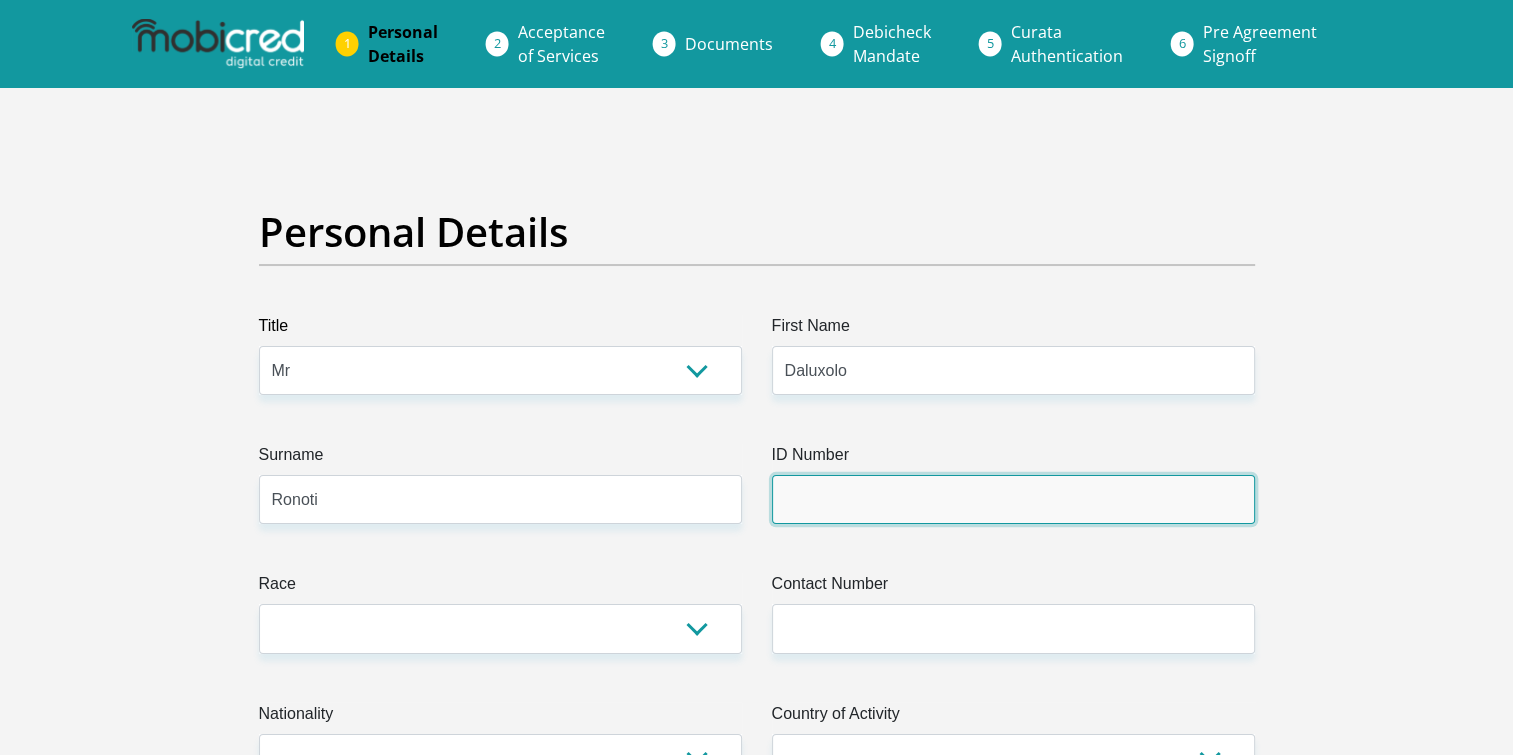 type on "9212145127082" 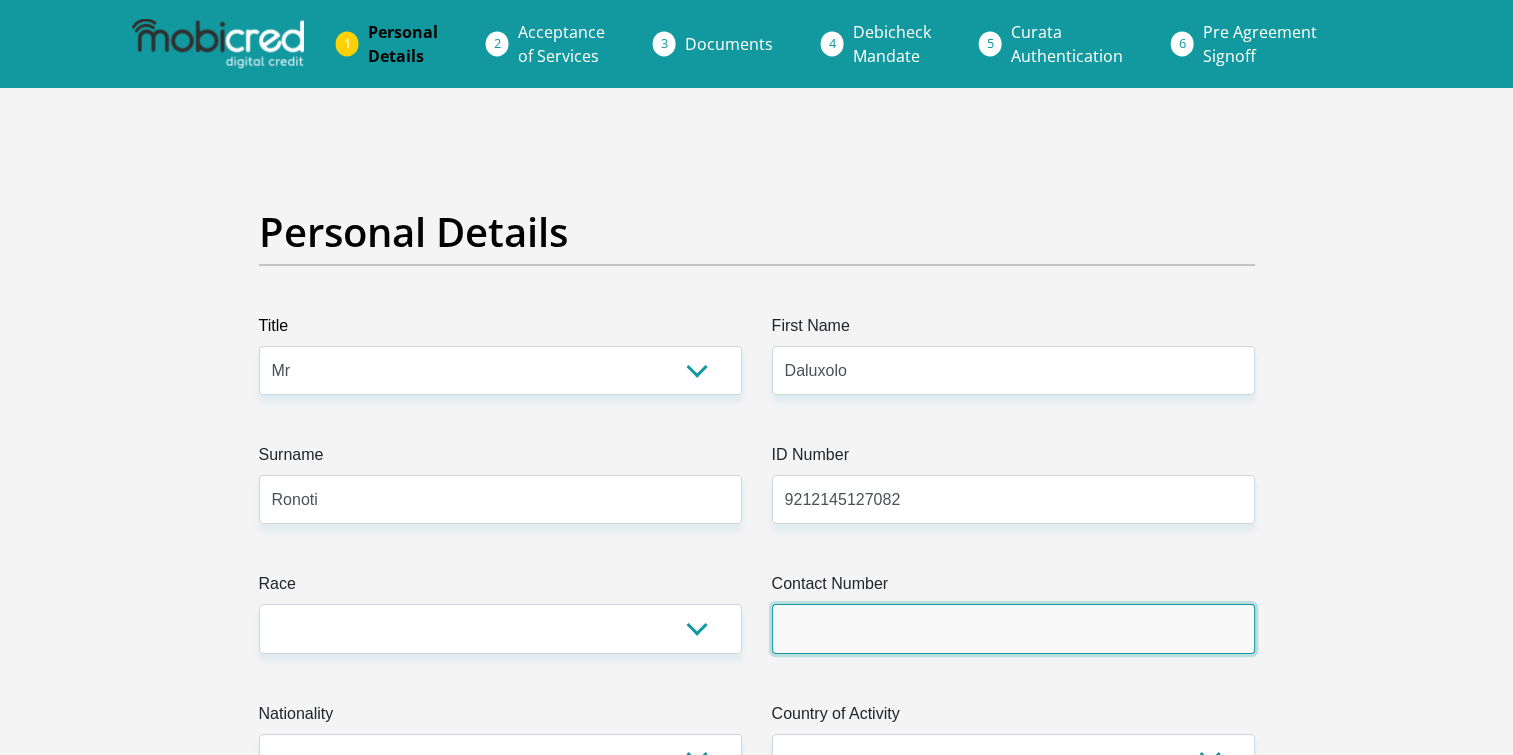 type on "0824178079" 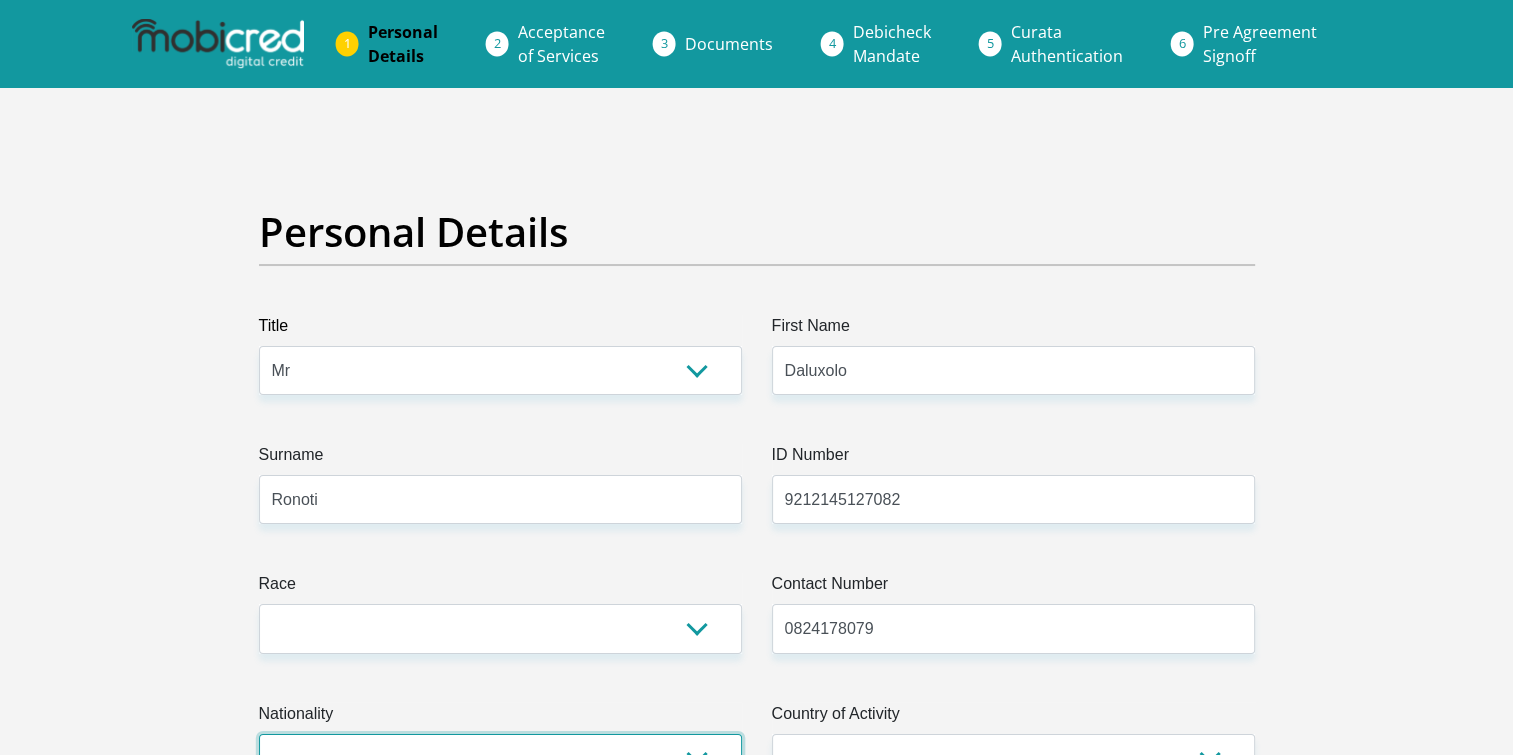 select on "ZAF" 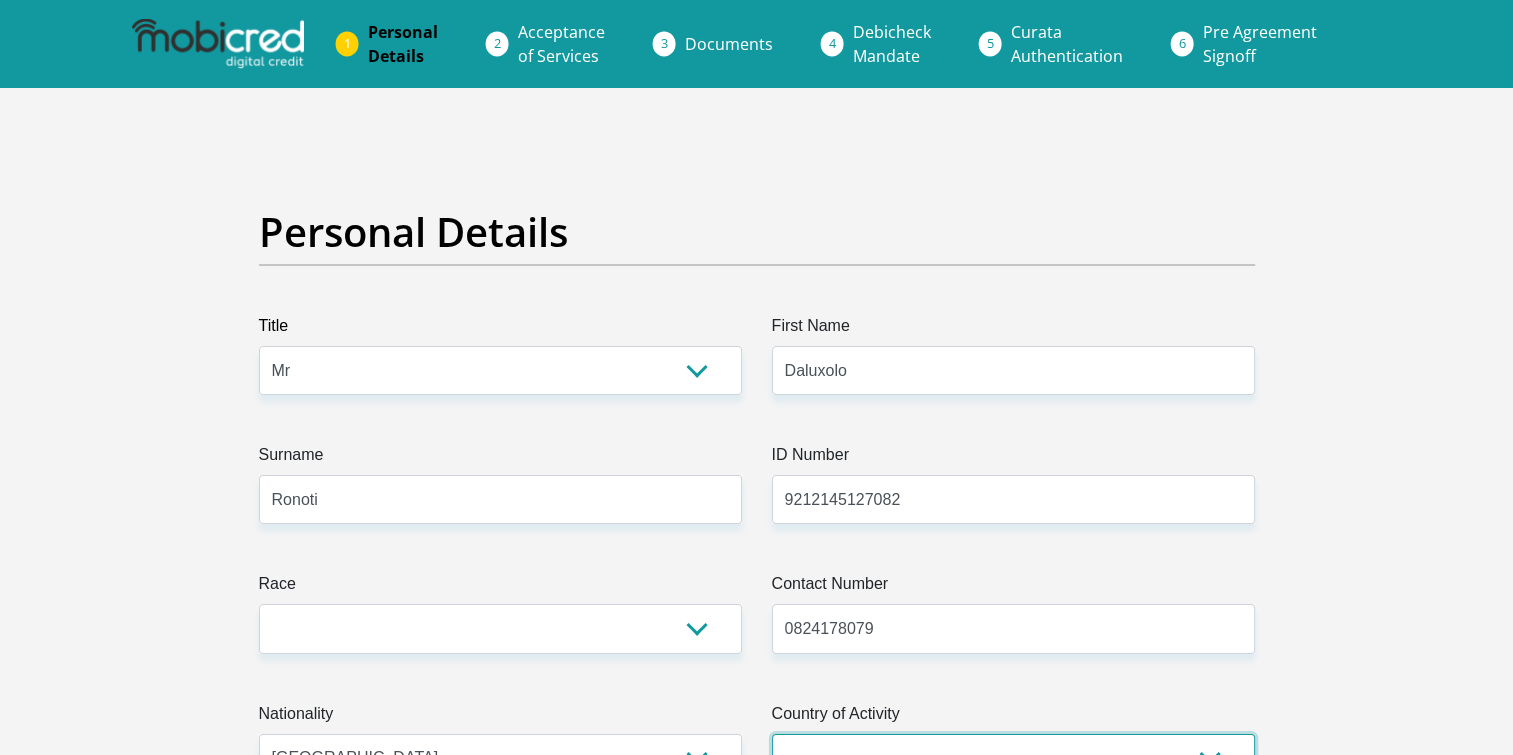 select on "ZAF" 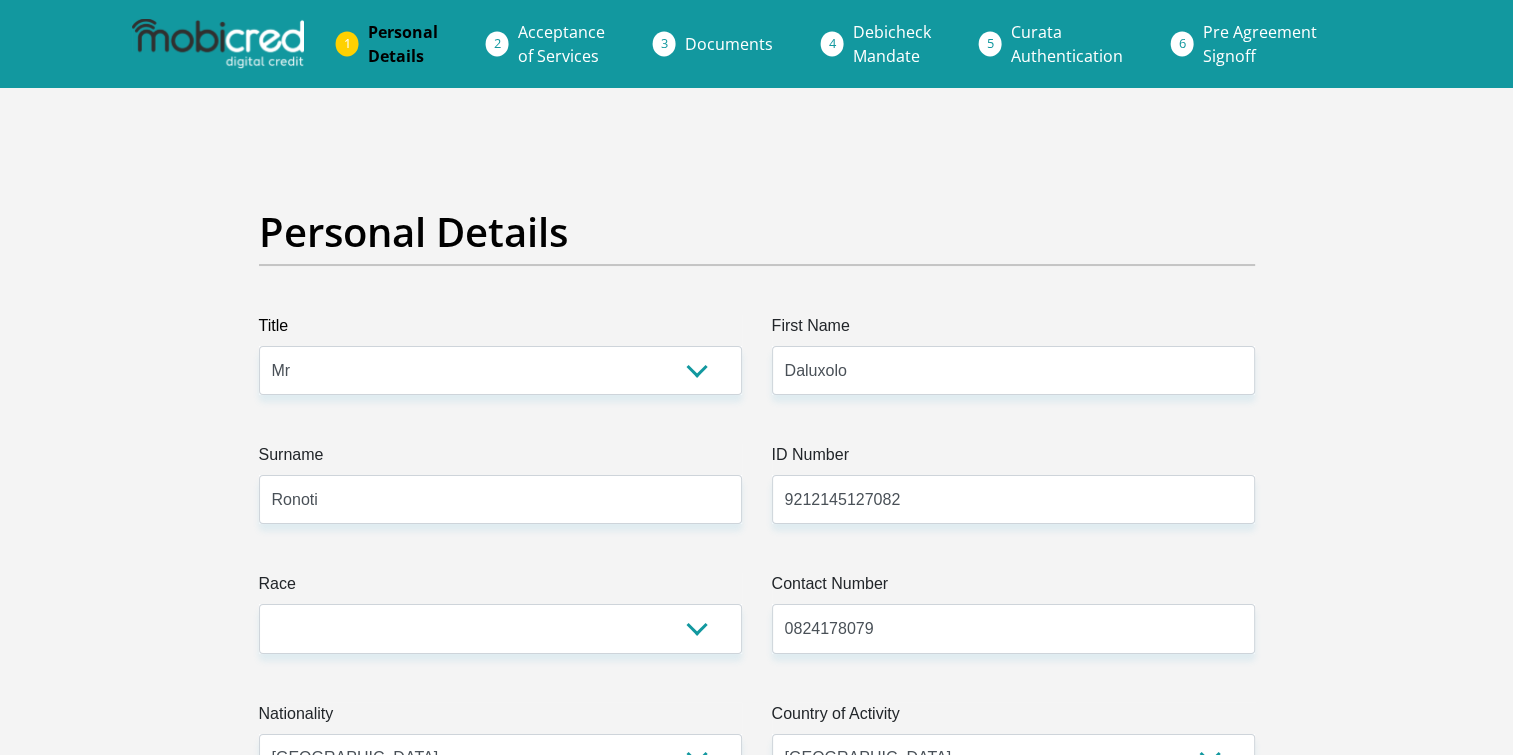 type on "8663 Nakedi Street Protea Glen ext 11" 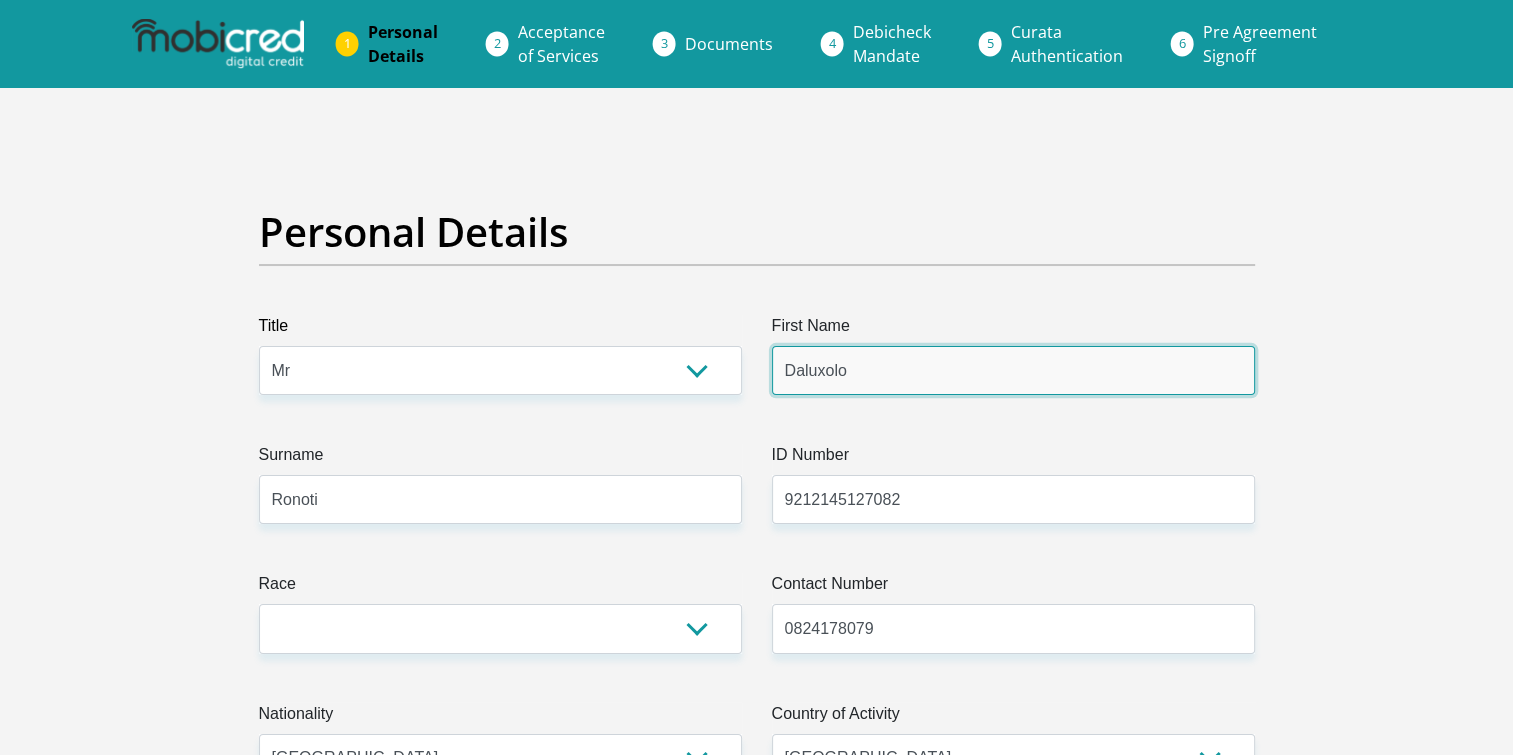 type 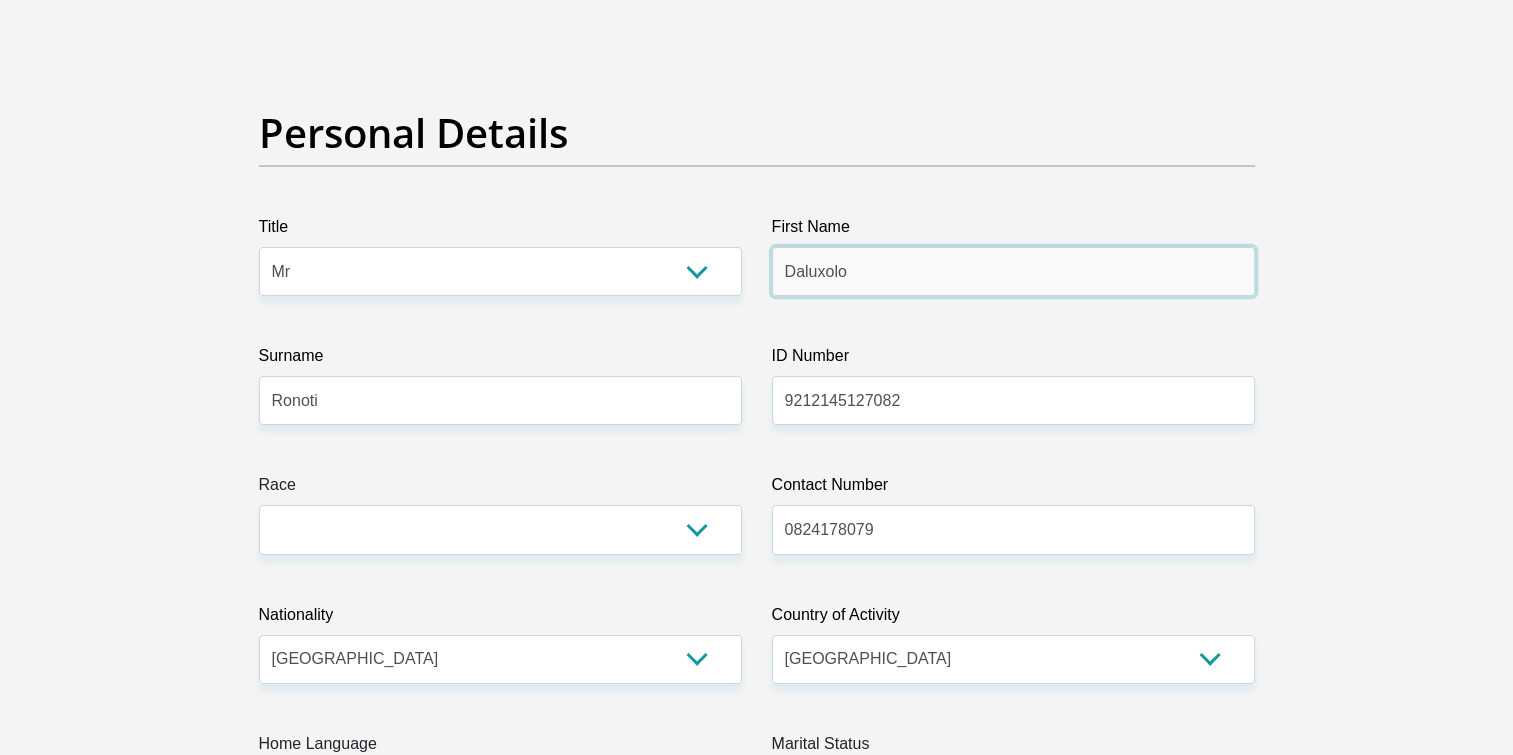 scroll, scrollTop: 111, scrollLeft: 0, axis: vertical 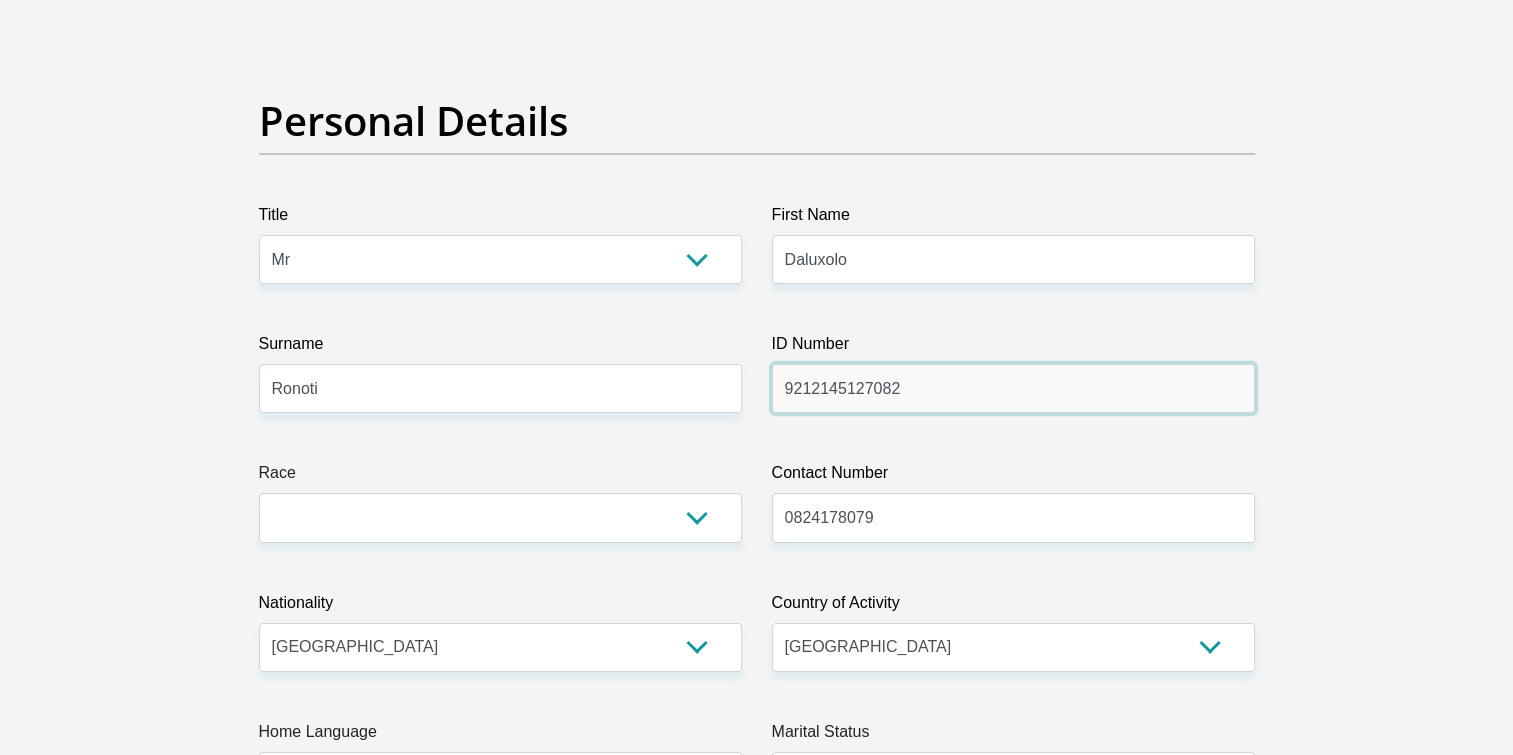 drag, startPoint x: 917, startPoint y: 398, endPoint x: 613, endPoint y: 358, distance: 306.6203 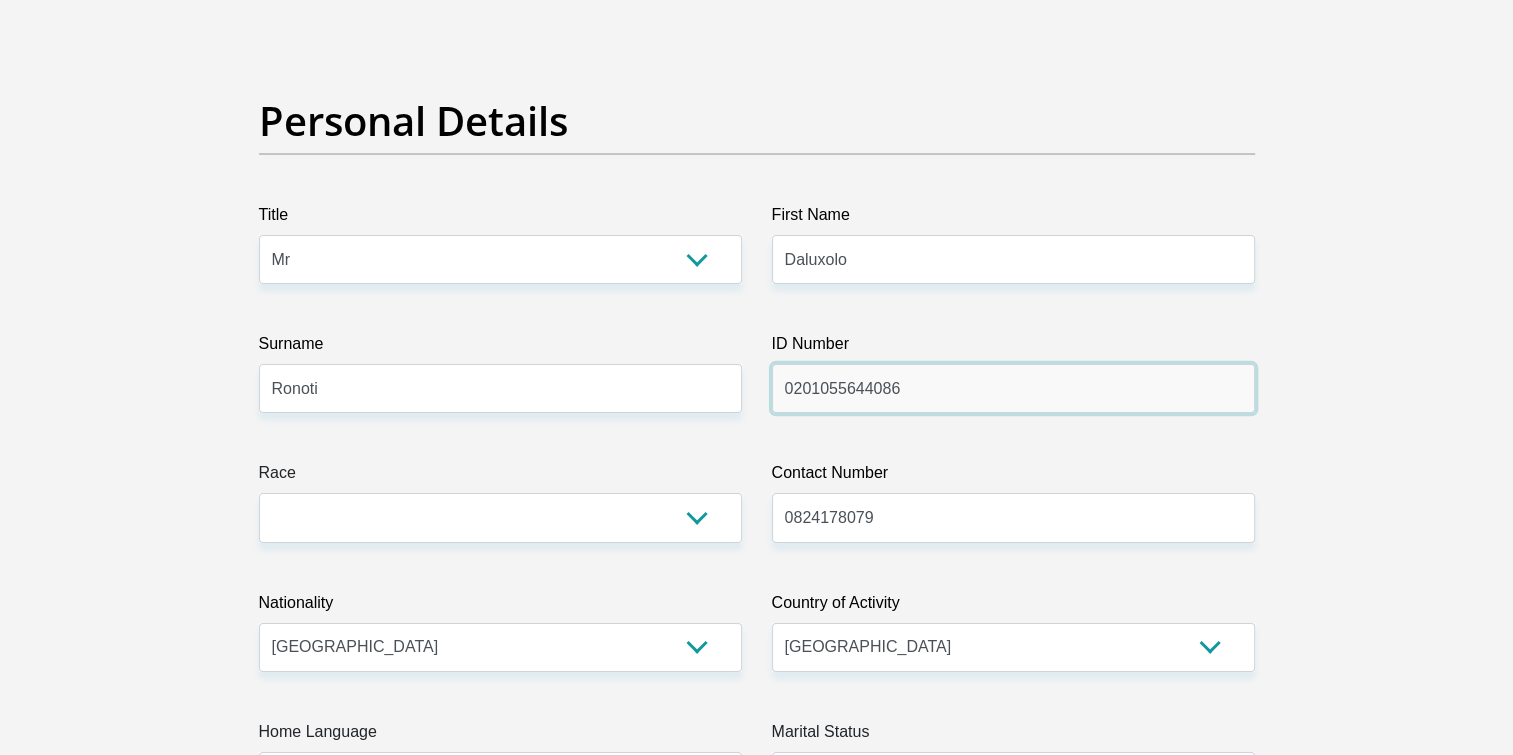 type on "0201055644086" 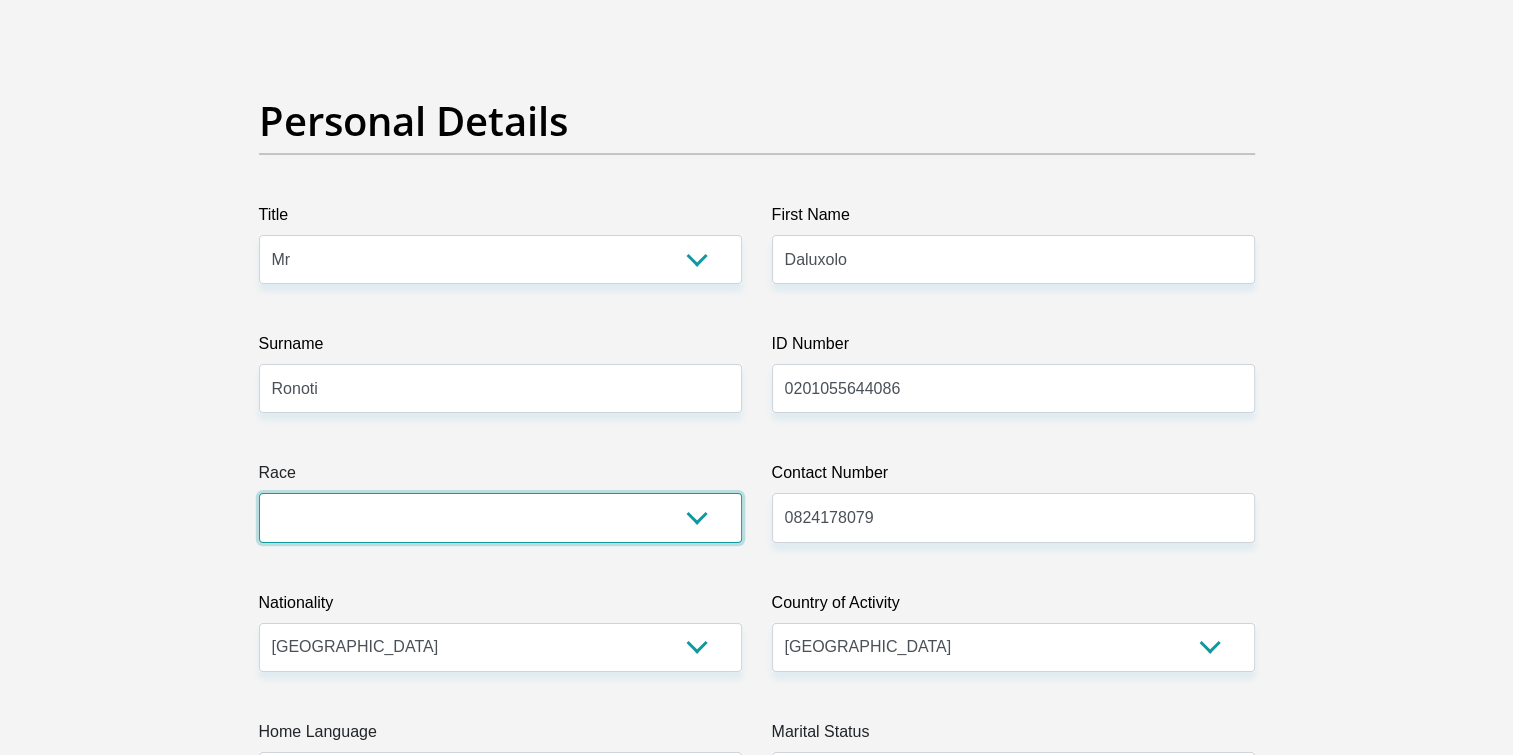 click on "Black
Coloured
Indian
White
Other" at bounding box center [500, 517] 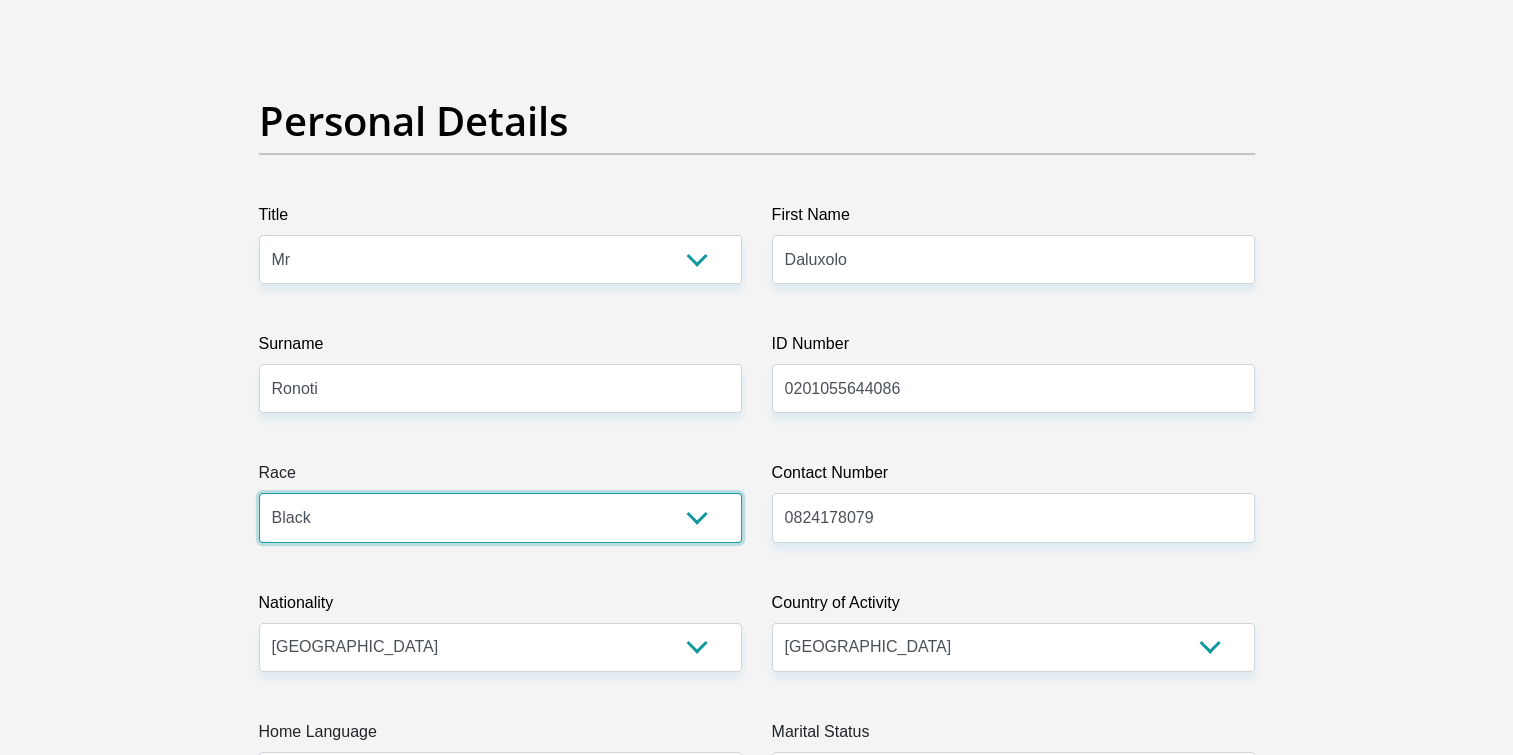 click on "Black
Coloured
Indian
White
Other" at bounding box center [500, 517] 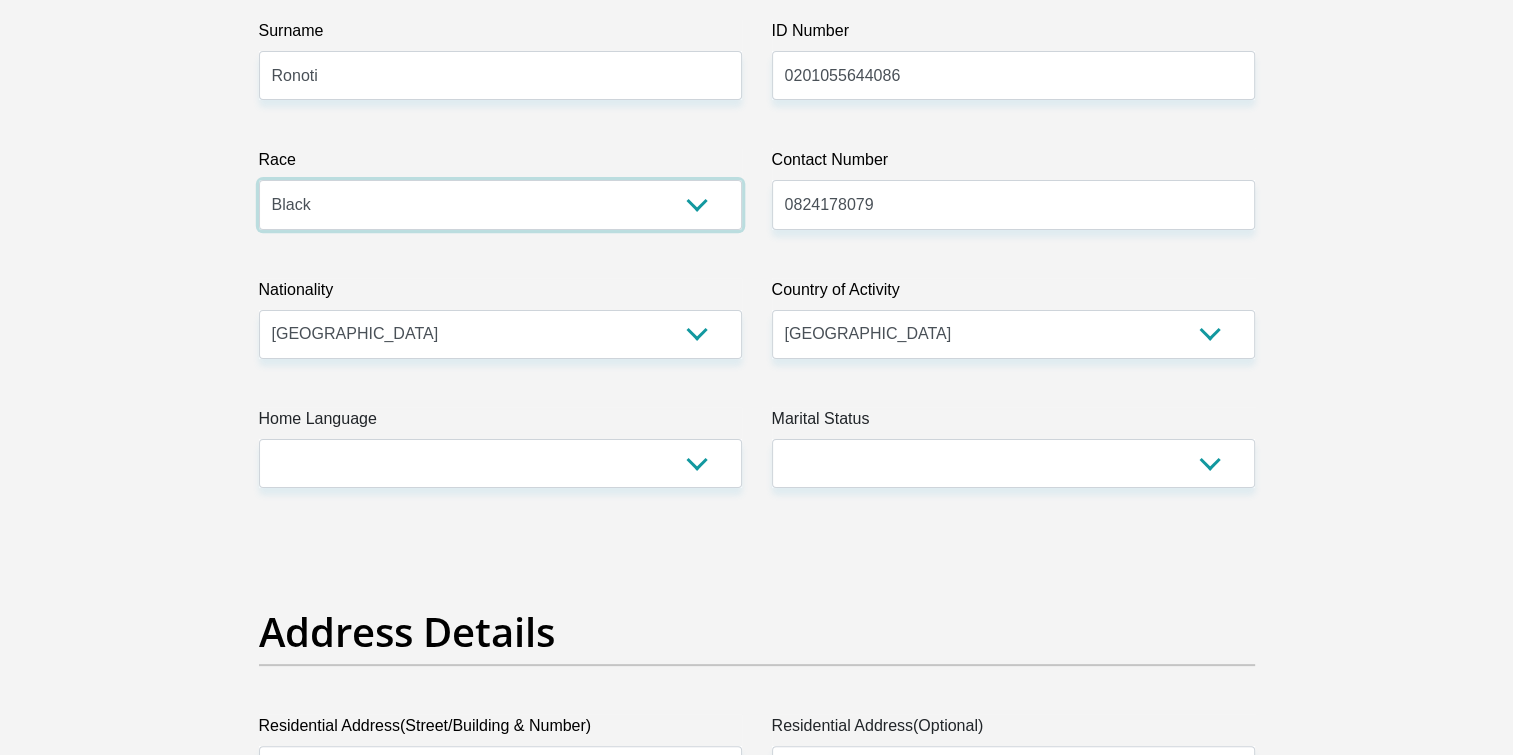 scroll, scrollTop: 444, scrollLeft: 0, axis: vertical 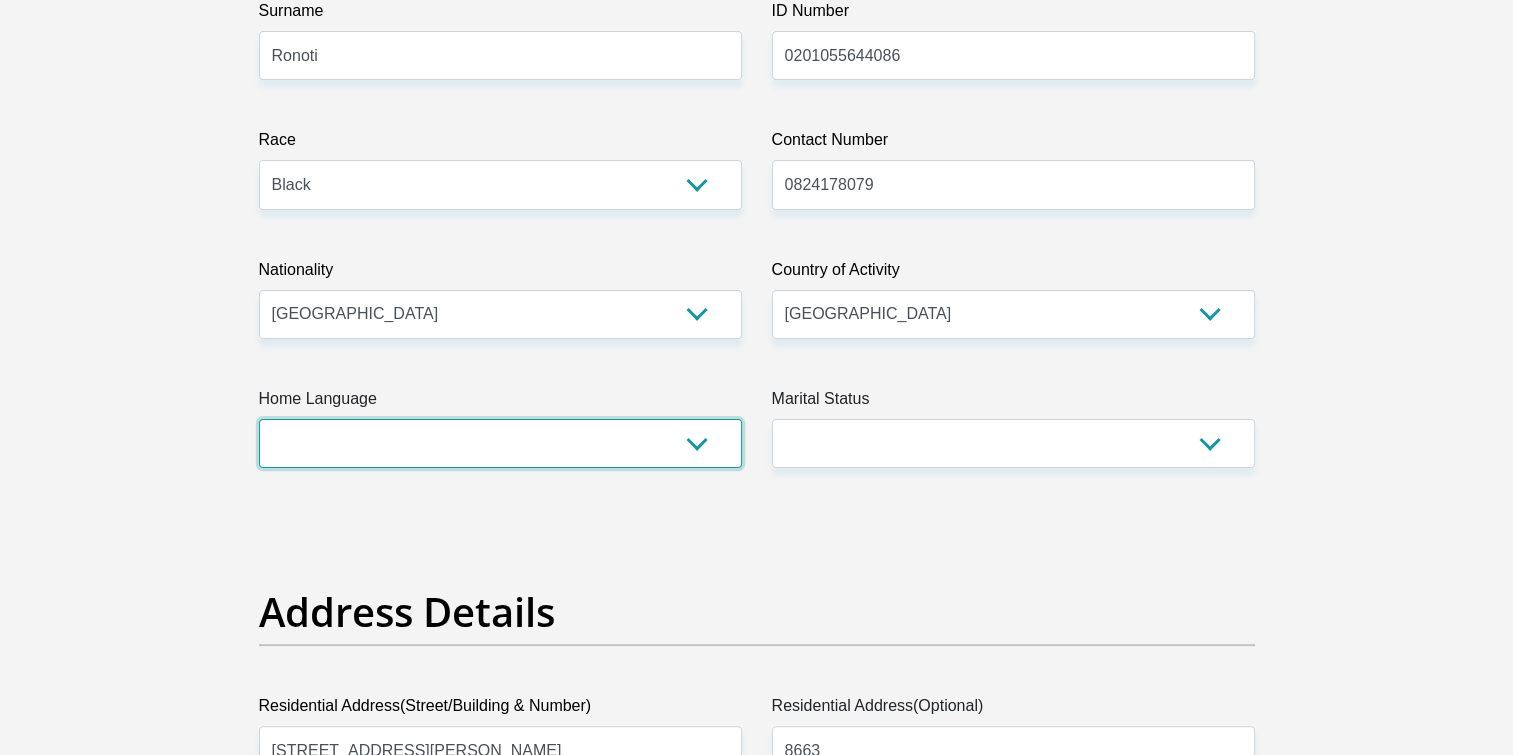 click on "Afrikaans
English
Sepedi
South Ndebele
Southern Sotho
Swati
Tsonga
Tswana
Venda
Xhosa
Zulu
Other" at bounding box center (500, 443) 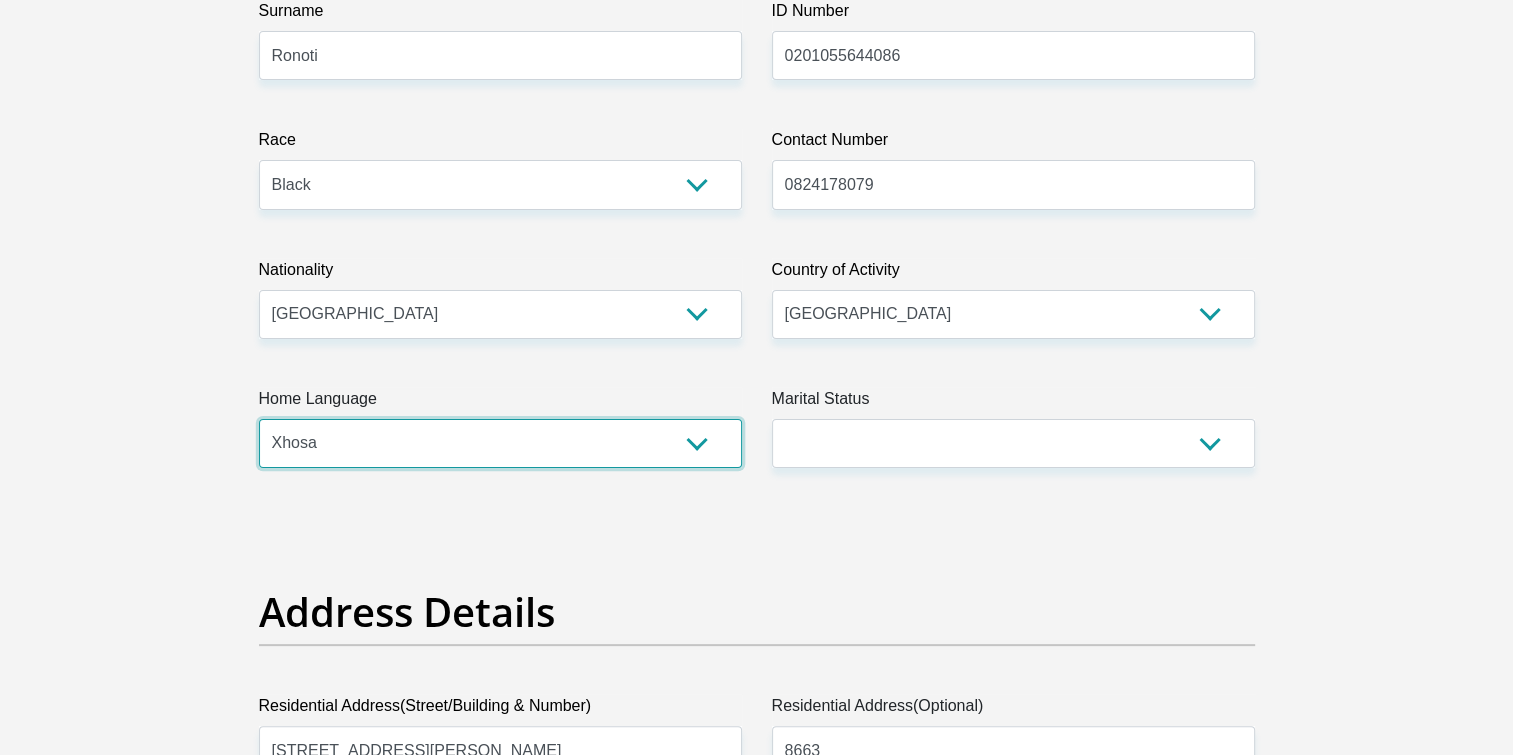 click on "Afrikaans
English
Sepedi
South Ndebele
Southern Sotho
Swati
Tsonga
Tswana
Venda
Xhosa
Zulu
Other" at bounding box center [500, 443] 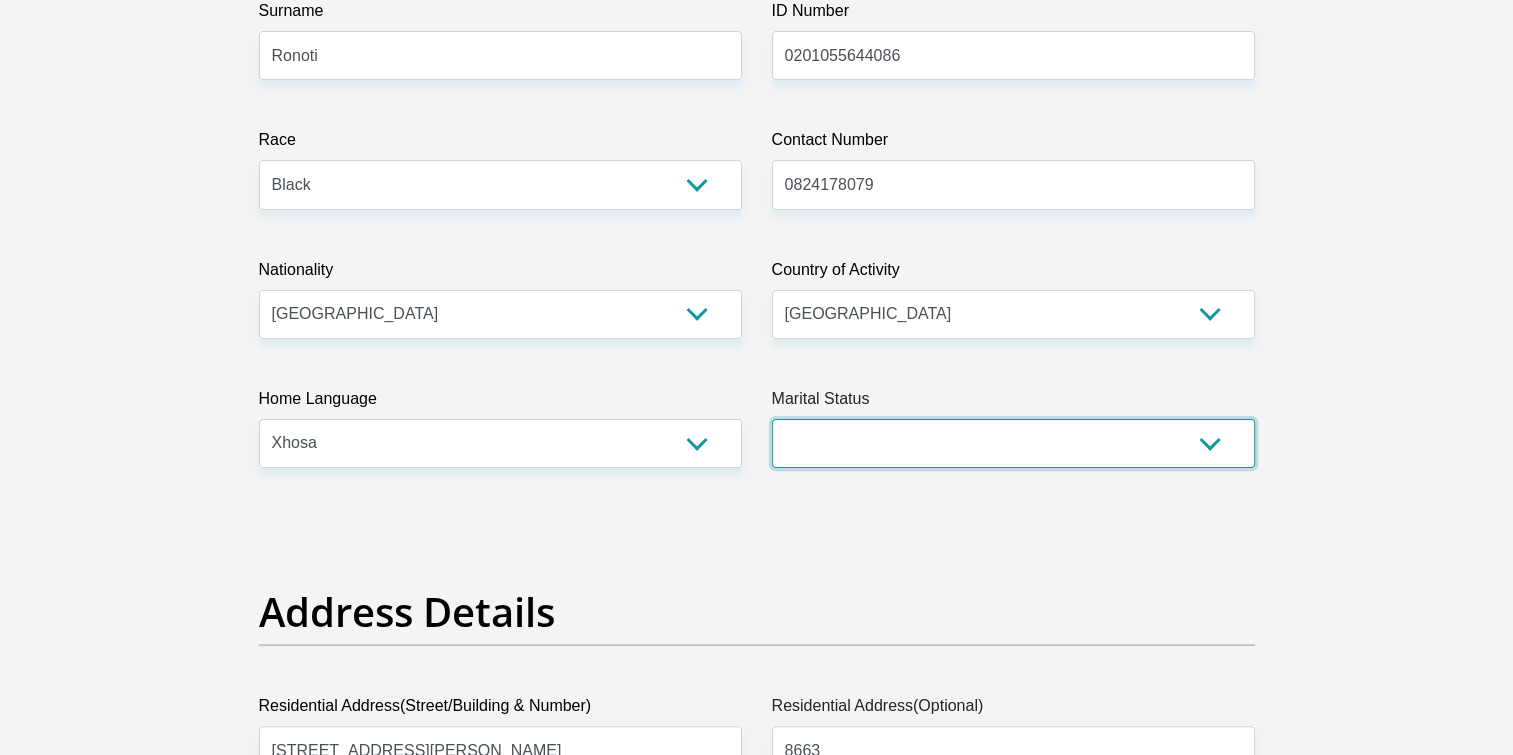 click on "Married ANC
Single
Divorced
Widowed
Married COP or Customary Law" at bounding box center [1013, 443] 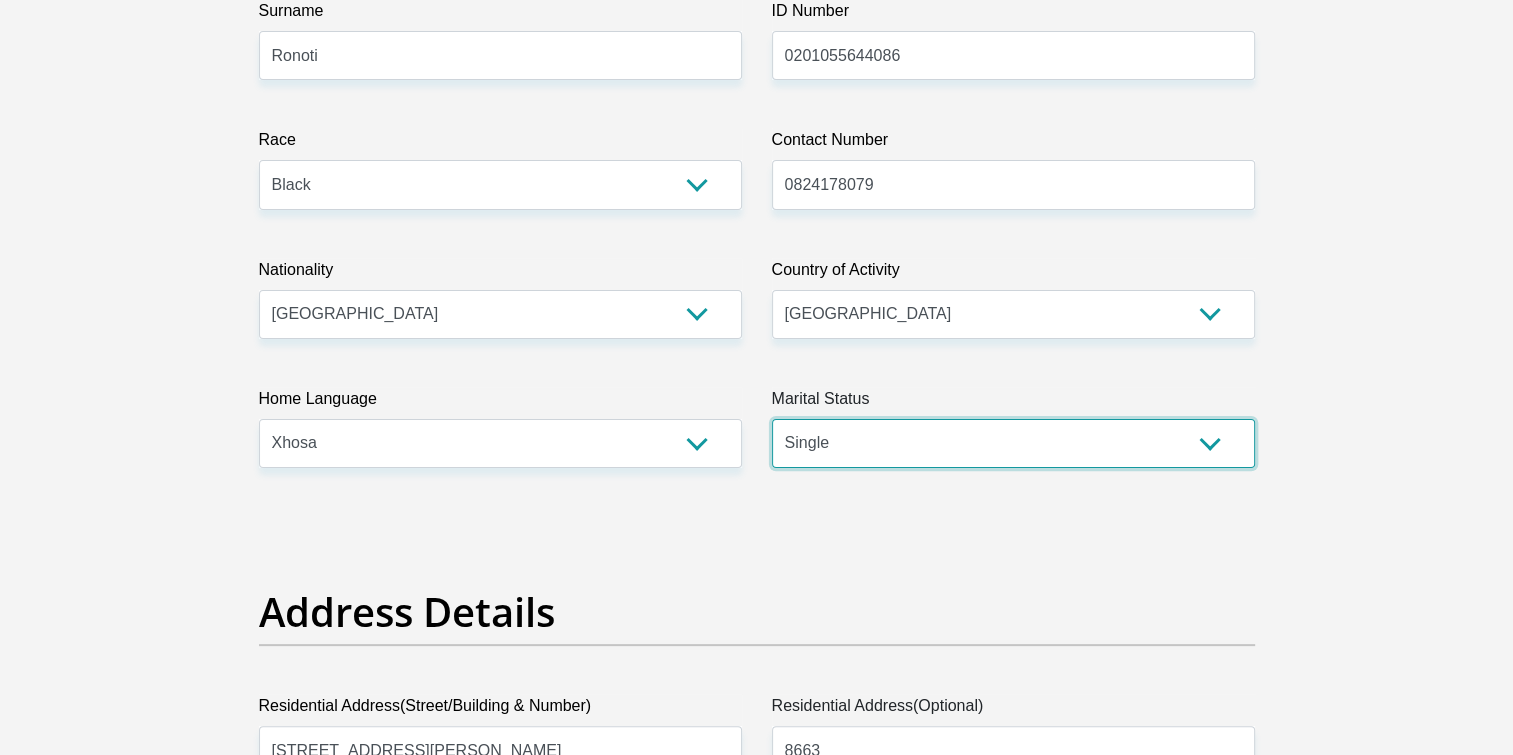 click on "Married ANC
Single
Divorced
Widowed
Married COP or Customary Law" at bounding box center [1013, 443] 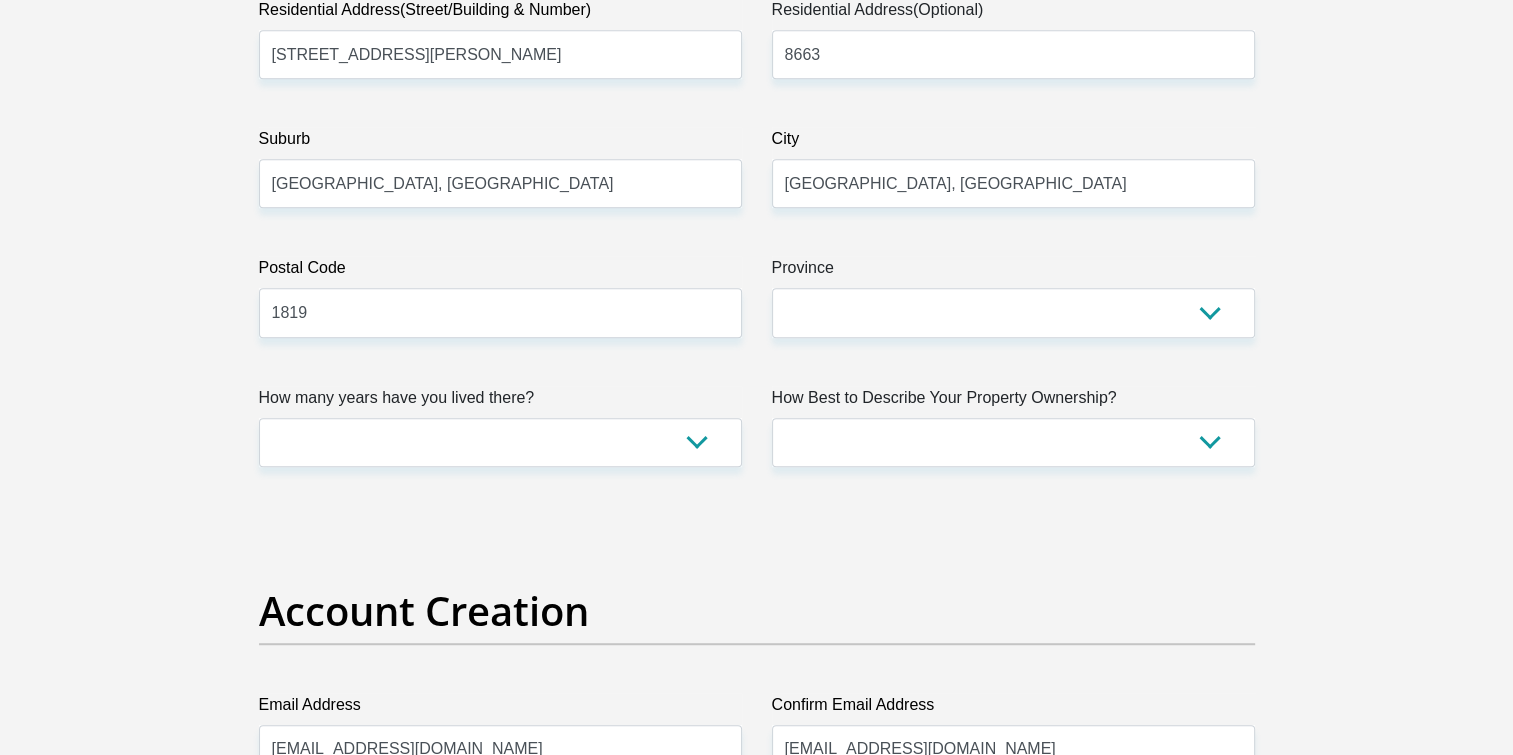 scroll, scrollTop: 1106, scrollLeft: 0, axis: vertical 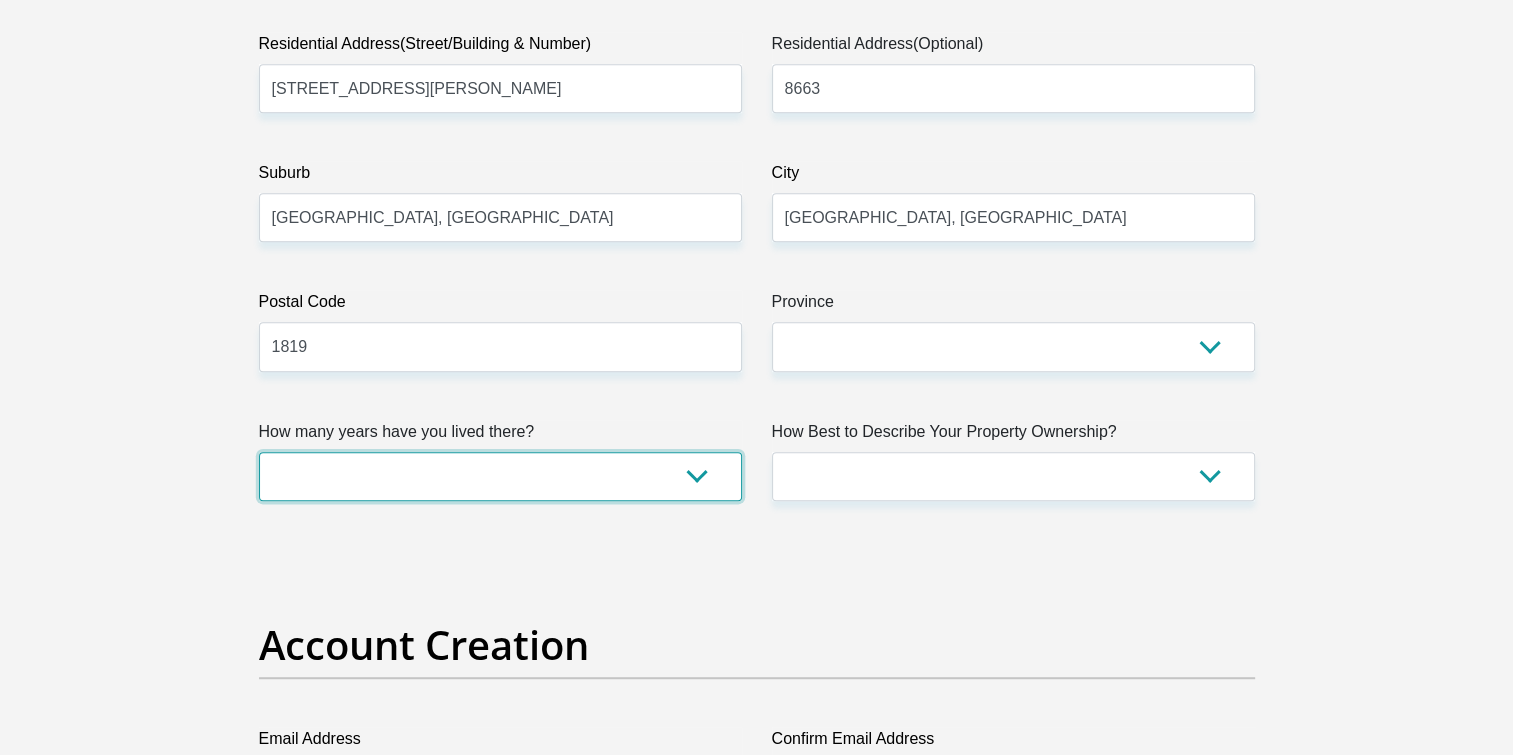 click on "less than 1 year
1-3 years
3-5 years
5+ years" at bounding box center (500, 476) 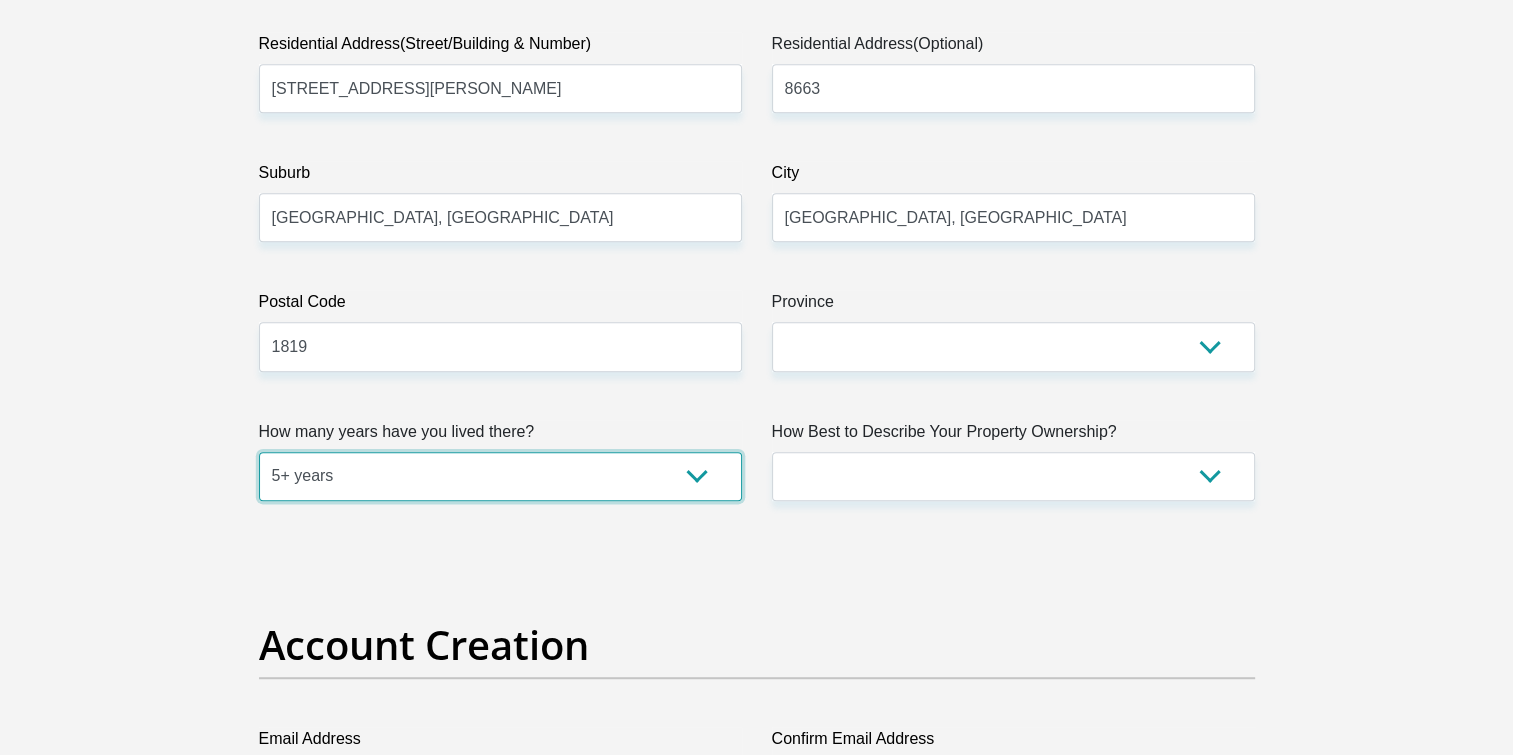 click on "less than 1 year
1-3 years
3-5 years
5+ years" at bounding box center [500, 476] 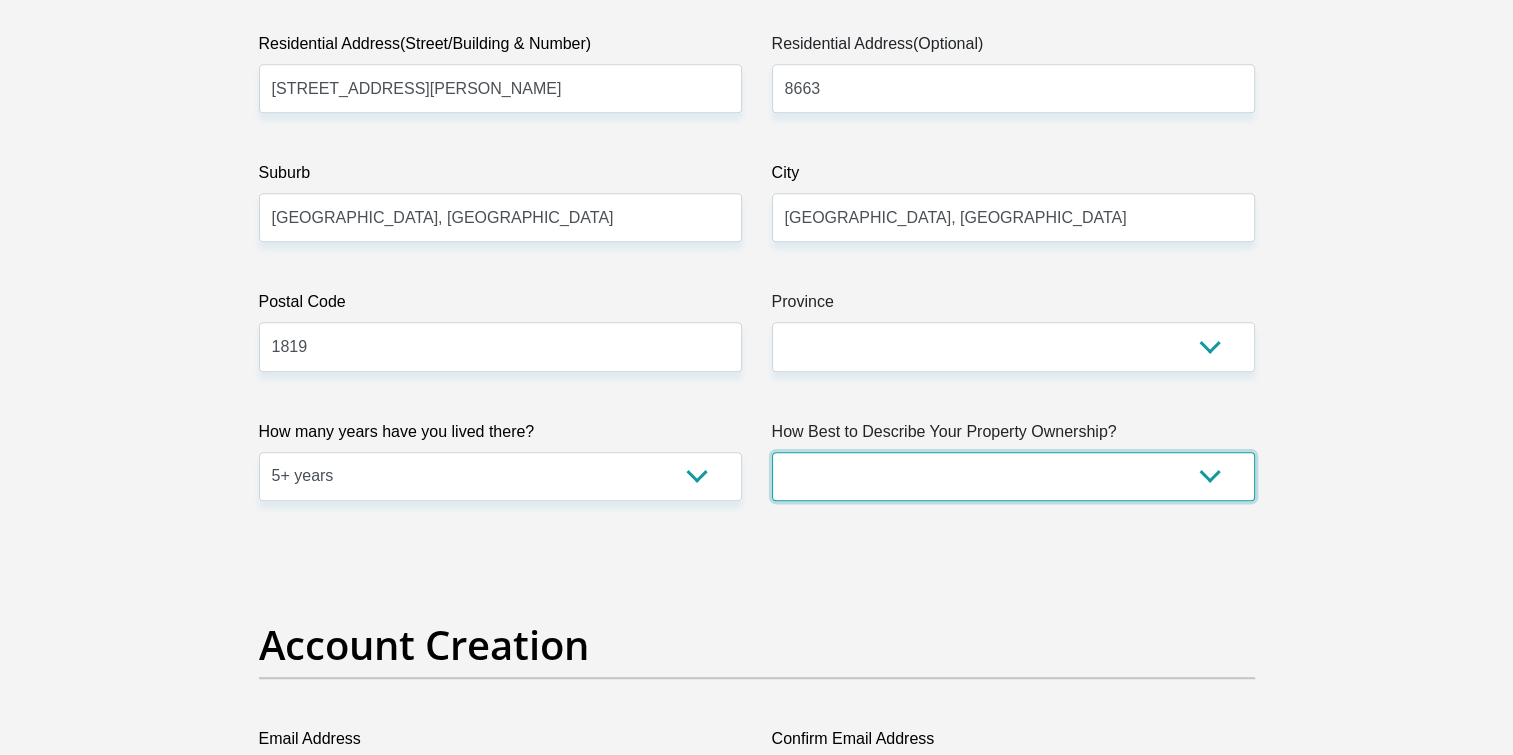 click on "Owned
Rented
Family Owned
Company Dwelling" at bounding box center [1013, 476] 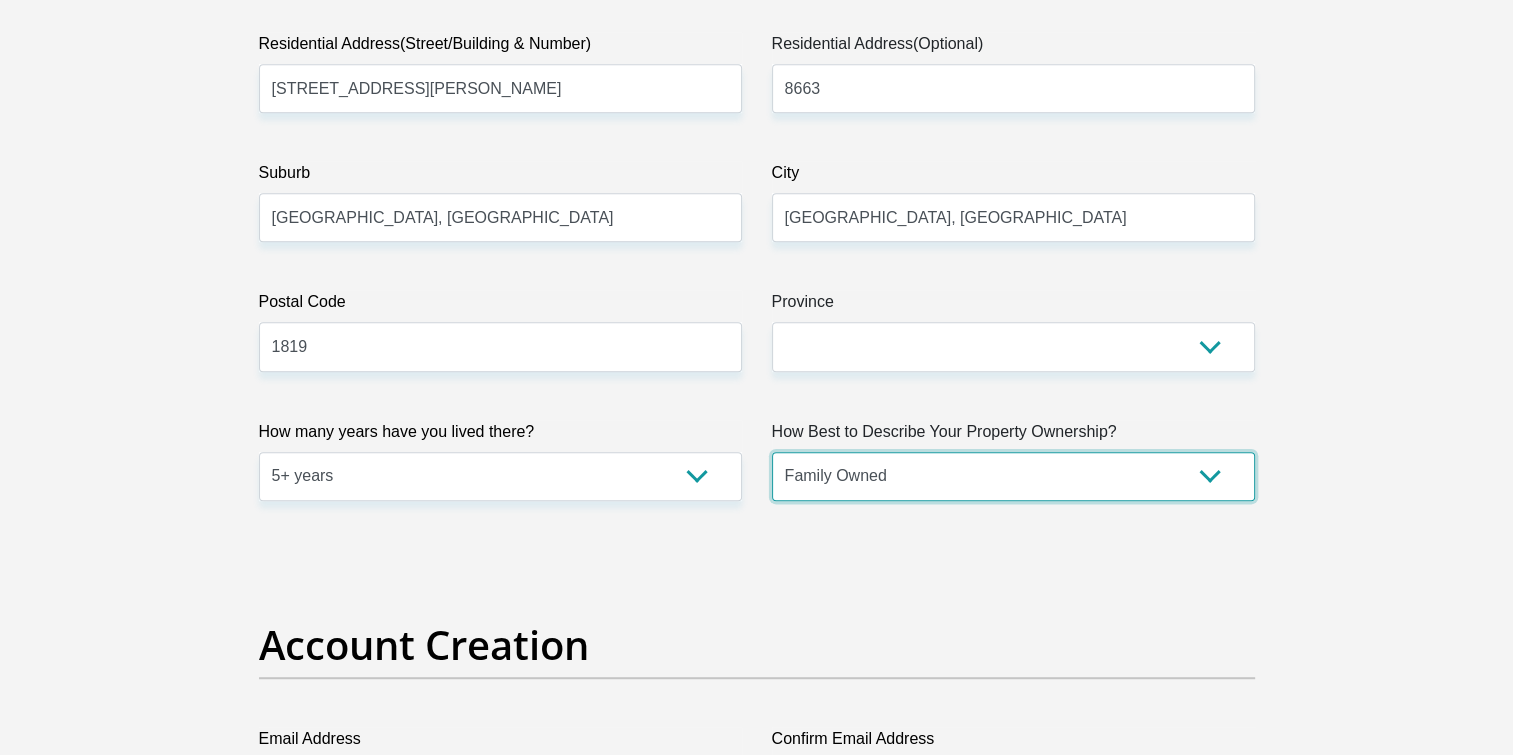 click on "Owned
Rented
Family Owned
Company Dwelling" at bounding box center (1013, 476) 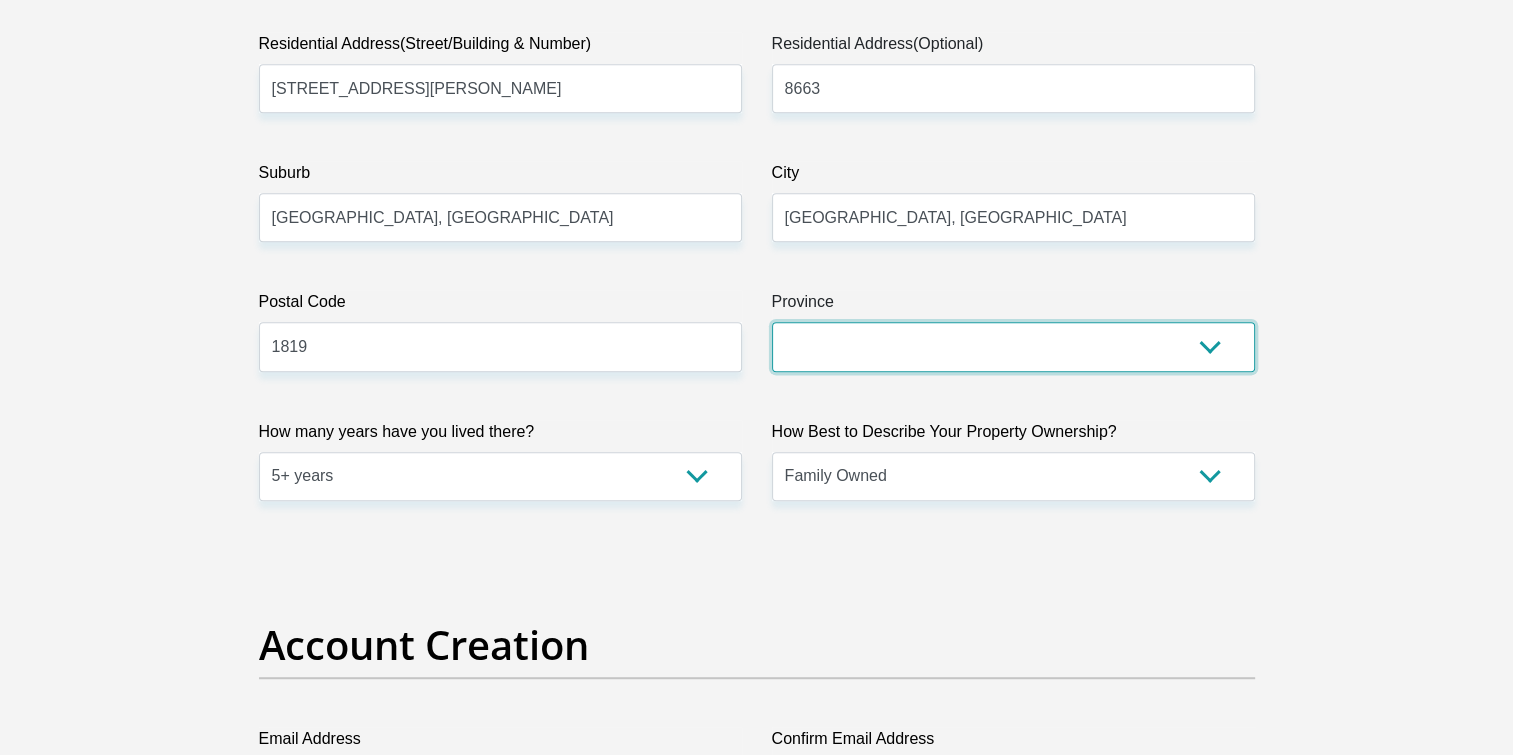 click on "Eastern Cape
Free State
Gauteng
KwaZulu-Natal
Limpopo
Mpumalanga
Northern Cape
North West
Western Cape" at bounding box center [1013, 346] 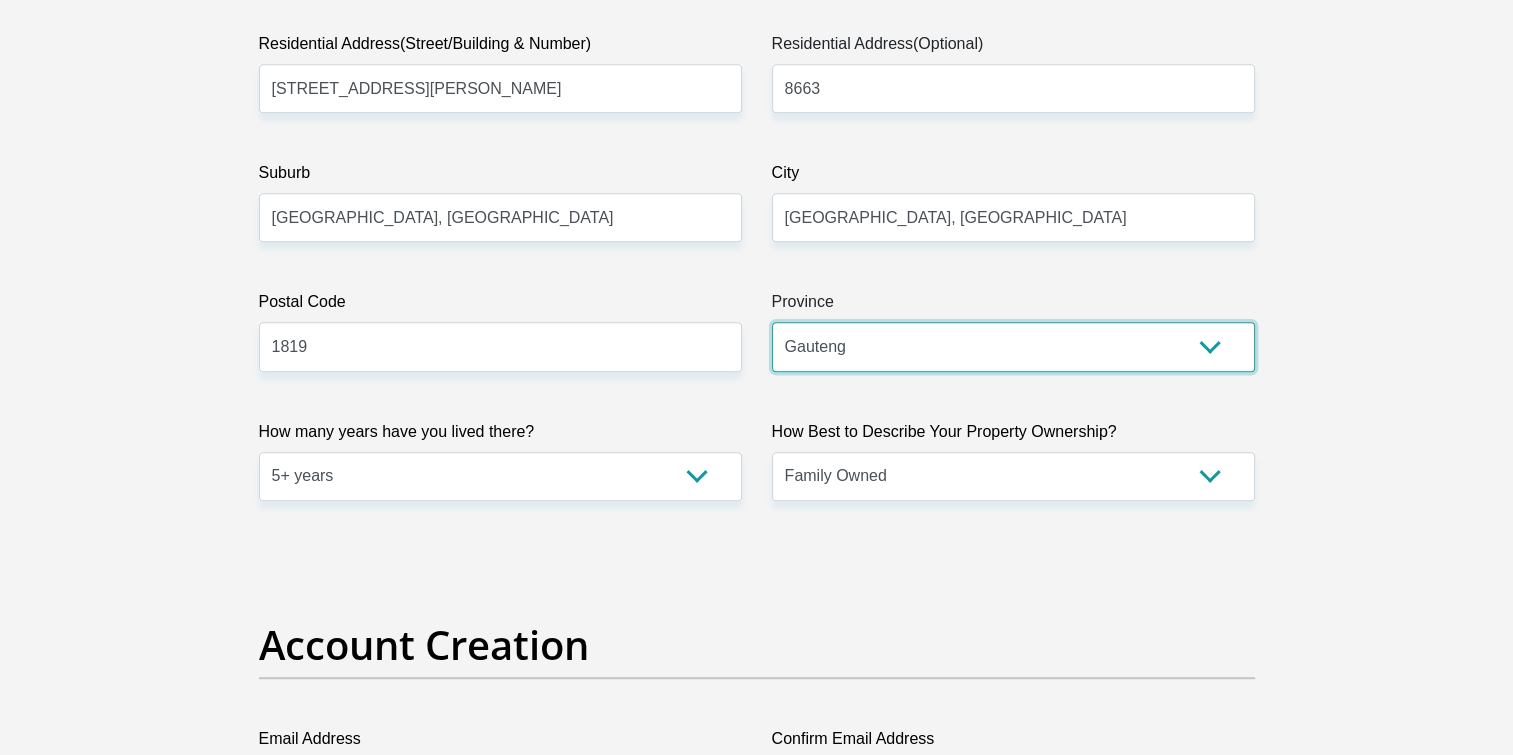 click on "Eastern Cape
Free State
Gauteng
KwaZulu-Natal
Limpopo
Mpumalanga
Northern Cape
North West
Western Cape" at bounding box center [1013, 346] 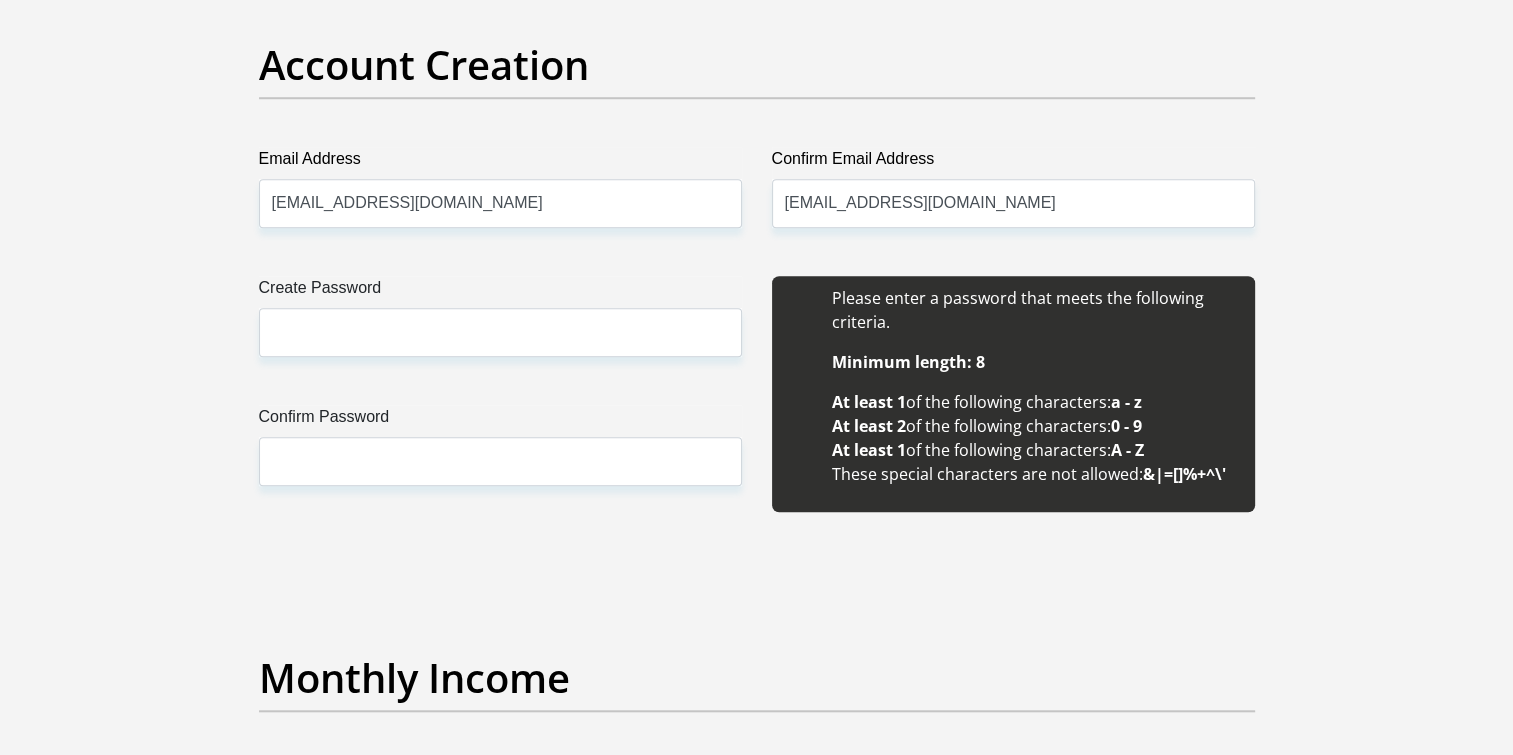 scroll, scrollTop: 1687, scrollLeft: 0, axis: vertical 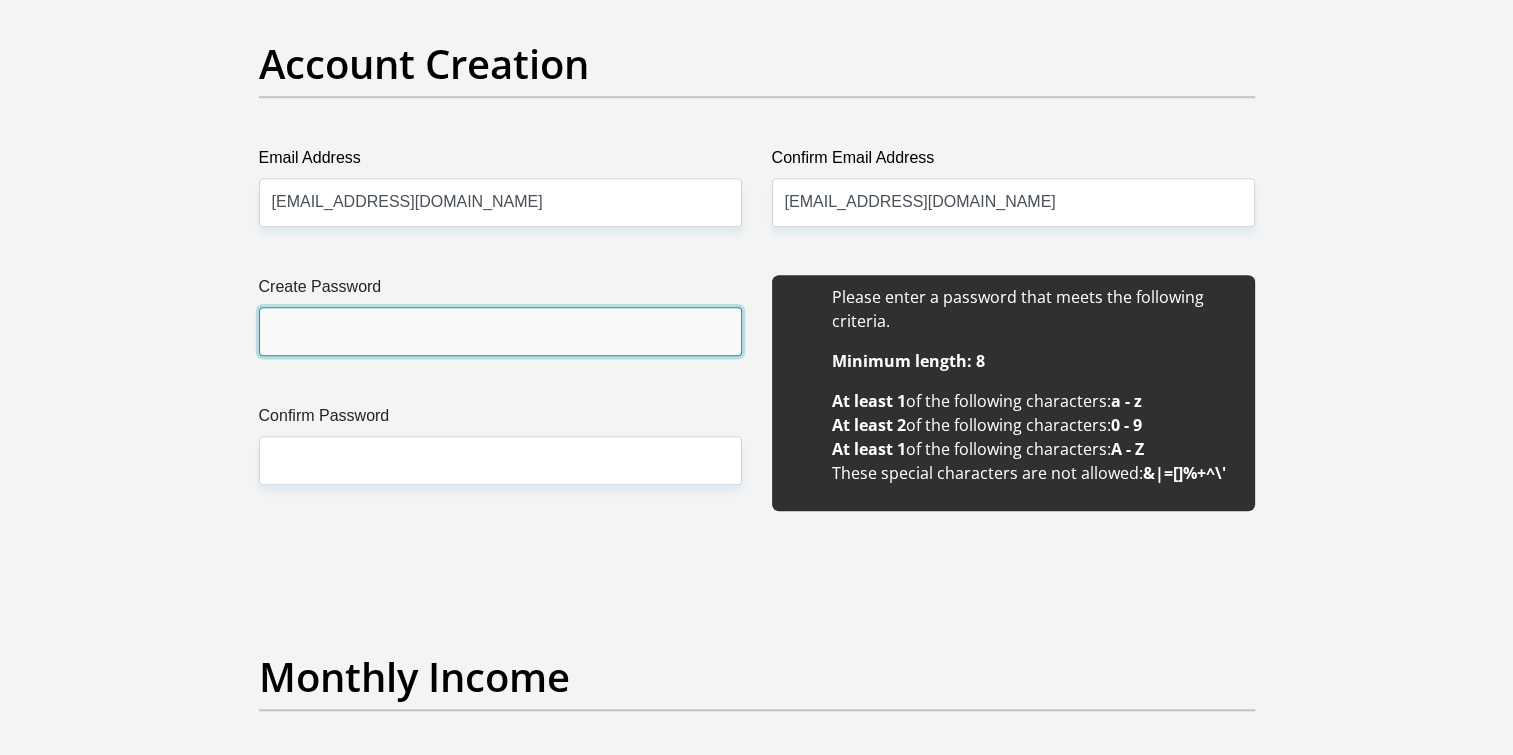 click on "Create Password" at bounding box center [500, 331] 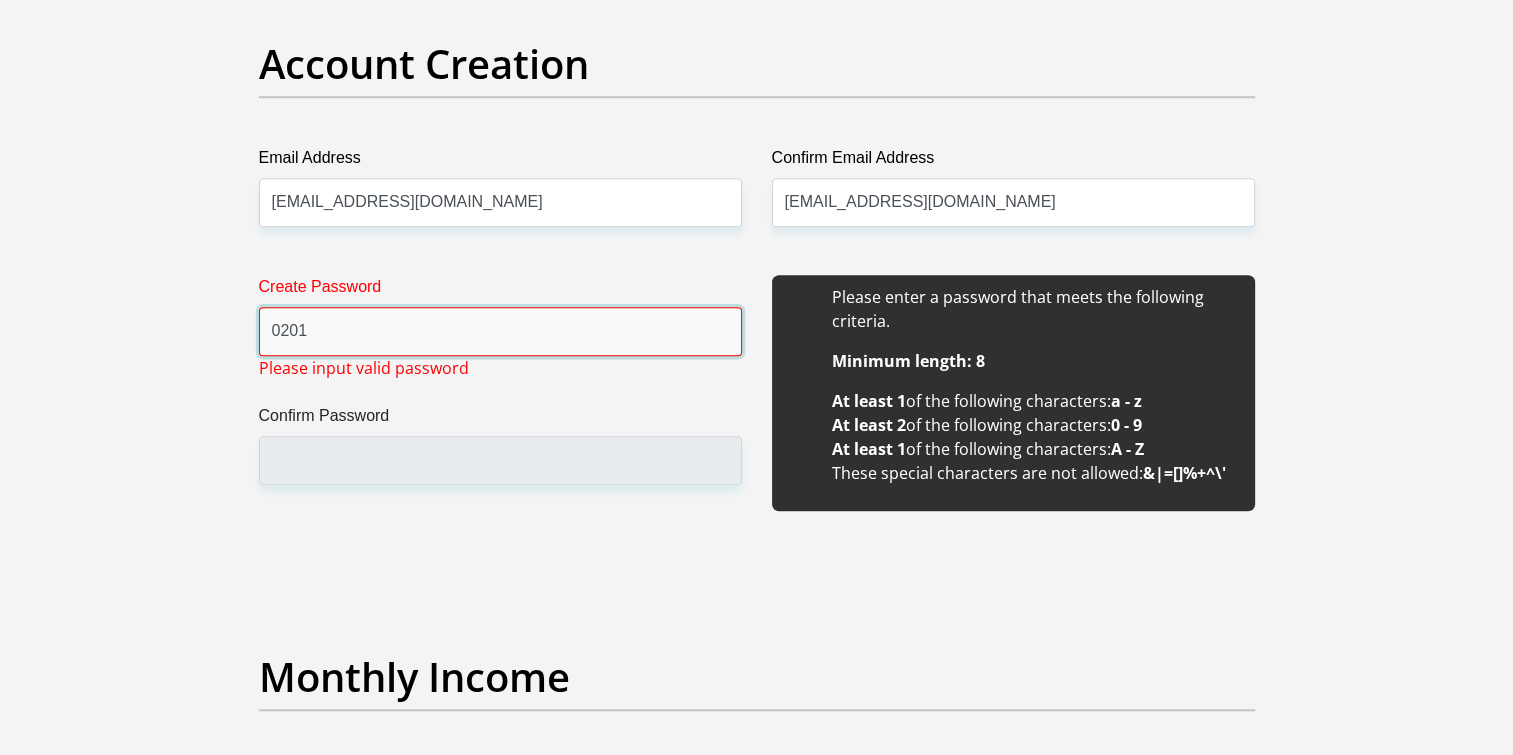type on "0201055644086Dd." 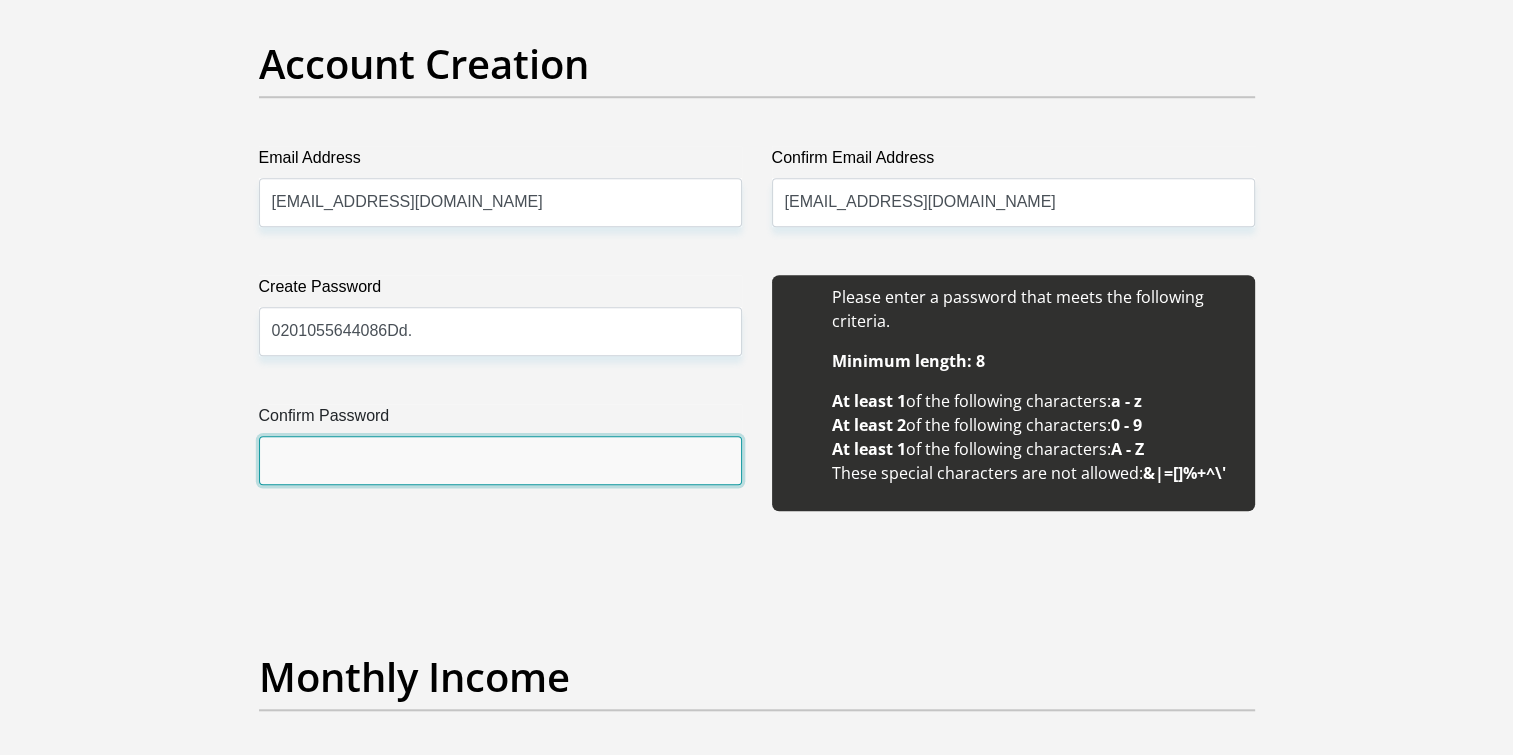 click on "Confirm Password" at bounding box center (500, 460) 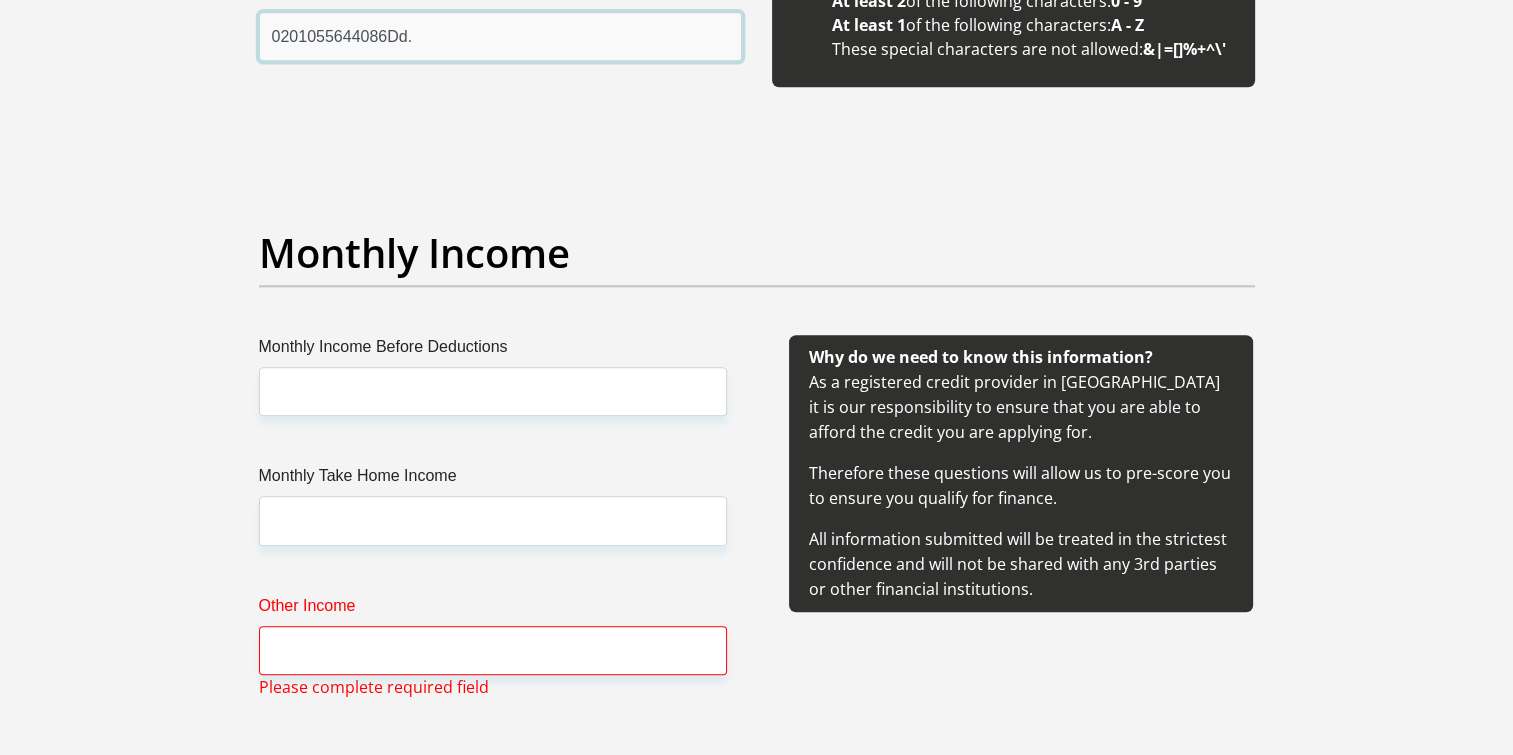 scroll, scrollTop: 2130, scrollLeft: 0, axis: vertical 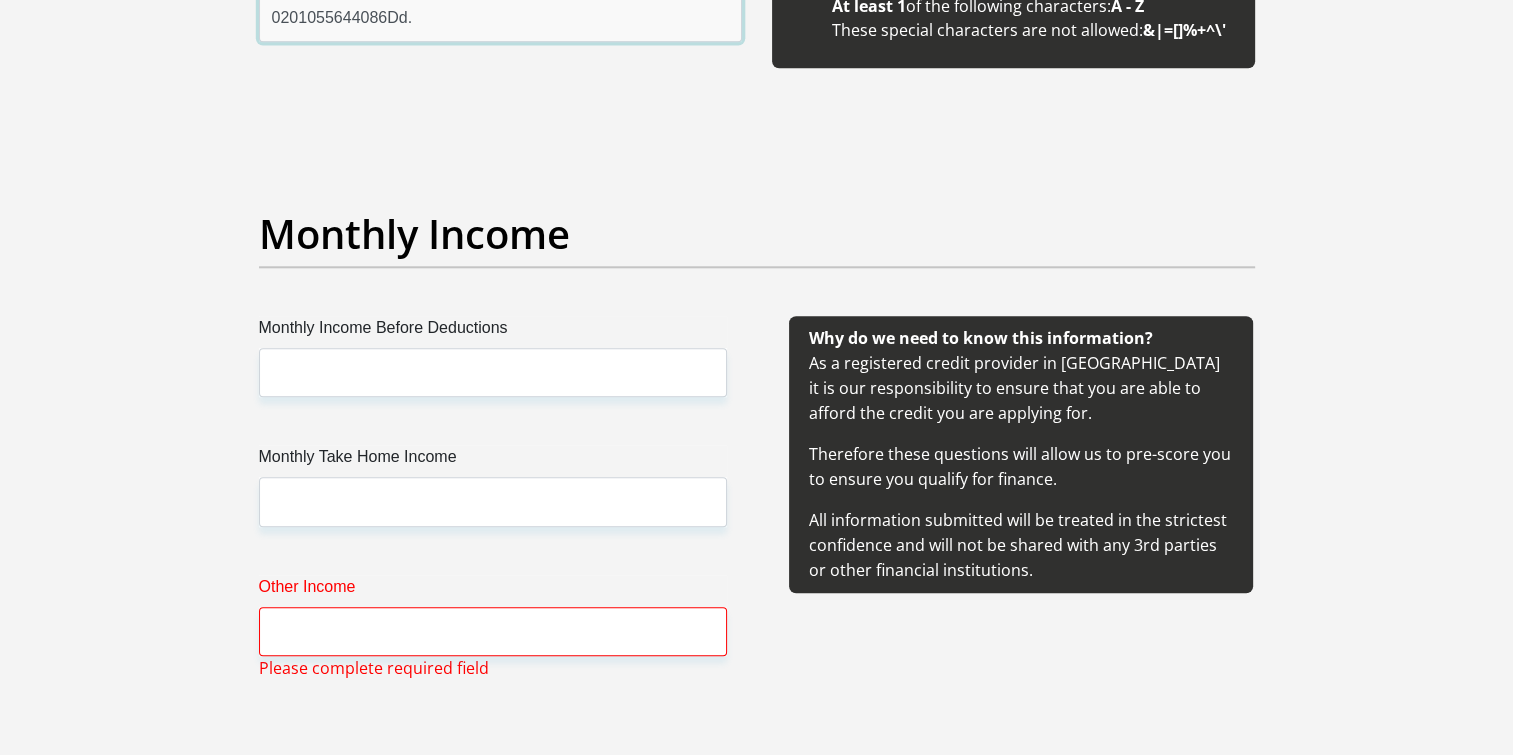 type on "0201055644086Dd." 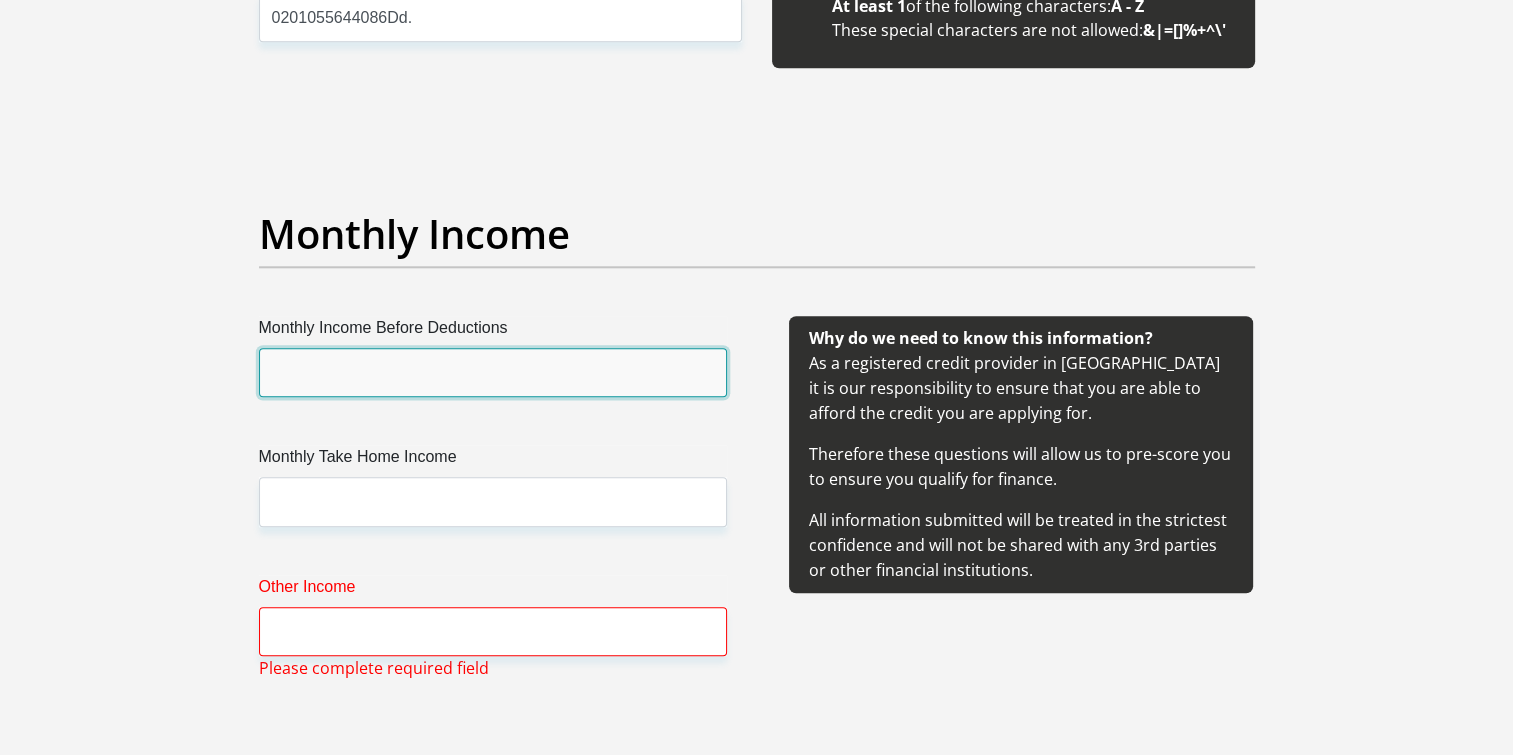 click on "Monthly Income Before Deductions" at bounding box center [493, 372] 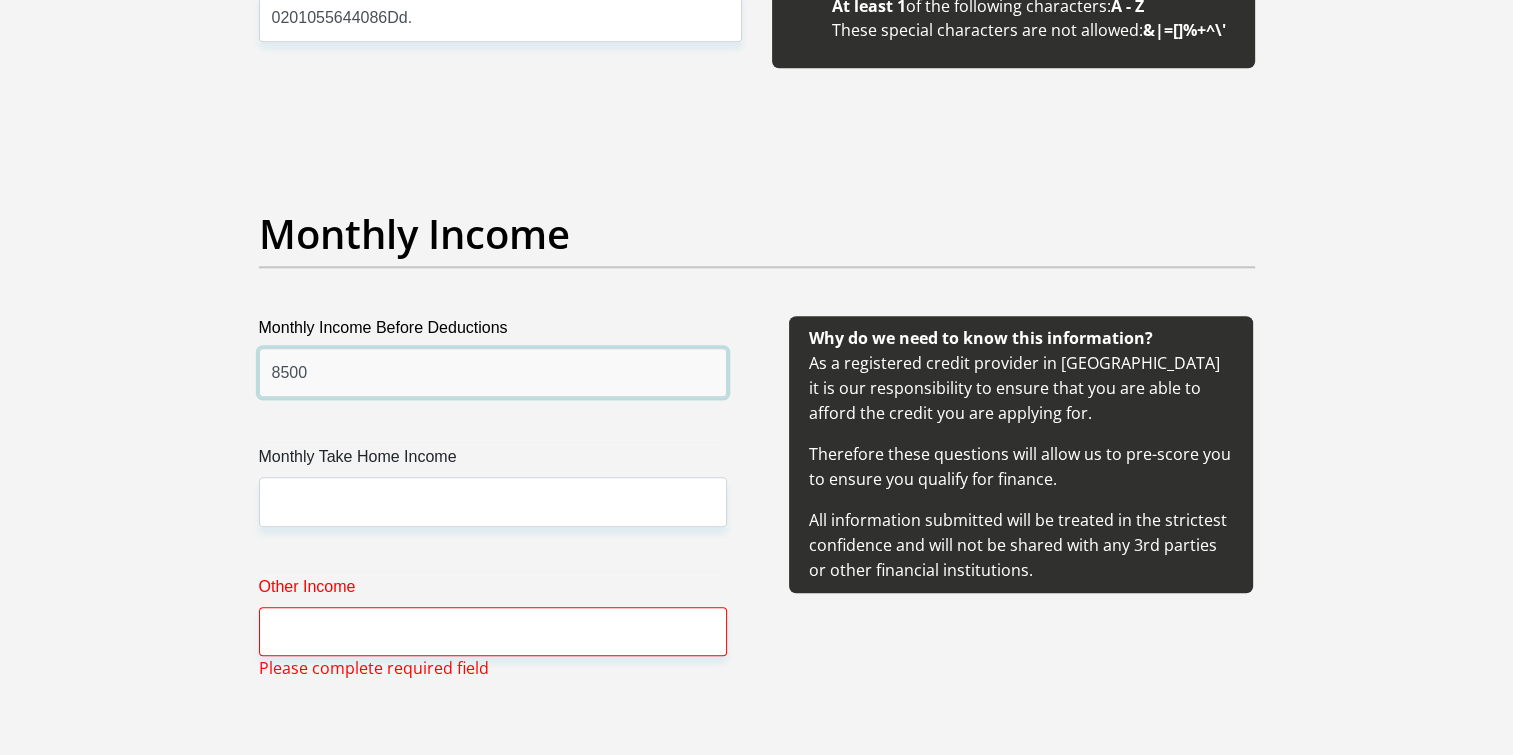 type on "8500" 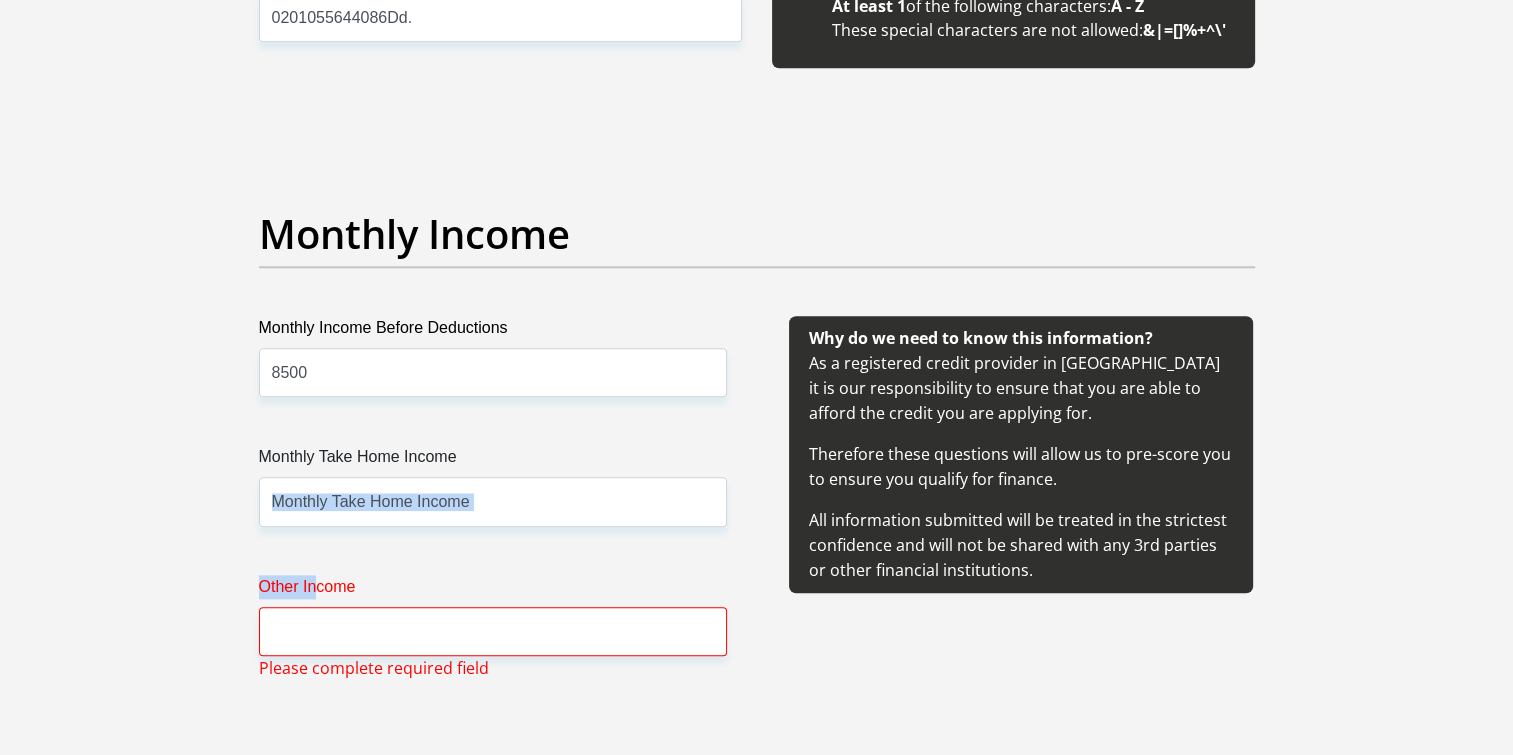 drag, startPoint x: 315, startPoint y: 526, endPoint x: 344, endPoint y: 513, distance: 31.780497 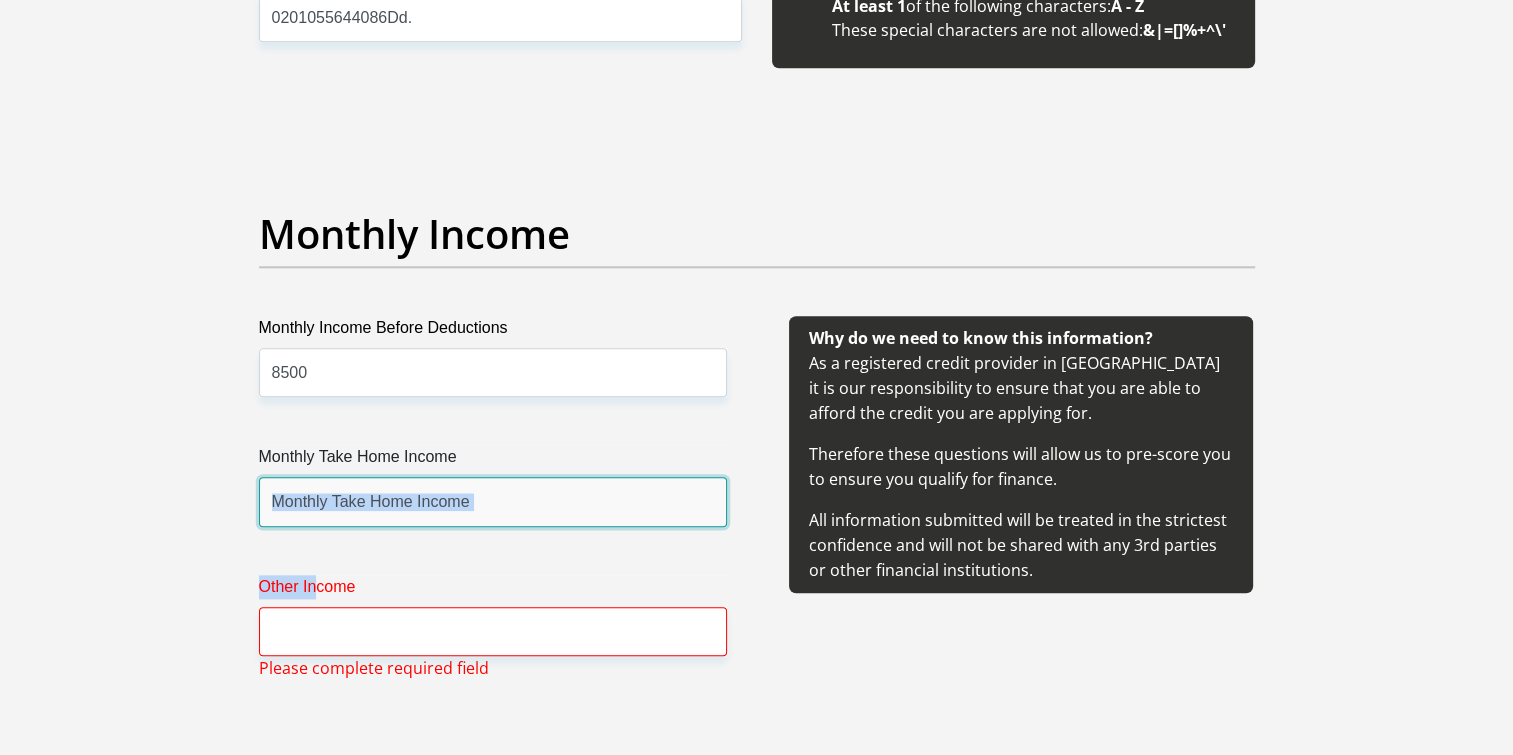 click on "Monthly Take Home Income" at bounding box center (493, 501) 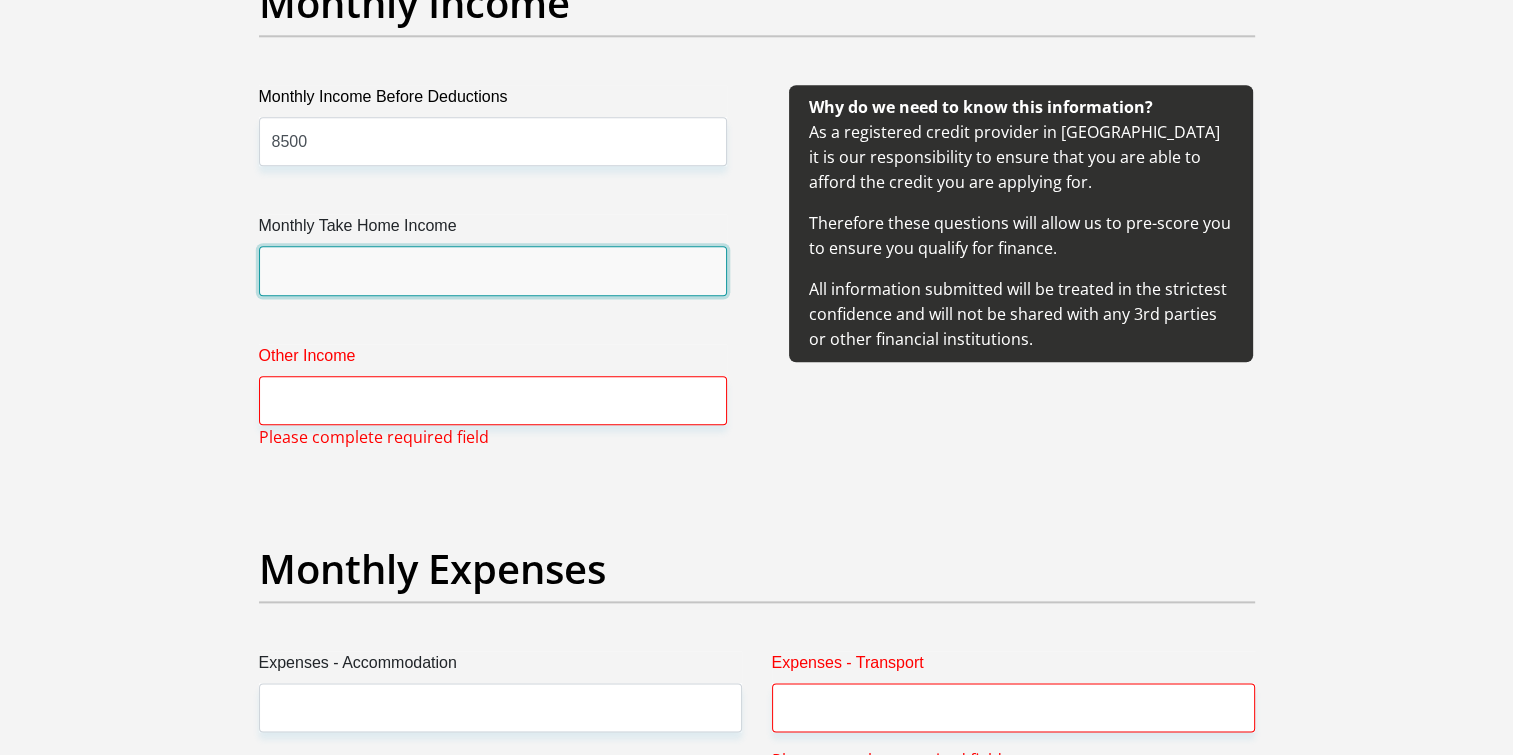 scroll, scrollTop: 2383, scrollLeft: 0, axis: vertical 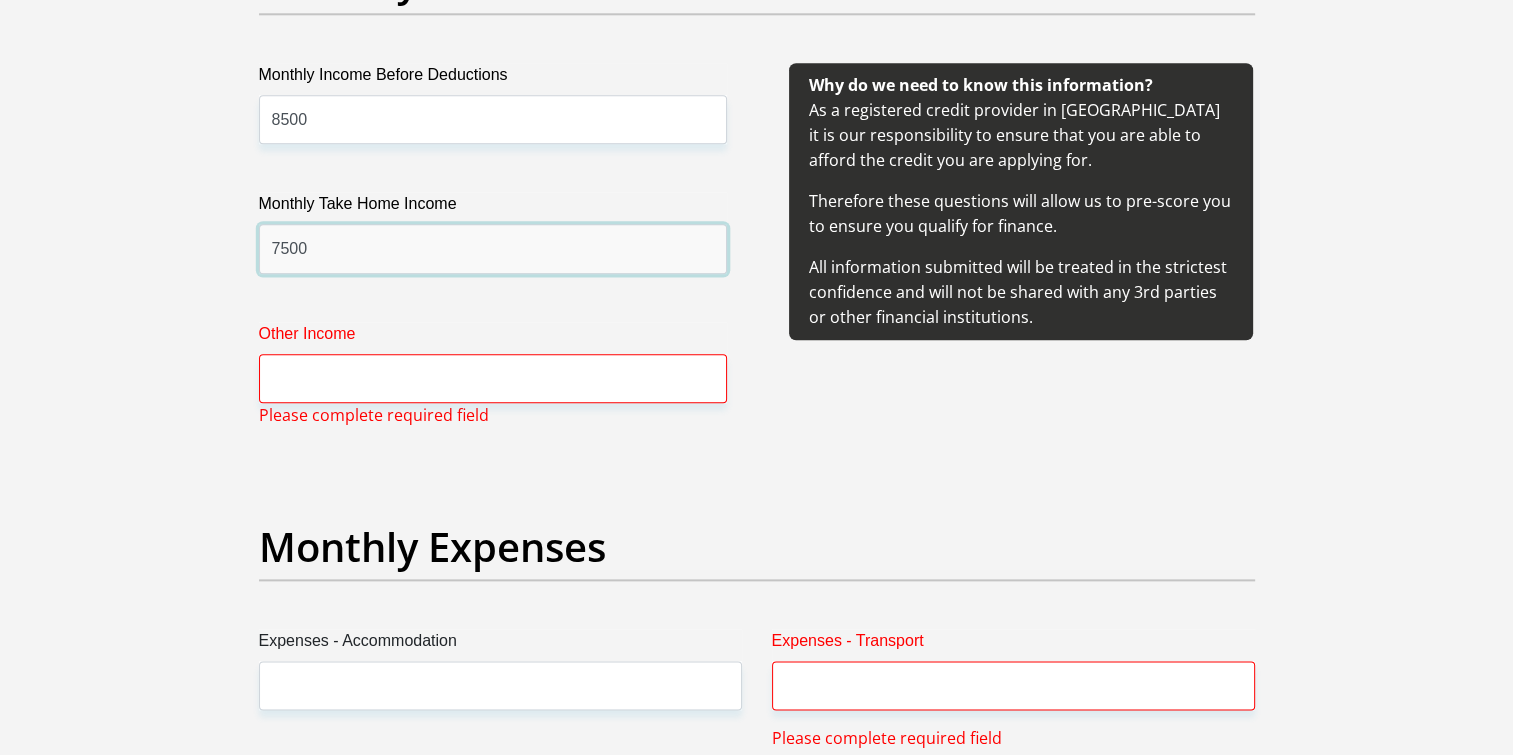 type on "7500" 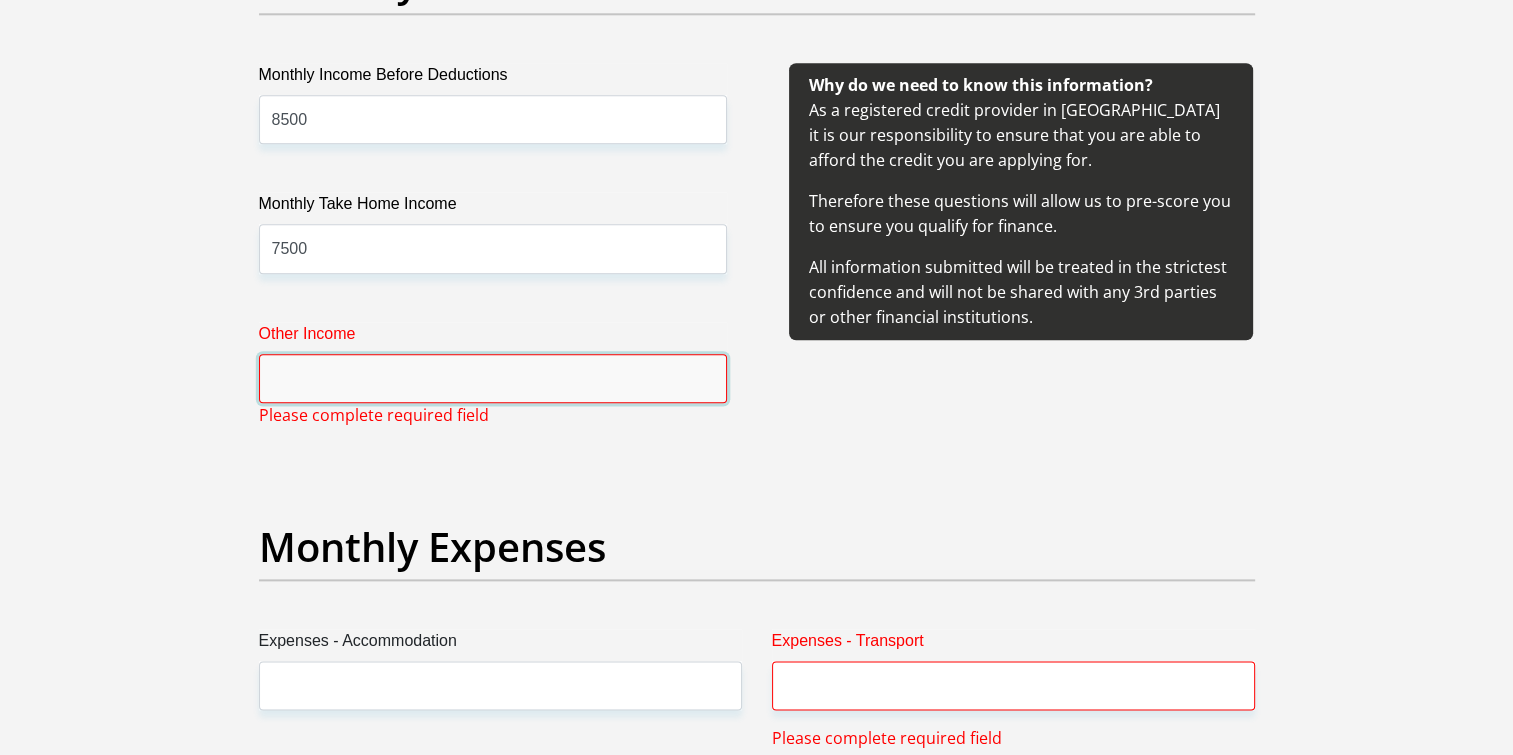 click on "Other Income" at bounding box center (493, 378) 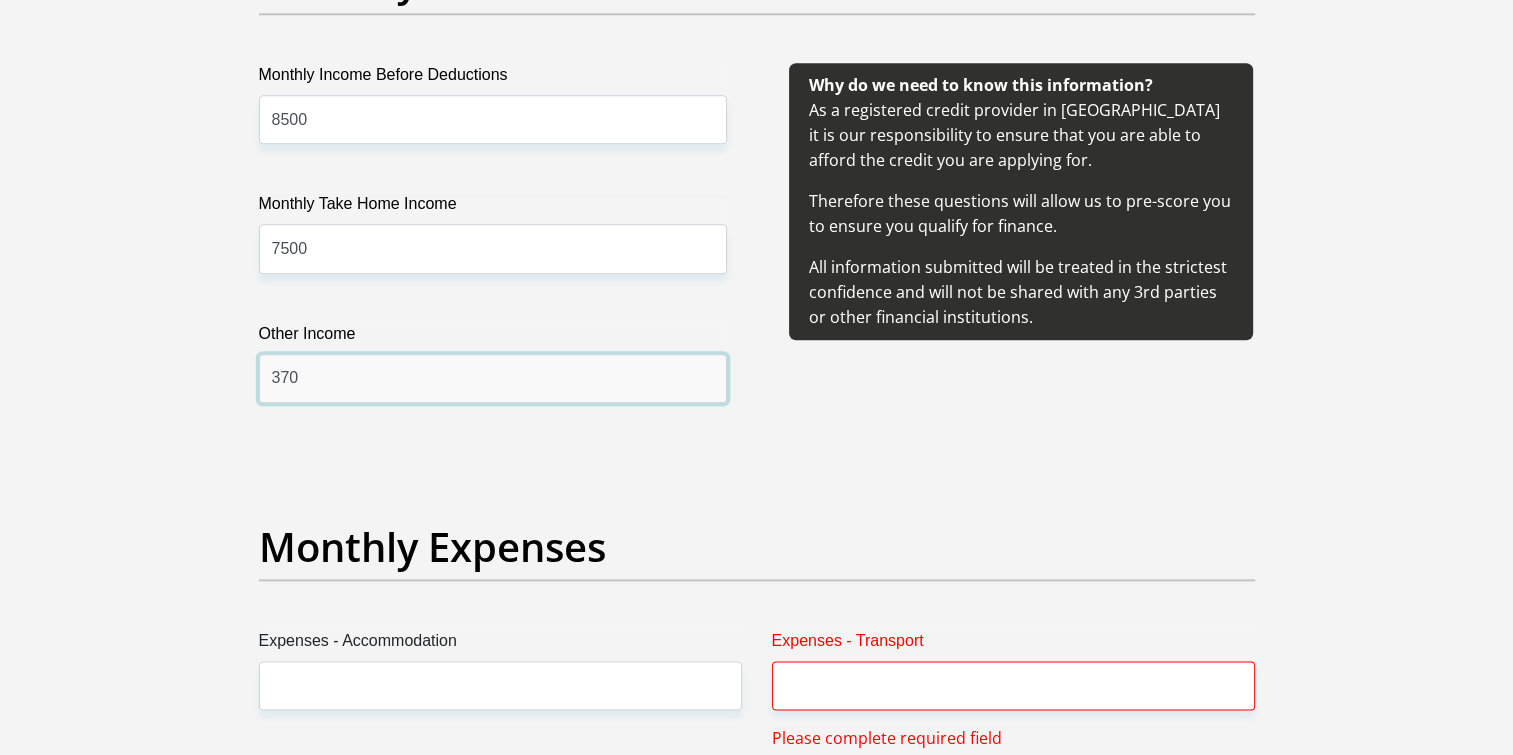 scroll, scrollTop: 2860, scrollLeft: 0, axis: vertical 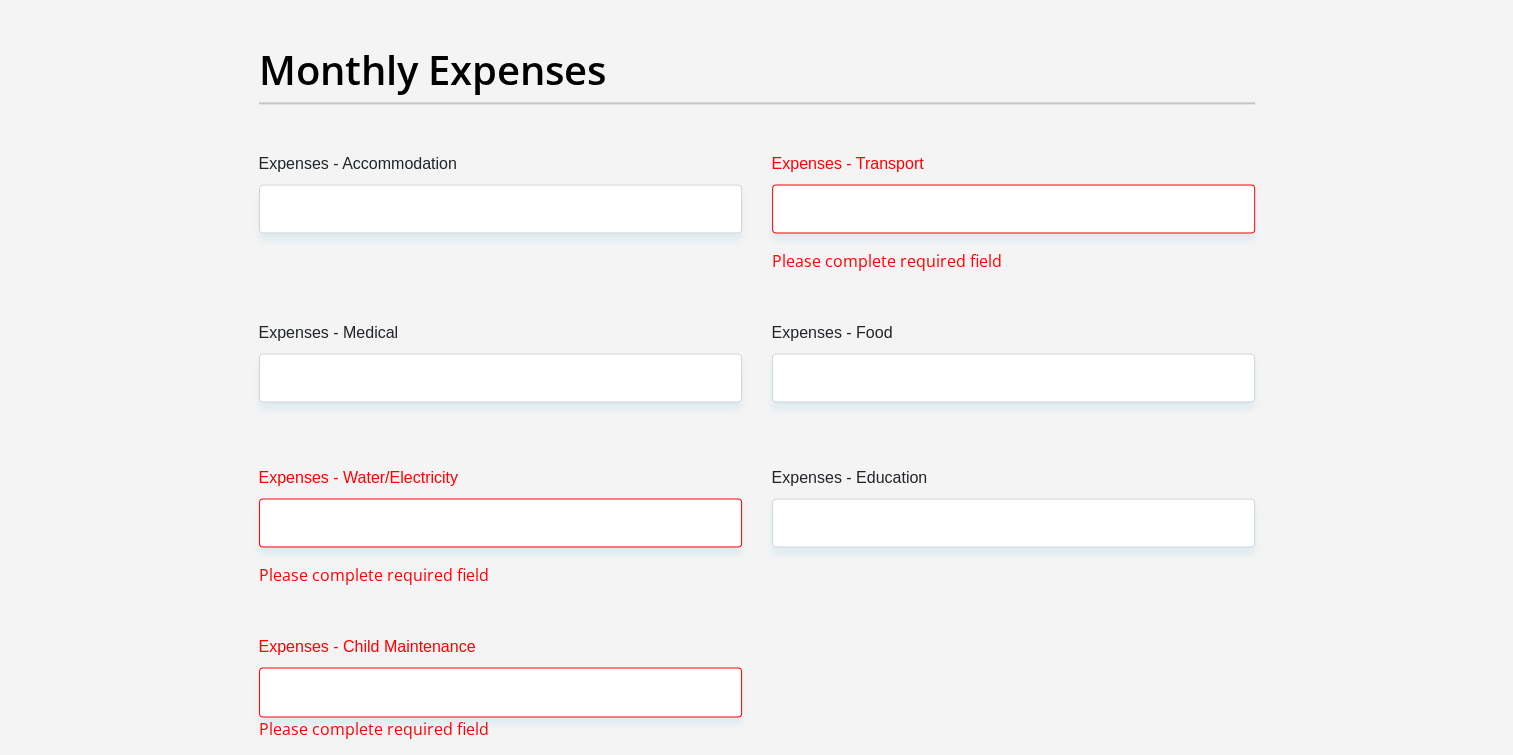 type on "370" 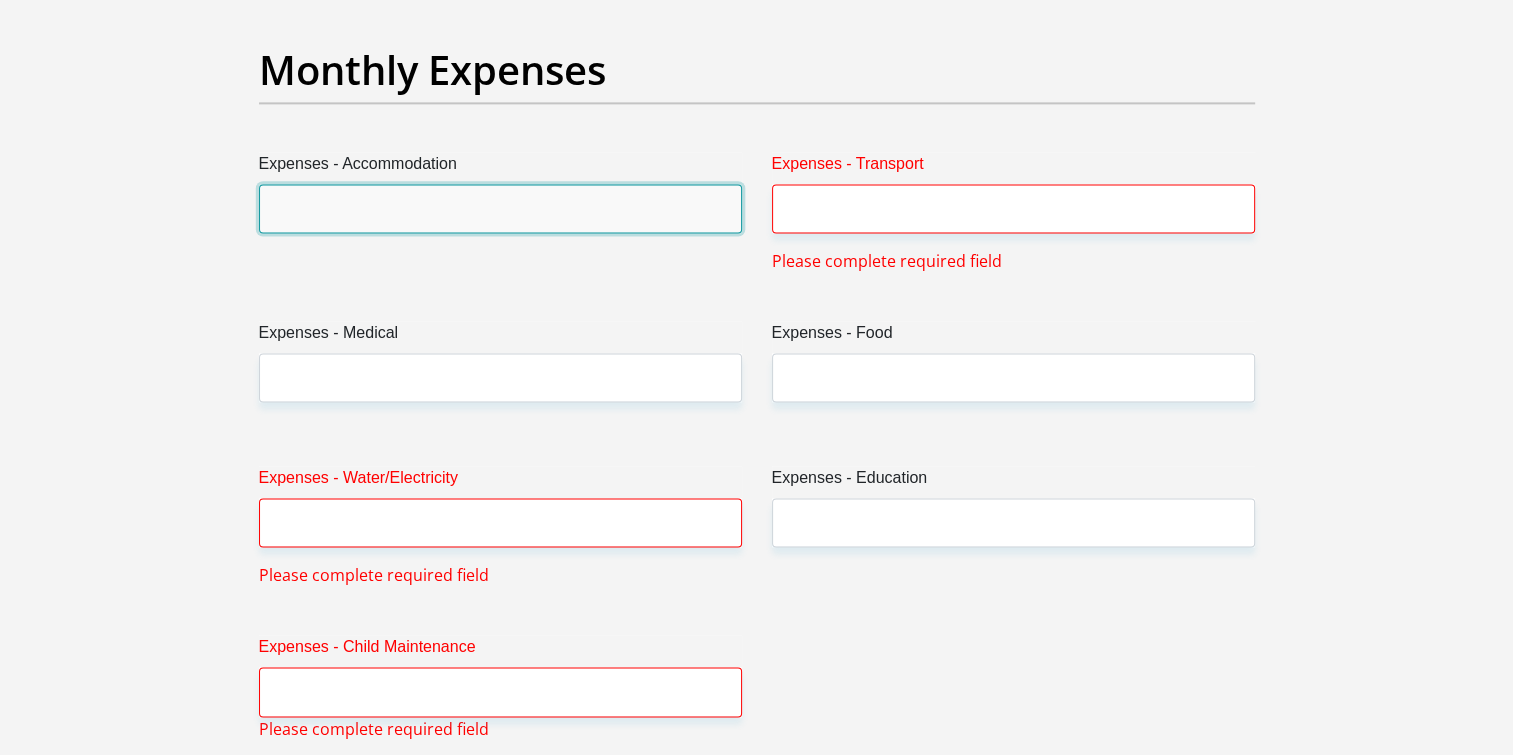 click on "Expenses - Accommodation" at bounding box center [500, 208] 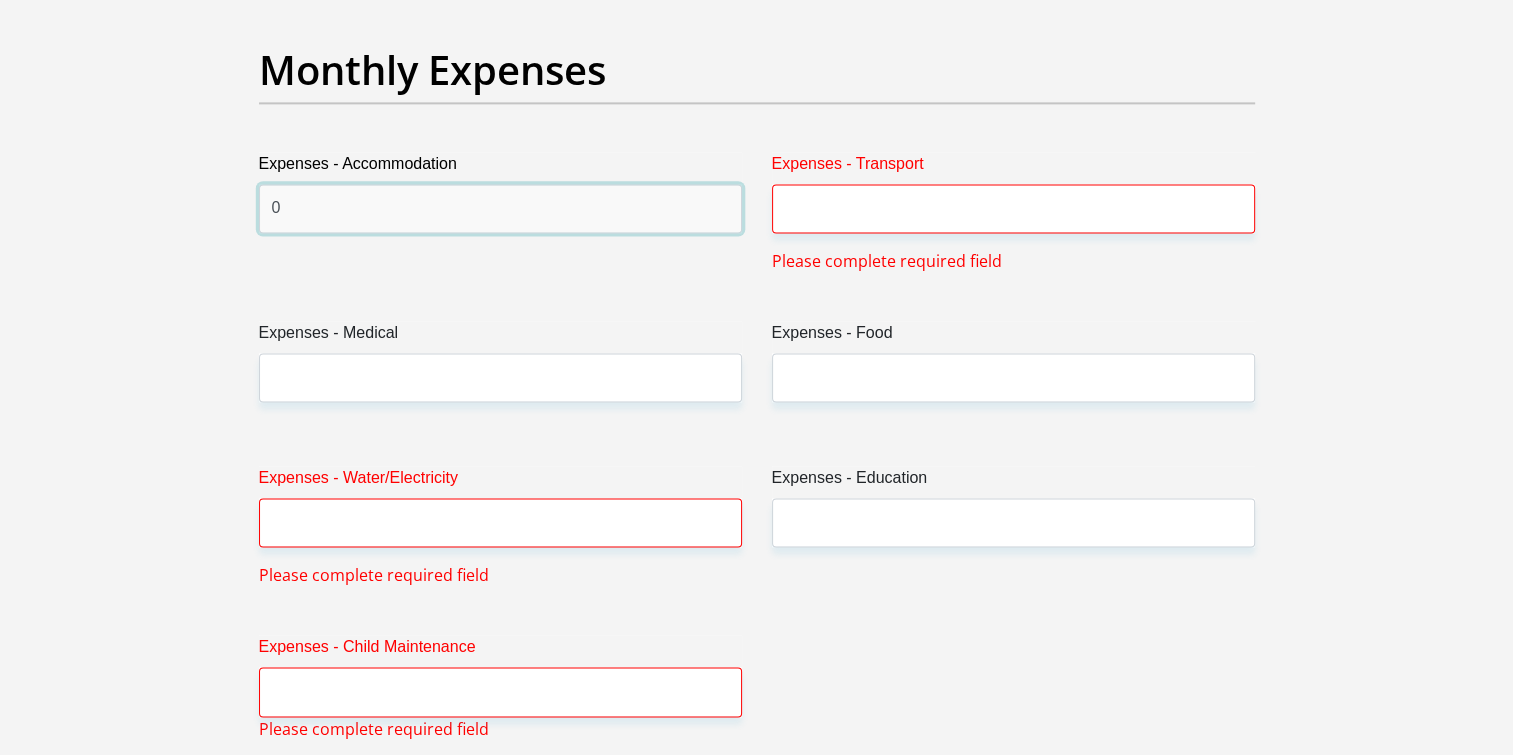 type on "0" 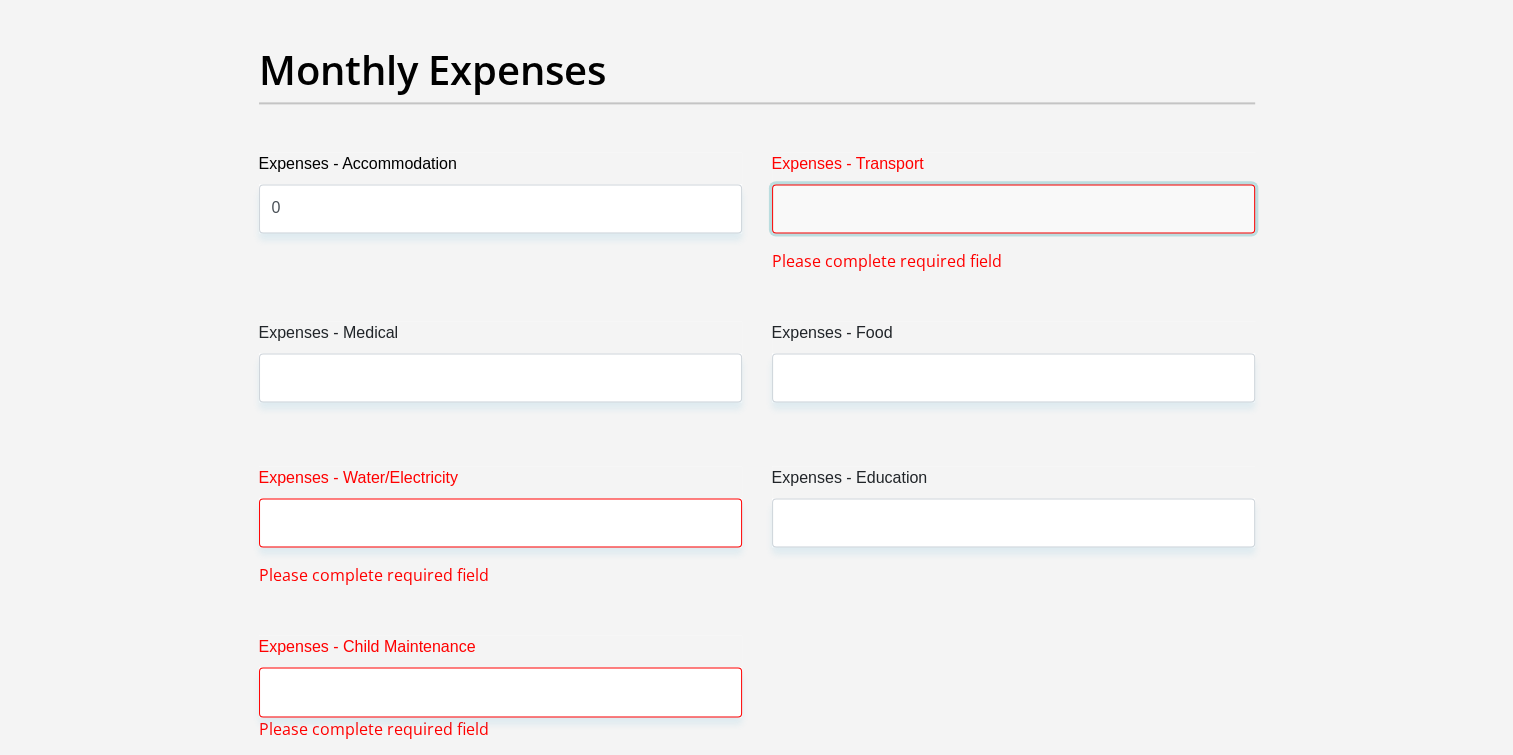 click on "Expenses - Transport" at bounding box center (1013, 208) 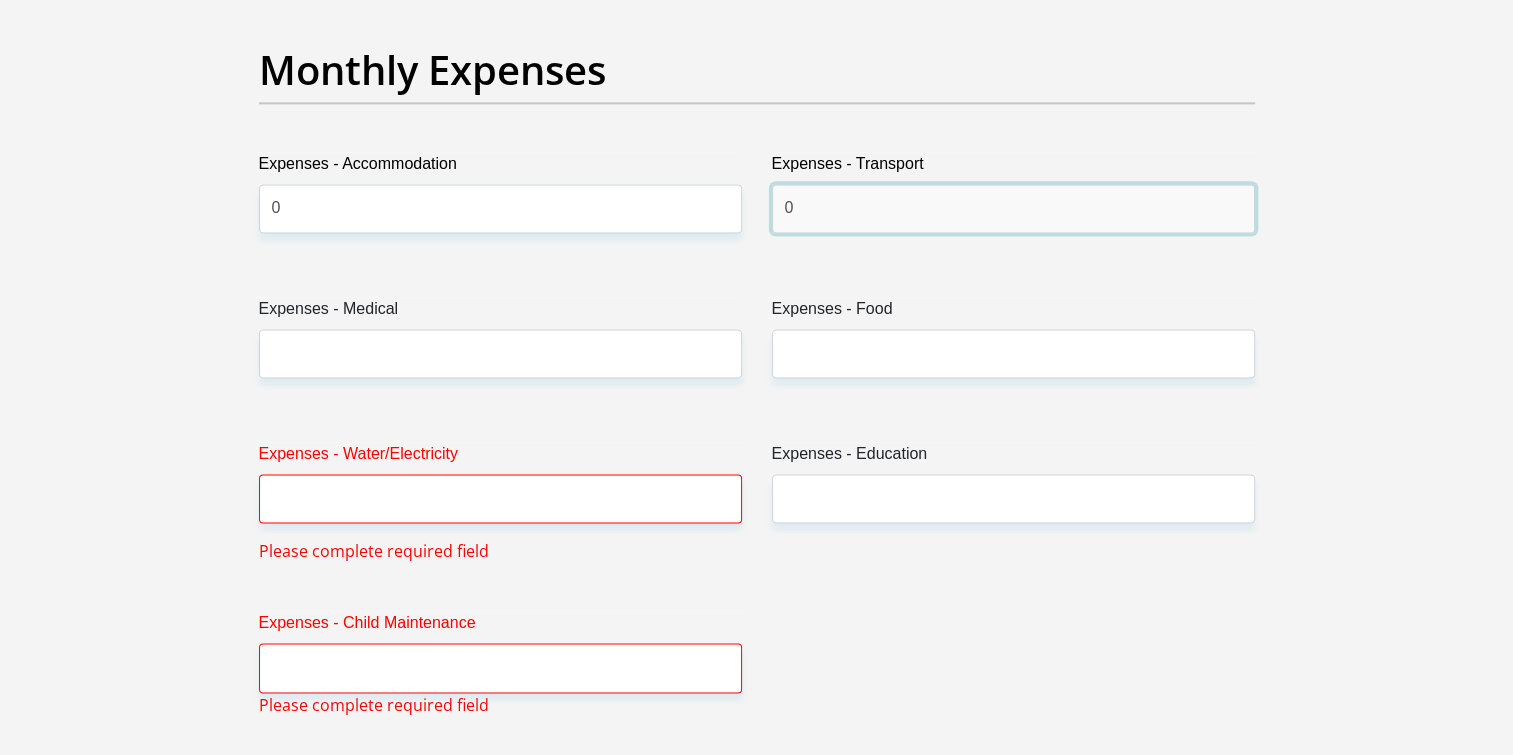 type on "0" 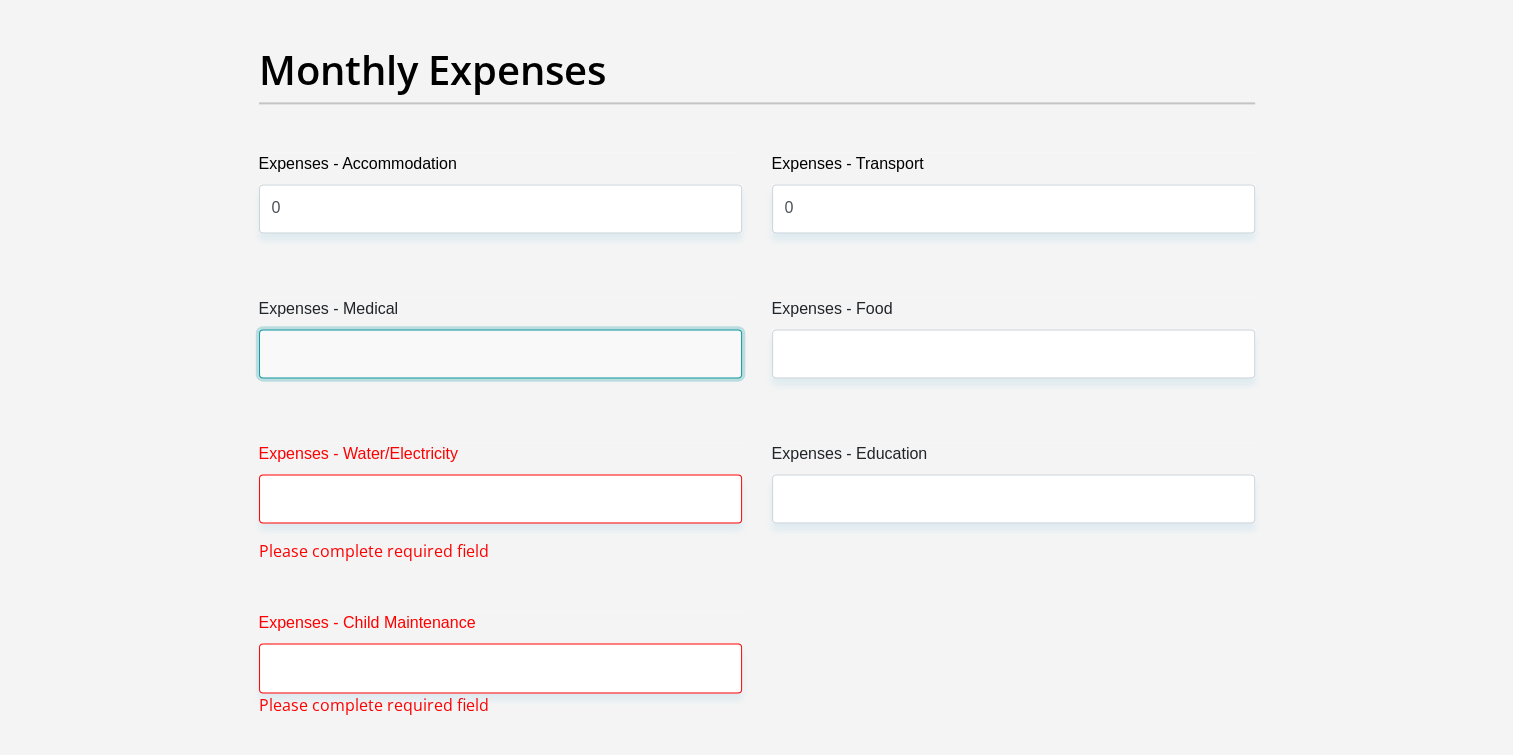 click on "Expenses - Medical" at bounding box center (500, 353) 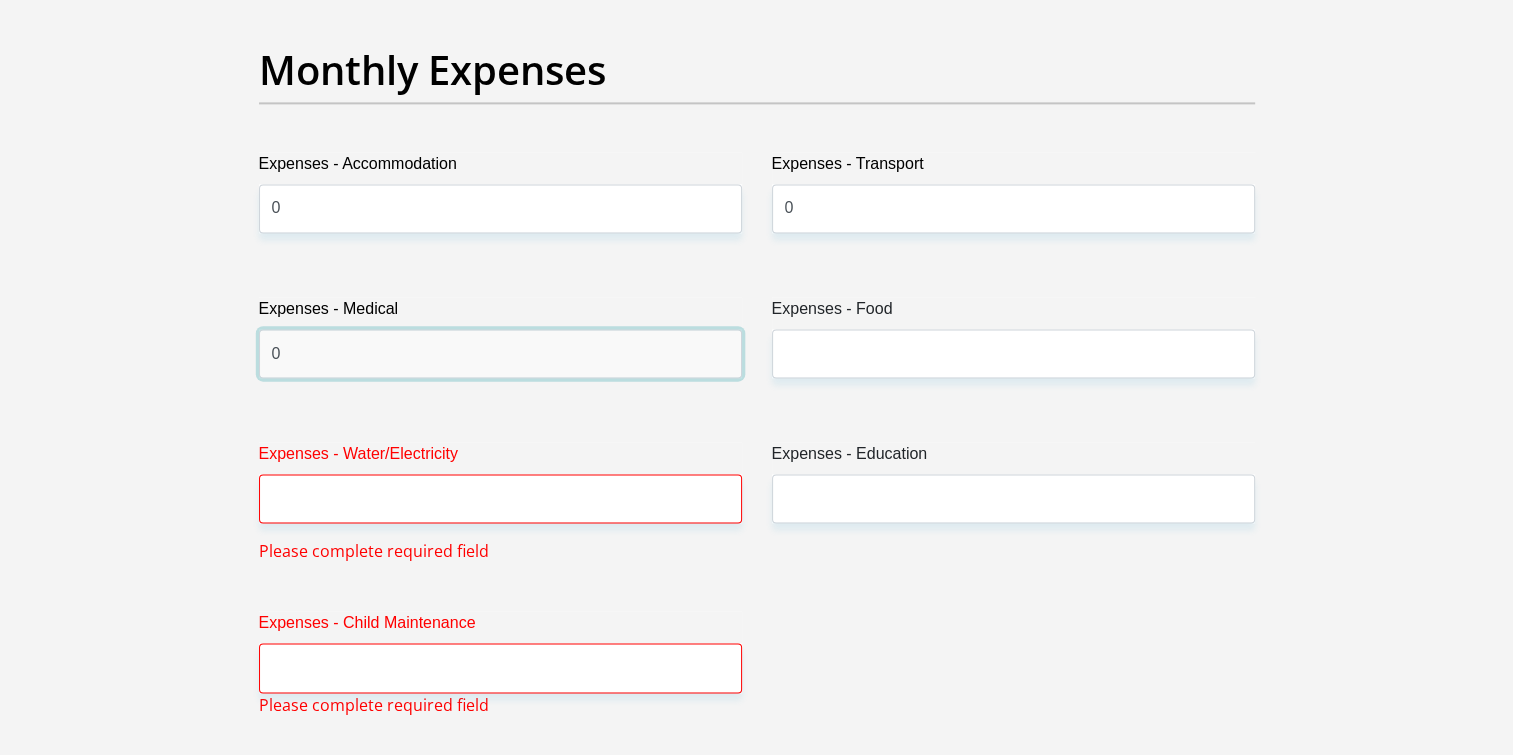 type on "0" 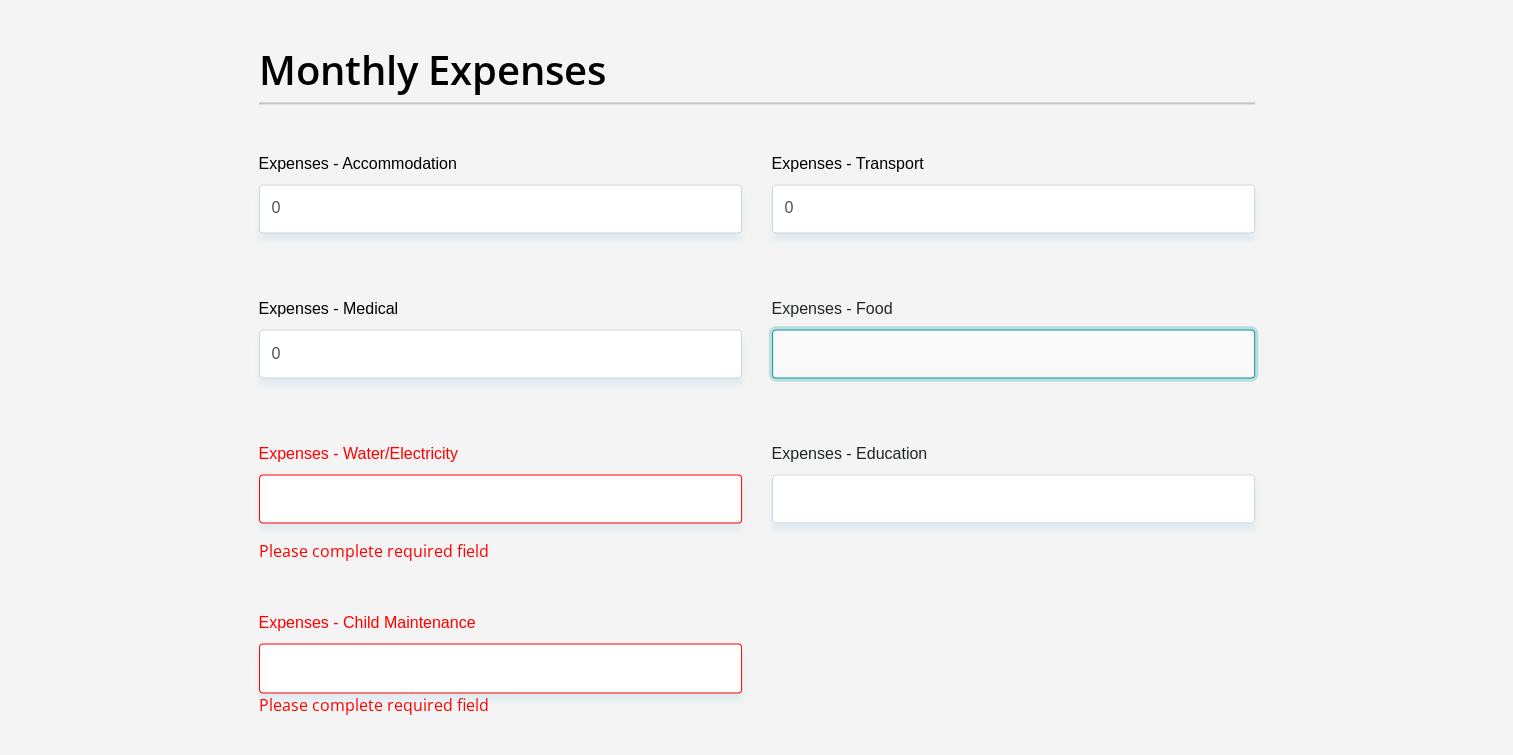 click on "Expenses - Food" at bounding box center (1013, 353) 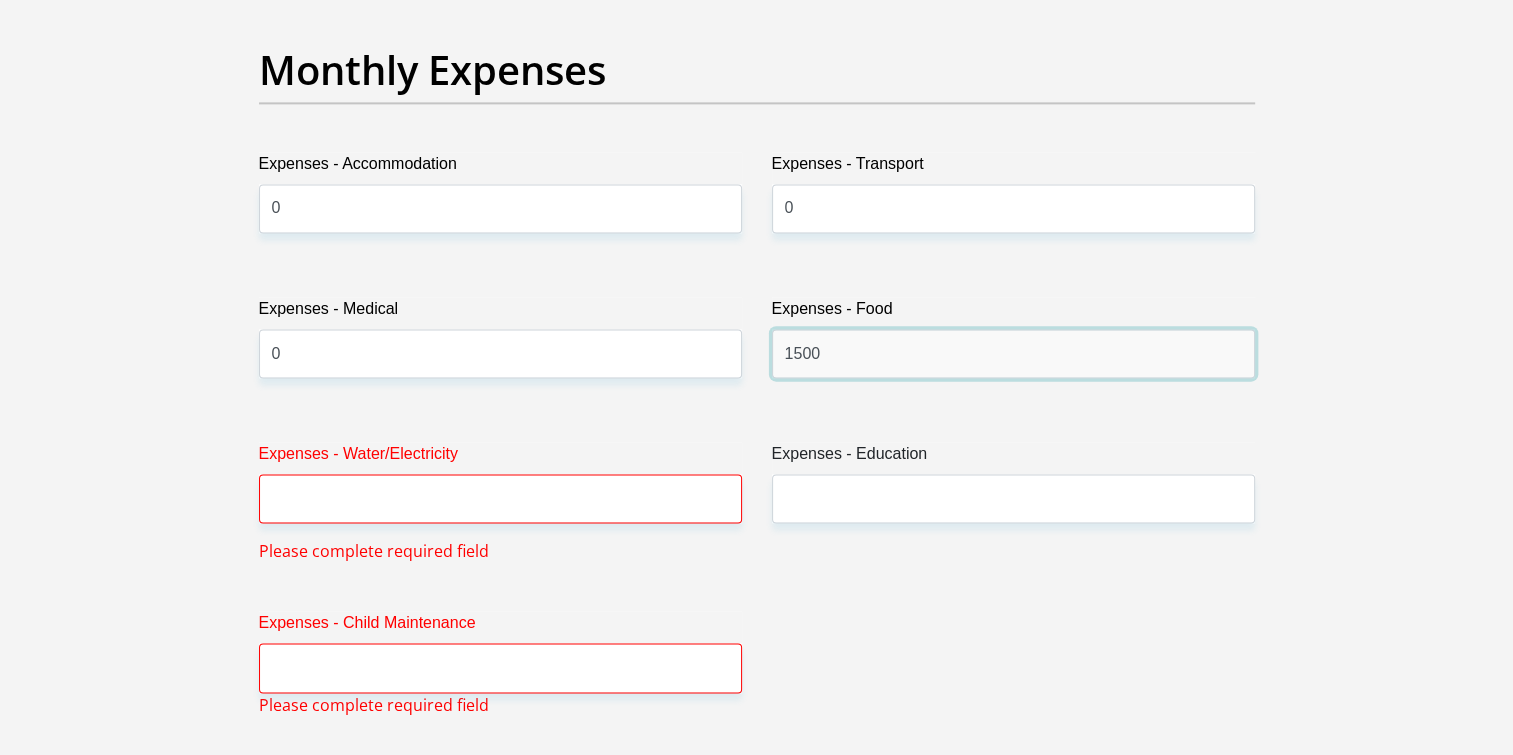 type on "1500" 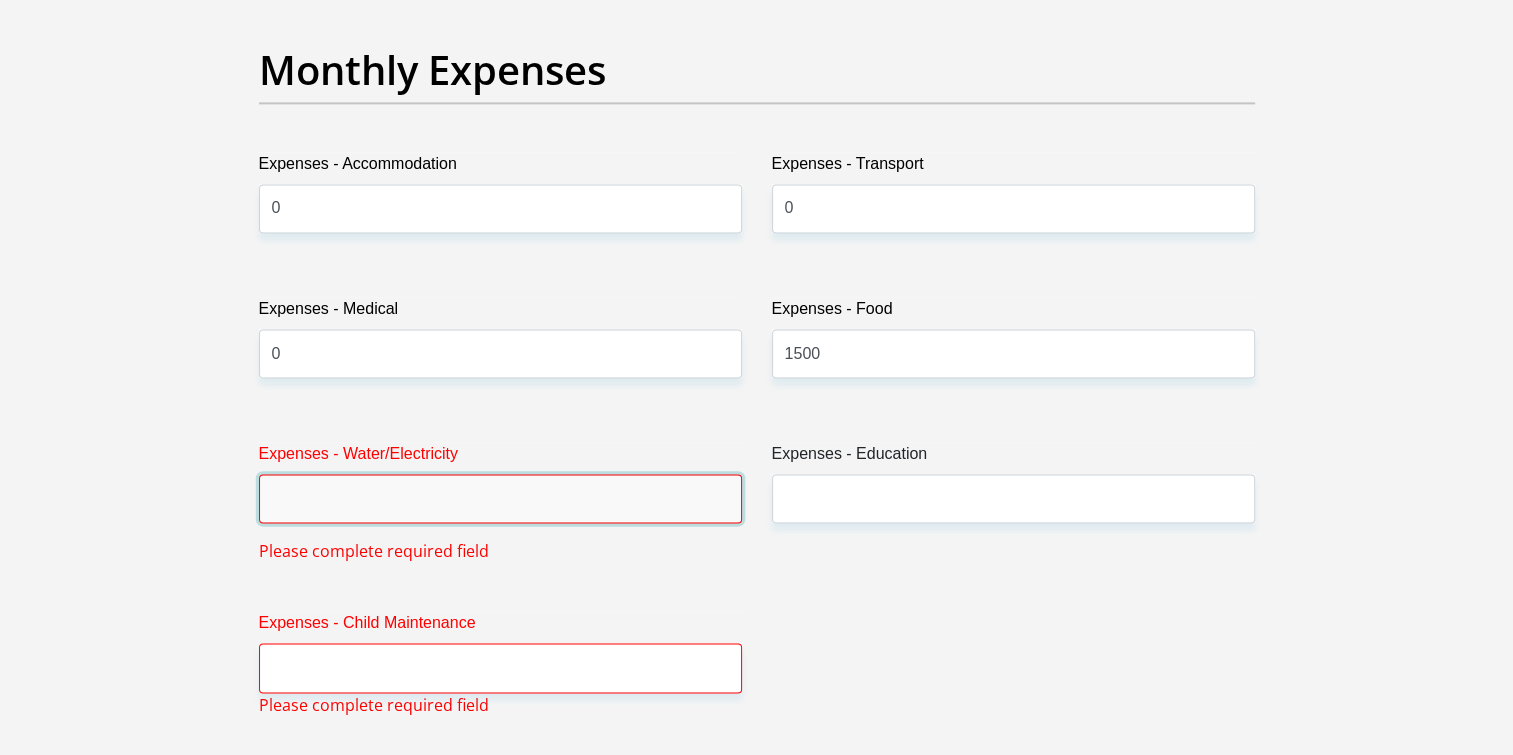 click on "Expenses - Water/Electricity" at bounding box center (500, 498) 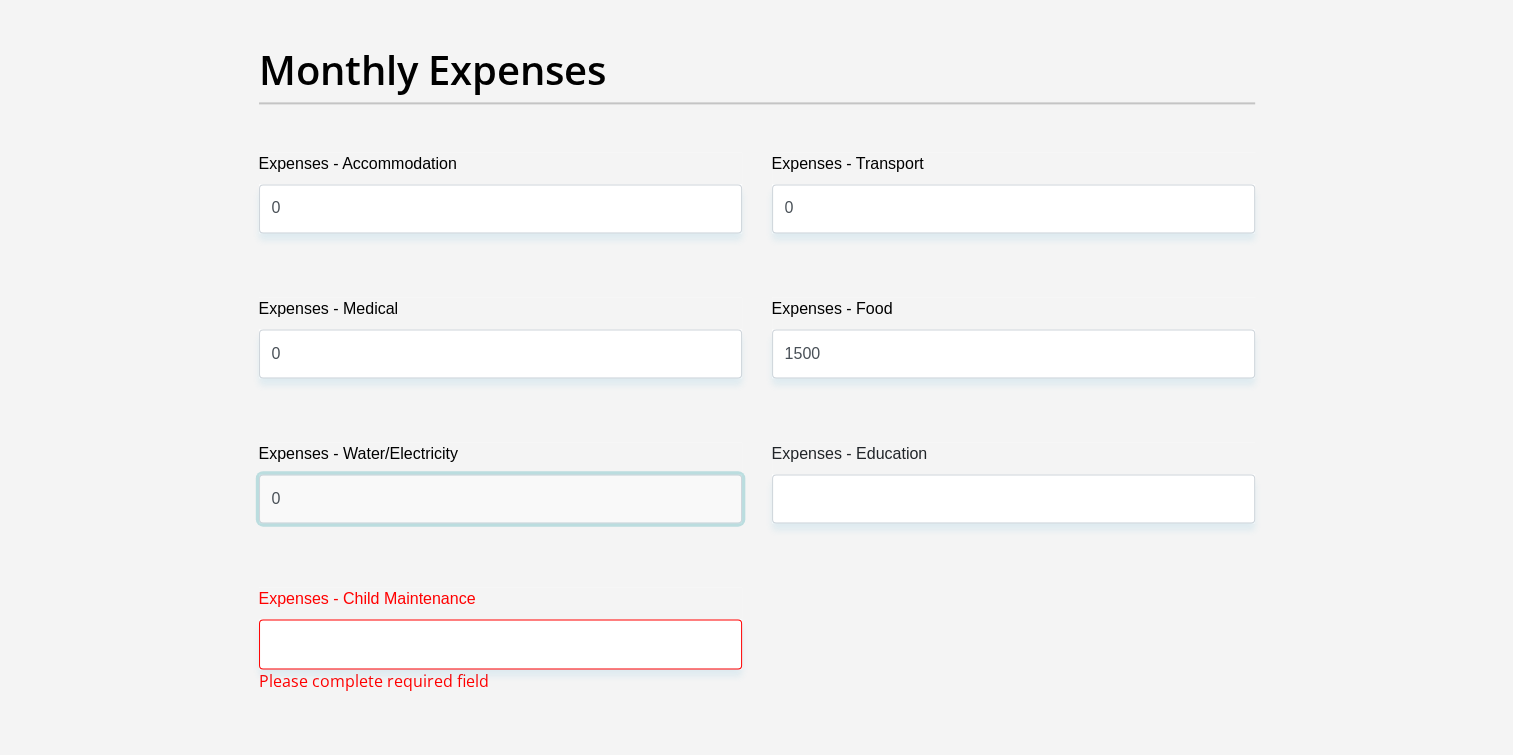 type on "0" 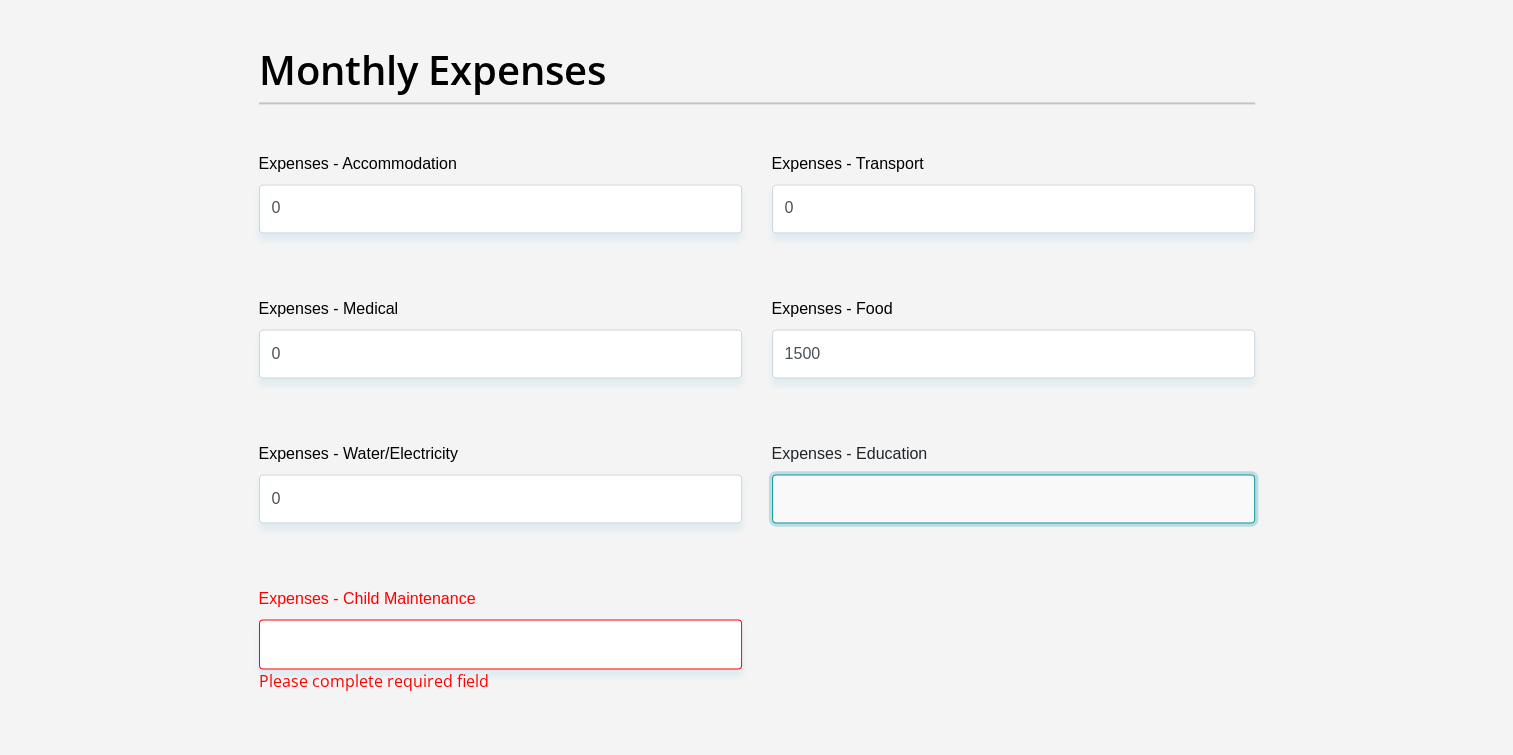 click on "Expenses - Education" at bounding box center [1013, 498] 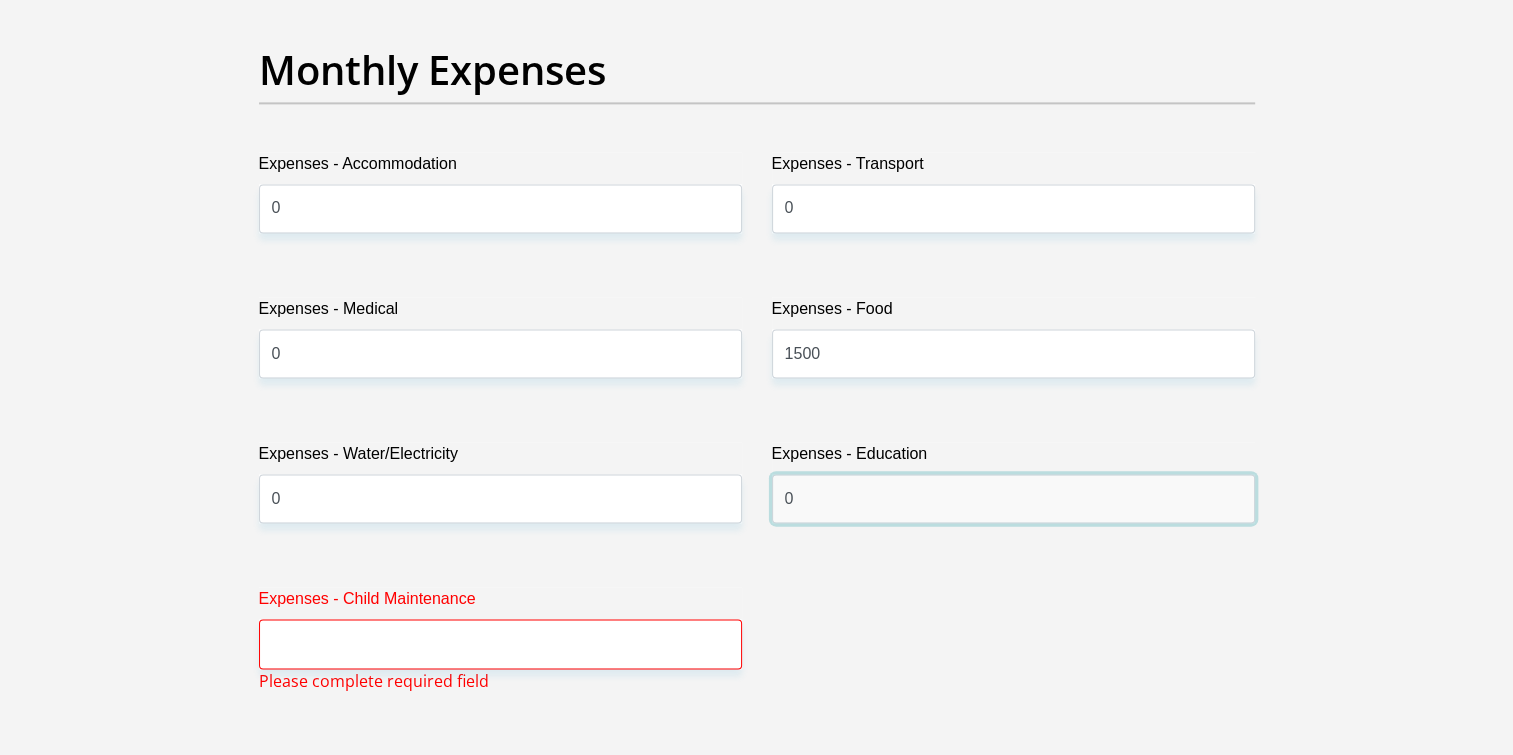 type on "0" 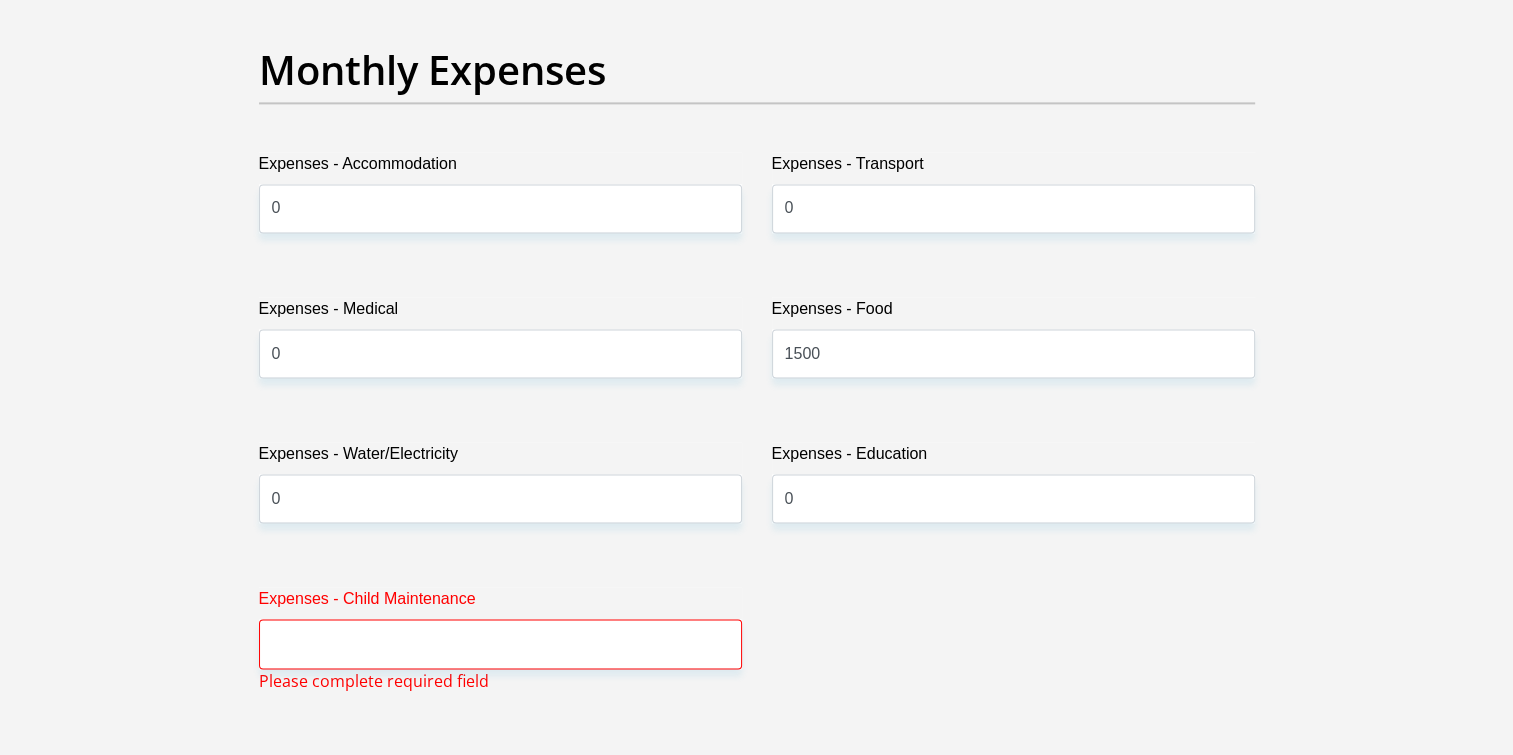 click on "Expenses - Child Maintenance" at bounding box center [500, 603] 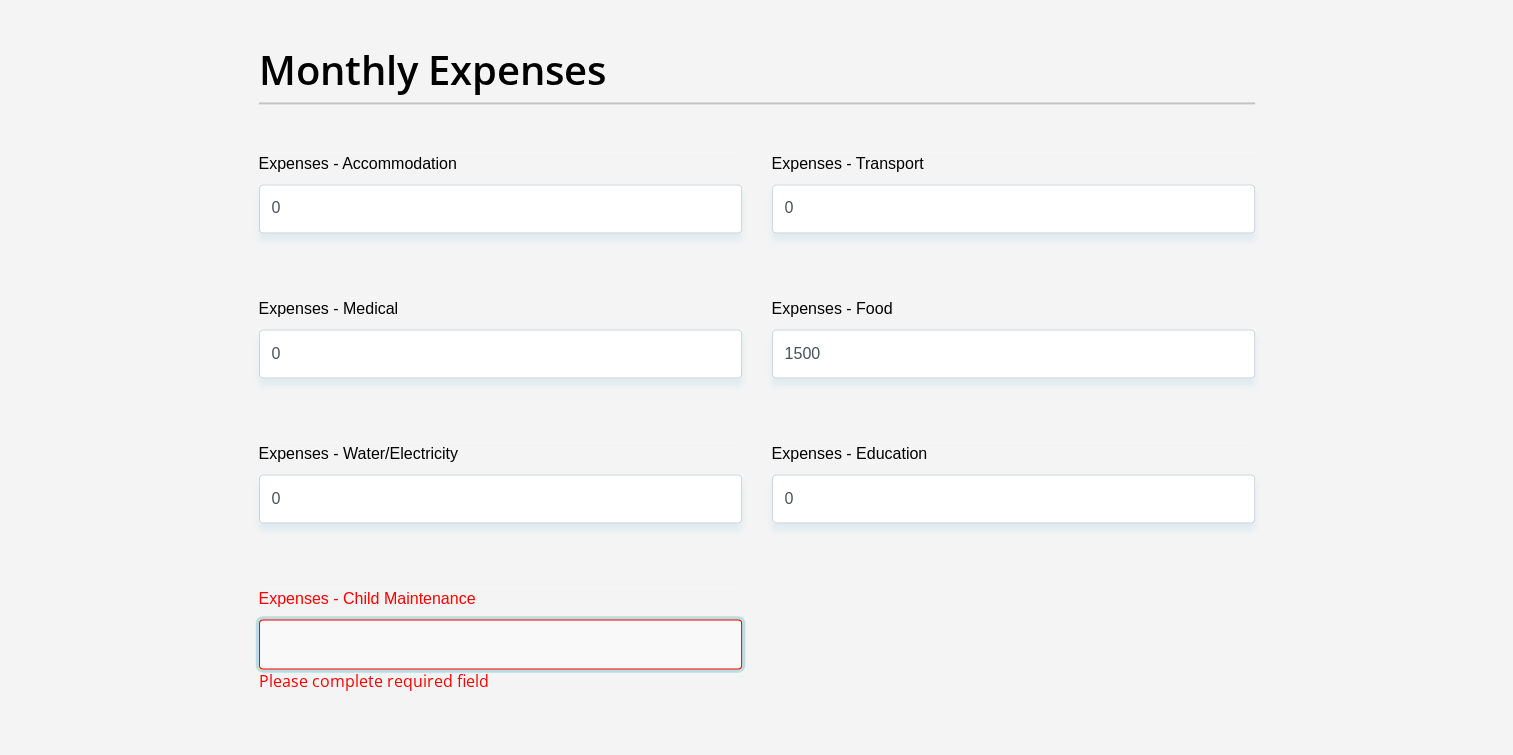 click on "Expenses - Child Maintenance" at bounding box center [500, 643] 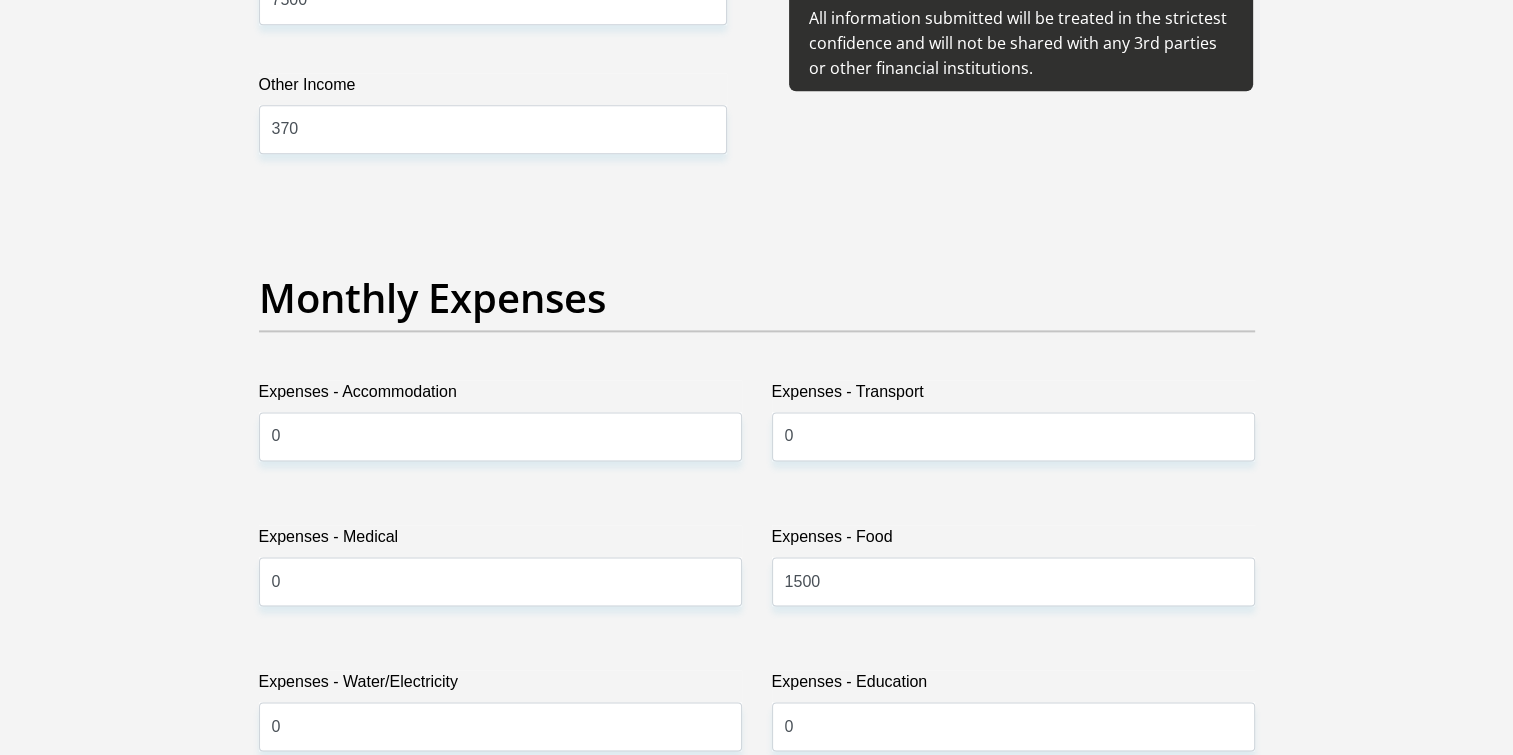 scroll, scrollTop: 2757, scrollLeft: 0, axis: vertical 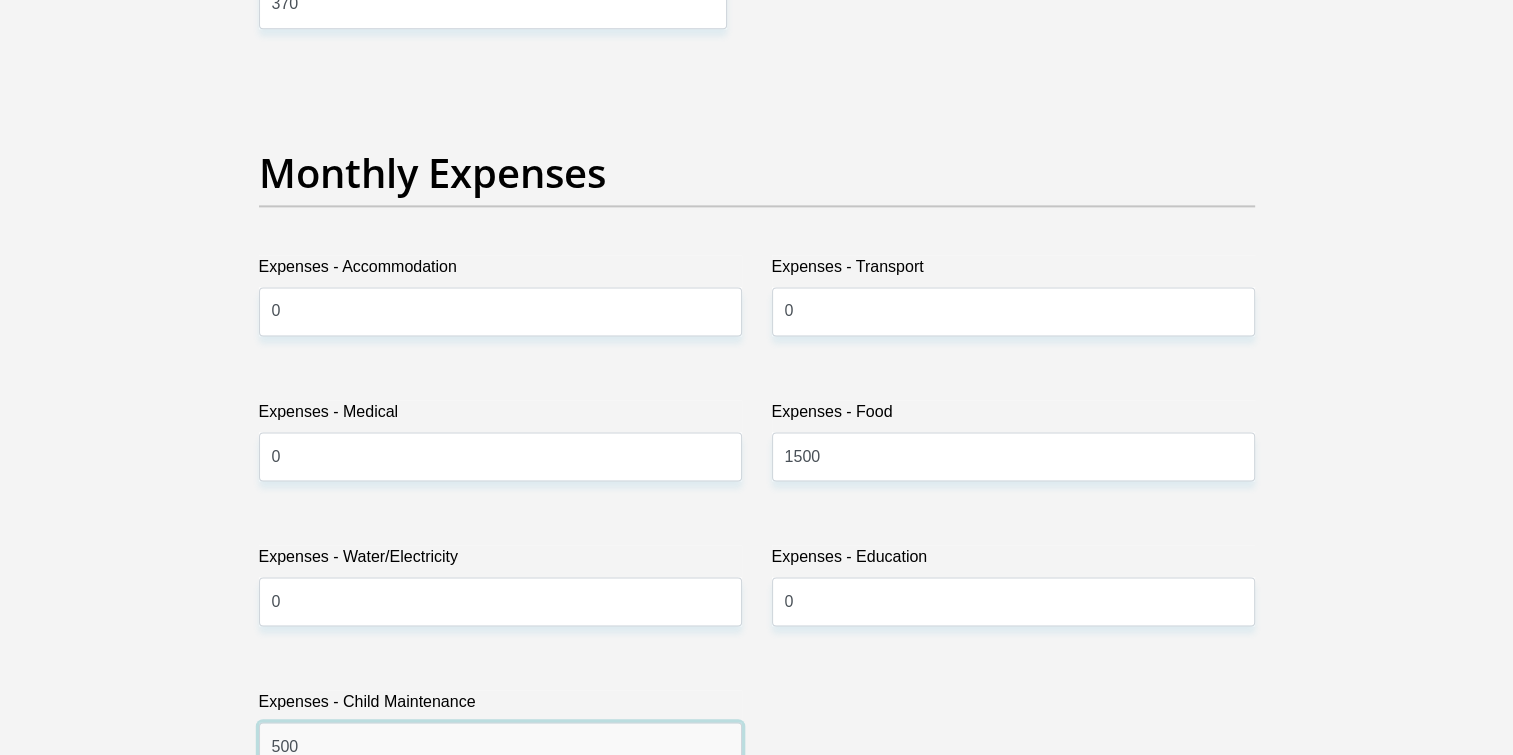 type on "500" 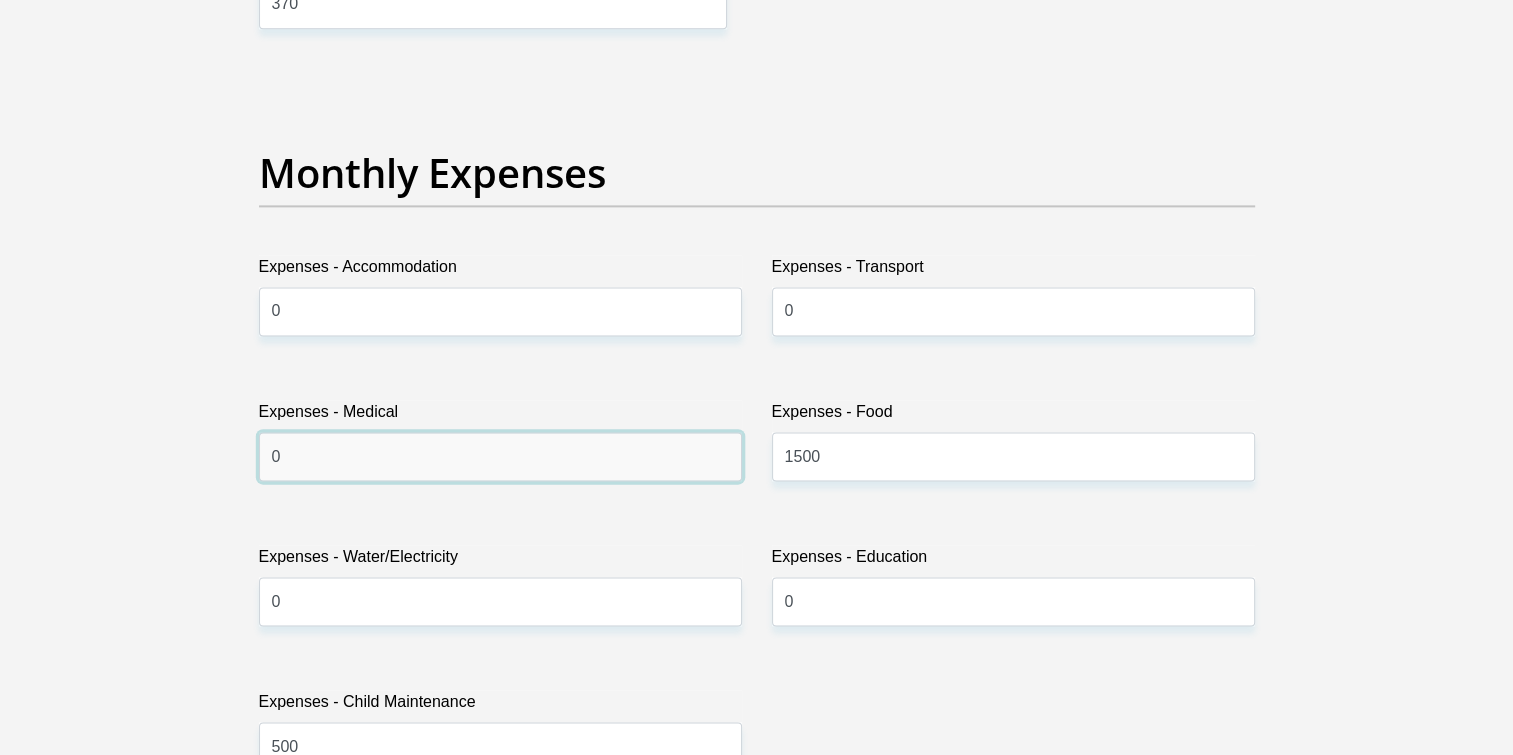 click on "0" at bounding box center [500, 456] 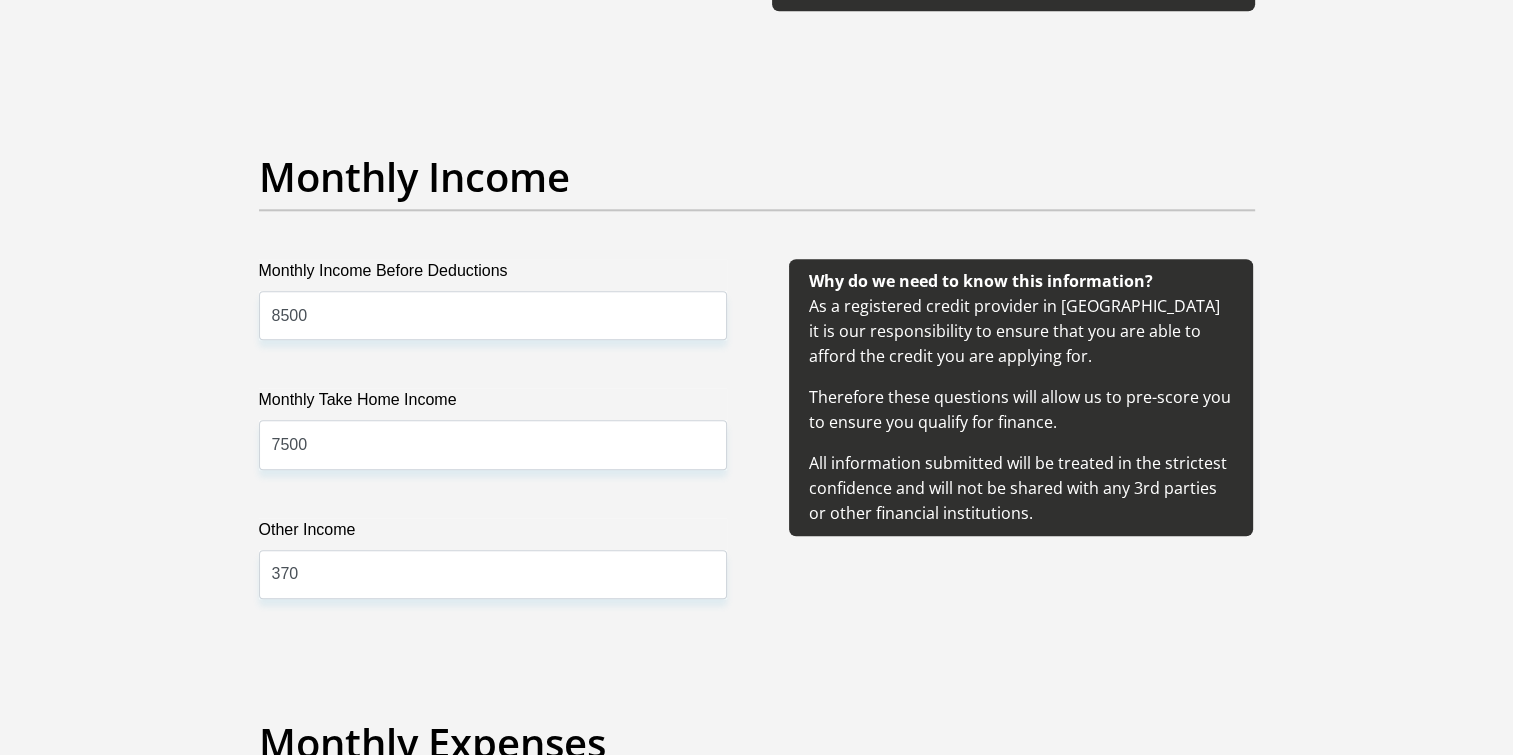 scroll, scrollTop: 2184, scrollLeft: 0, axis: vertical 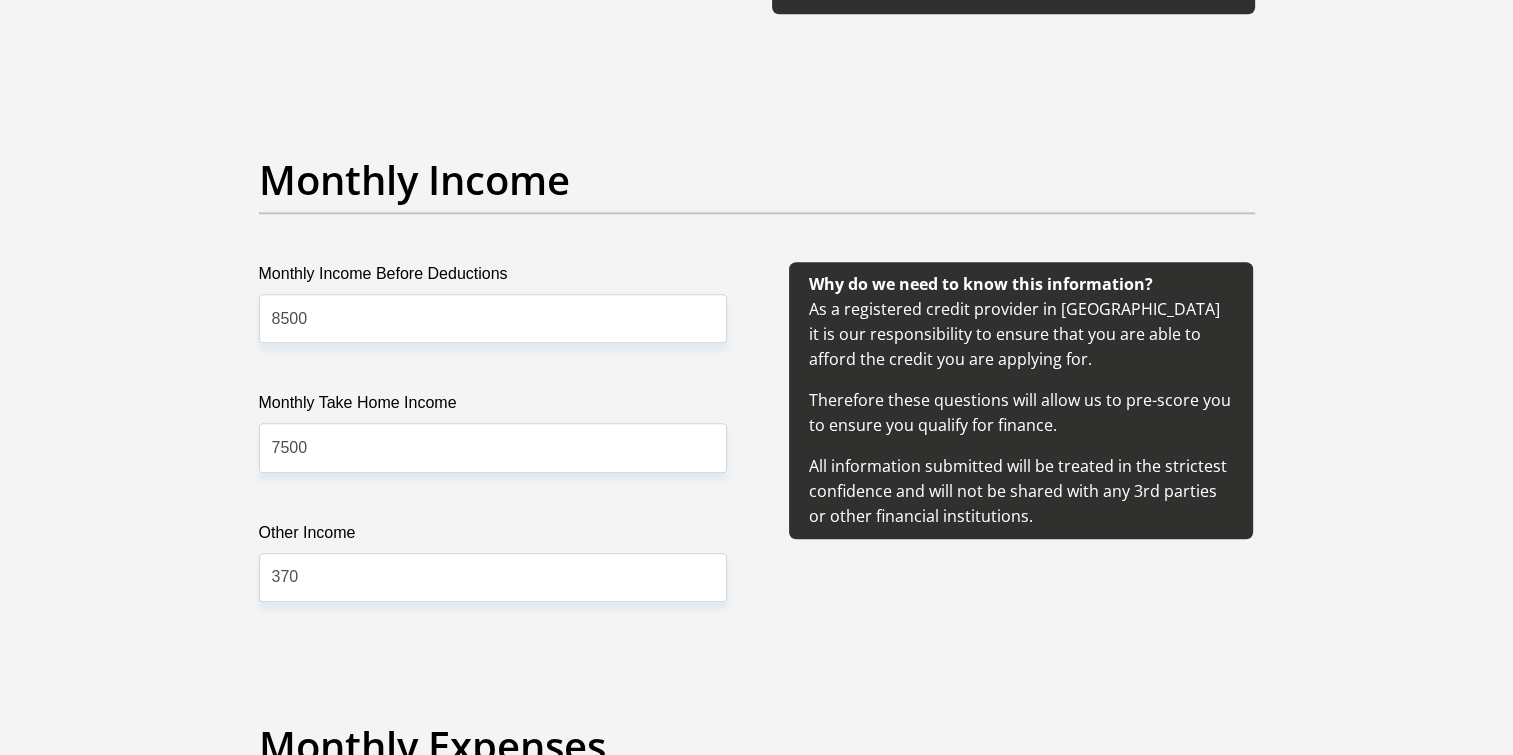 type on "220" 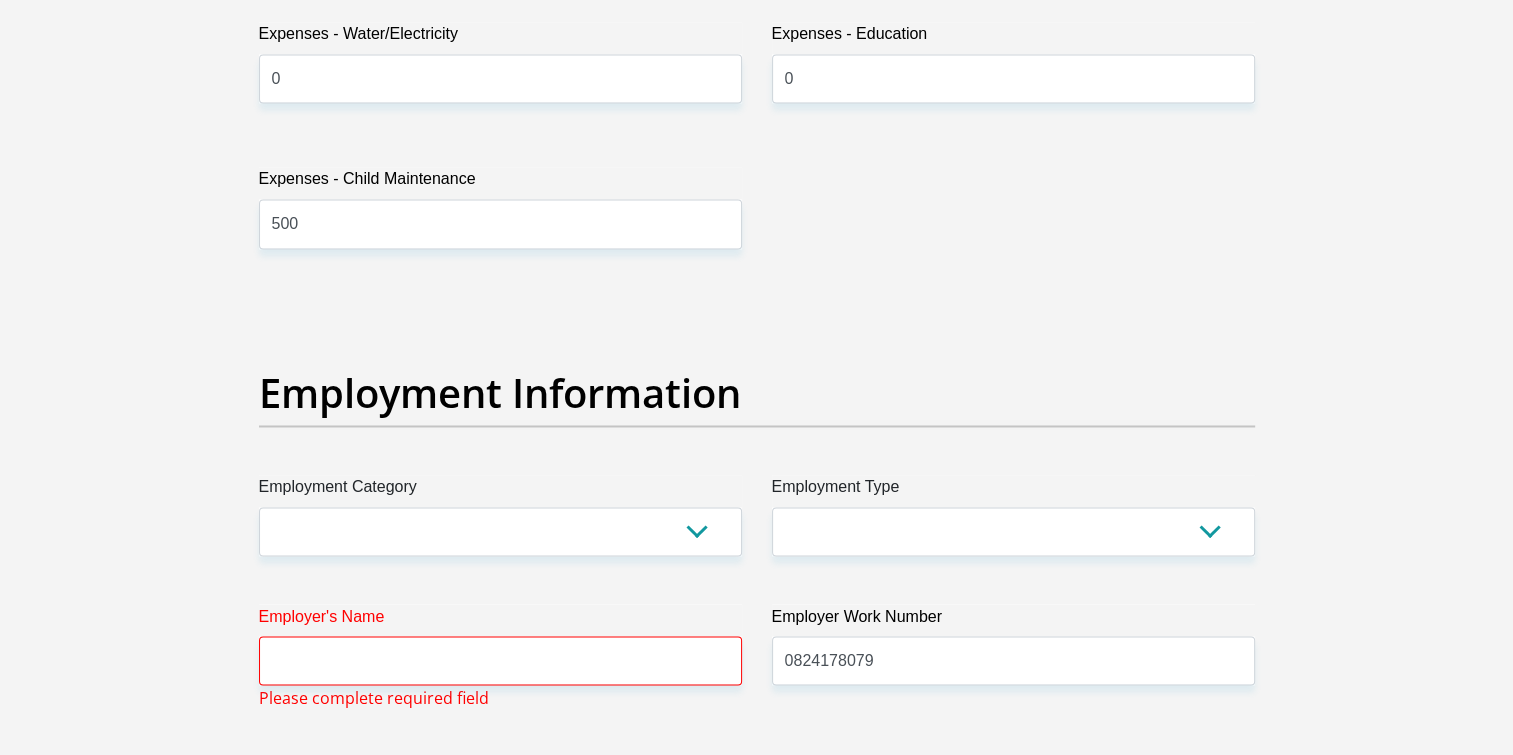 scroll, scrollTop: 3604, scrollLeft: 0, axis: vertical 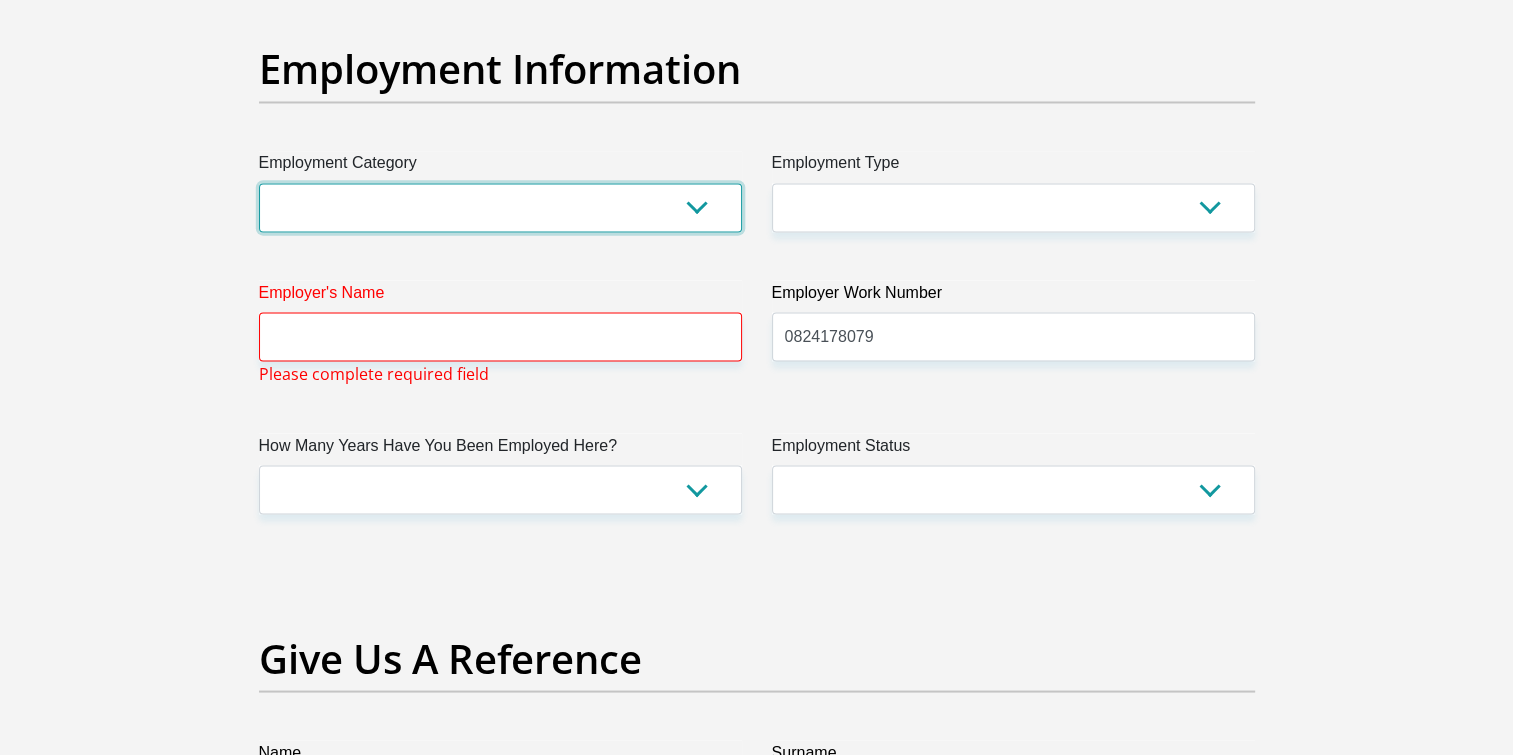click on "AGRICULTURE
ALCOHOL & TOBACCO
CONSTRUCTION MATERIALS
METALLURGY
EQUIPMENT FOR RENEWABLE ENERGY
SPECIALIZED CONTRACTORS
CAR
GAMING (INCL. INTERNET
OTHER WHOLESALE
UNLICENSED PHARMACEUTICALS
CURRENCY EXCHANGE HOUSES
OTHER FINANCIAL INSTITUTIONS & INSURANCE
REAL ESTATE AGENTS
OIL & GAS
OTHER MATERIALS (E.G. IRON ORE)
PRECIOUS STONES & PRECIOUS METALS
POLITICAL ORGANIZATIONS
RELIGIOUS ORGANIZATIONS(NOT SECTS)
ACTI. HAVING BUSINESS DEAL WITH PUBLIC ADMINISTRATION
LAUNDROMATS" at bounding box center (500, 207) 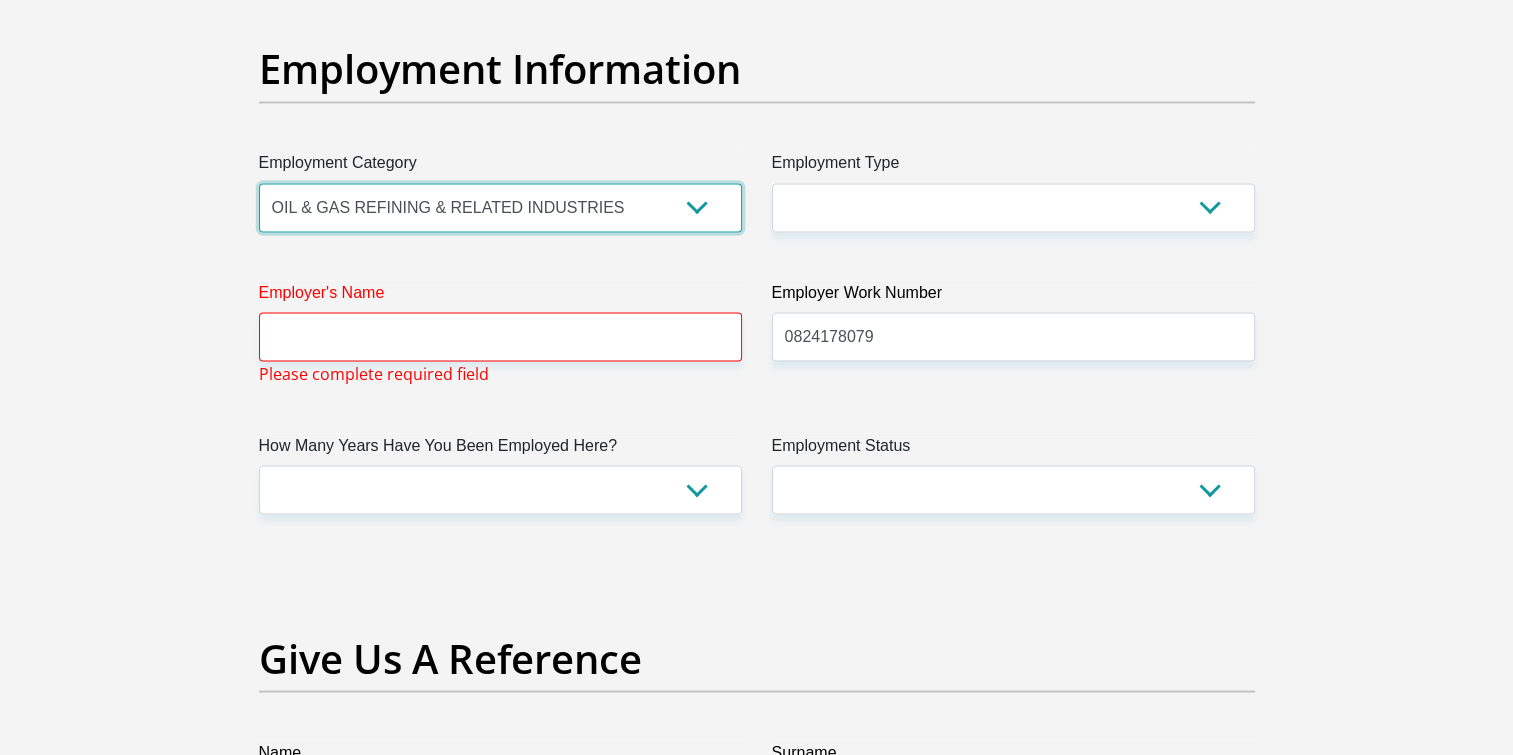 click on "AGRICULTURE
ALCOHOL & TOBACCO
CONSTRUCTION MATERIALS
METALLURGY
EQUIPMENT FOR RENEWABLE ENERGY
SPECIALIZED CONTRACTORS
CAR
GAMING (INCL. INTERNET
OTHER WHOLESALE
UNLICENSED PHARMACEUTICALS
CURRENCY EXCHANGE HOUSES
OTHER FINANCIAL INSTITUTIONS & INSURANCE
REAL ESTATE AGENTS
OIL & GAS
OTHER MATERIALS (E.G. IRON ORE)
PRECIOUS STONES & PRECIOUS METALS
POLITICAL ORGANIZATIONS
RELIGIOUS ORGANIZATIONS(NOT SECTS)
ACTI. HAVING BUSINESS DEAL WITH PUBLIC ADMINISTRATION
LAUNDROMATS" at bounding box center [500, 207] 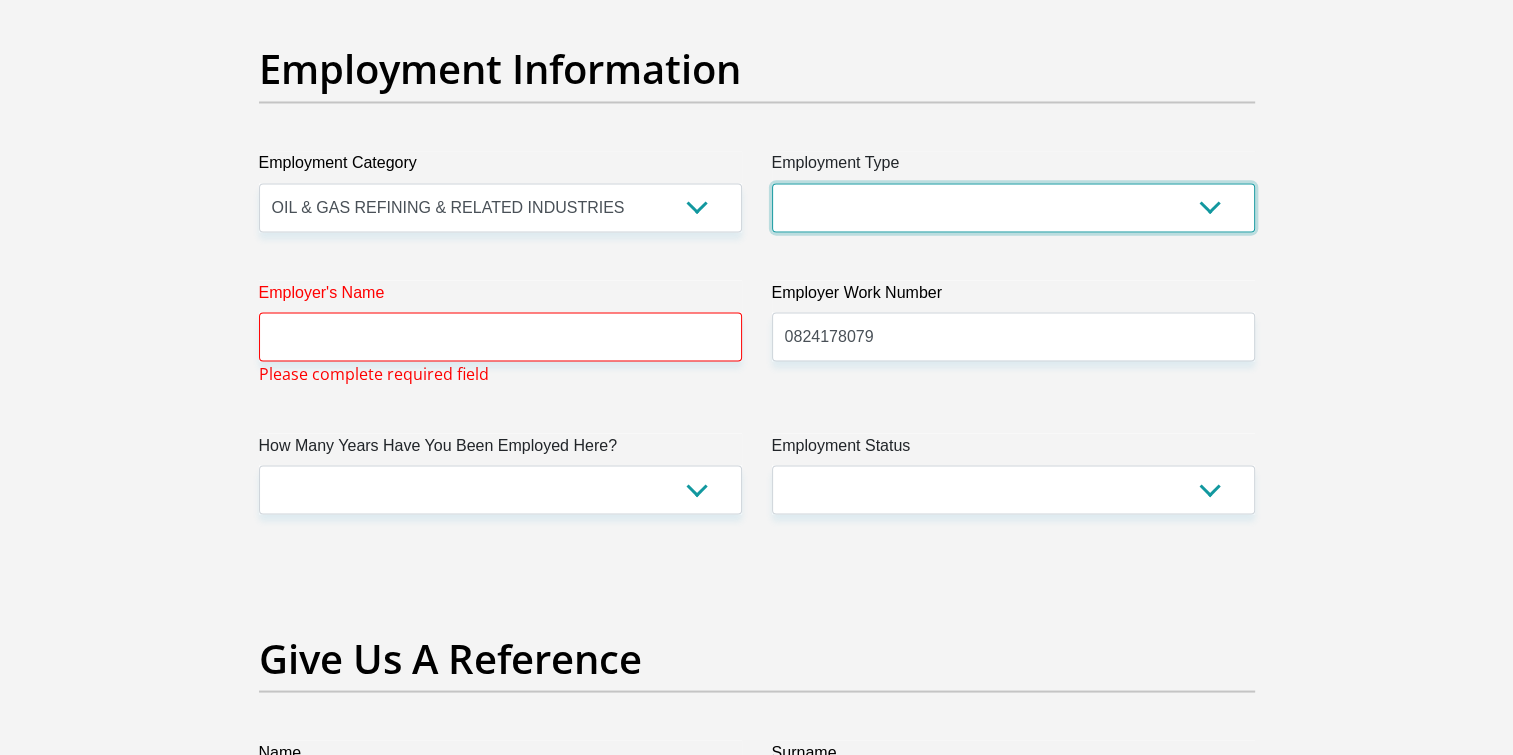 click on "College/Lecturer
Craft Seller
Creative
Driver
Executive
Farmer
Forces - Non Commissioned
Forces - Officer
Hawker
Housewife
Labourer
Licenced Professional
Manager
Miner
Non Licenced Professional
Office Staff/Clerk
Outside Worker
Pensioner
Permanent Teacher
Production/Manufacturing
Sales
Self-Employed
Semi-Professional Worker
Service Industry  Social Worker  Student" at bounding box center [1013, 207] 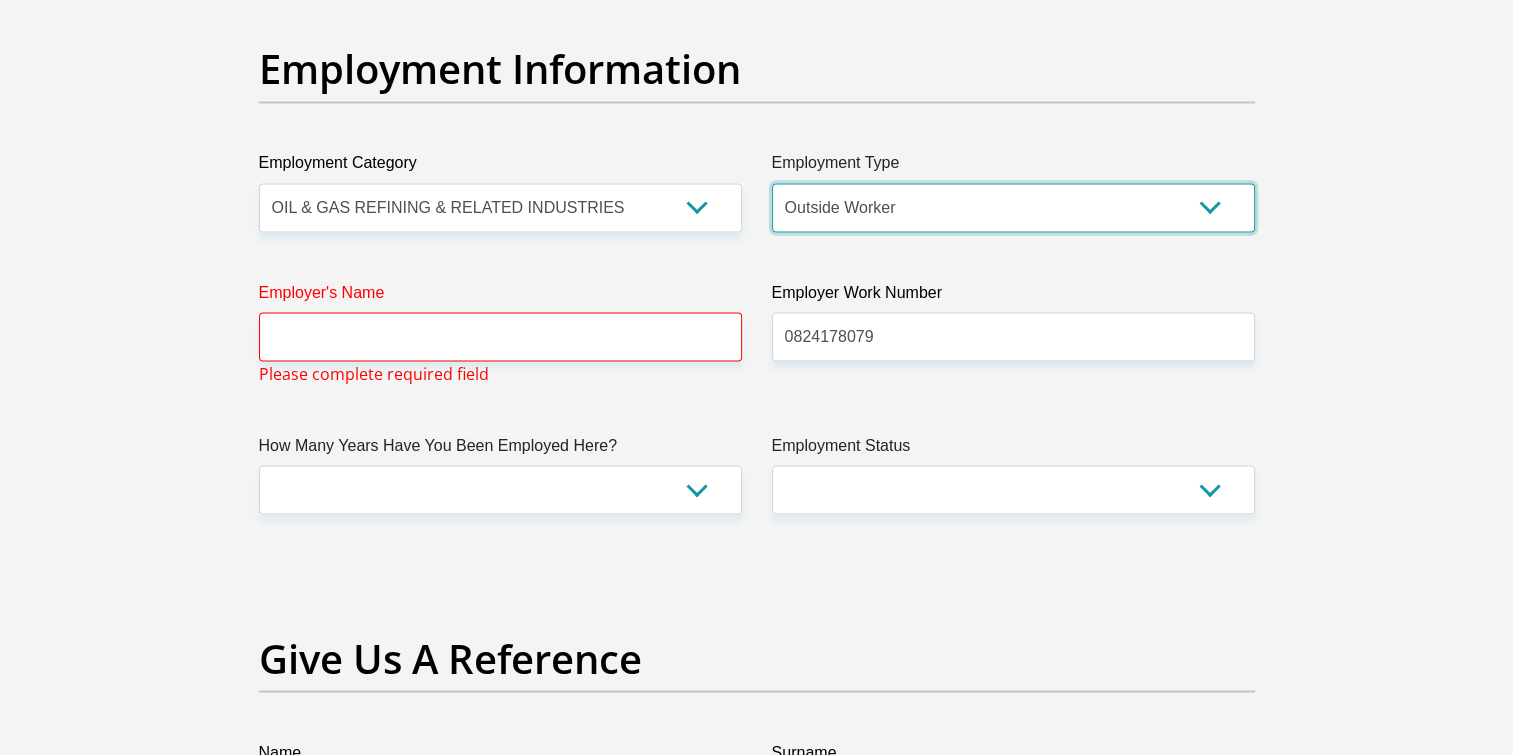 click on "College/Lecturer
Craft Seller
Creative
Driver
Executive
Farmer
Forces - Non Commissioned
Forces - Officer
Hawker
Housewife
Labourer
Licenced Professional
Manager
Miner
Non Licenced Professional
Office Staff/Clerk
Outside Worker
Pensioner
Permanent Teacher
Production/Manufacturing
Sales
Self-Employed
Semi-Professional Worker
Service Industry  Social Worker  Student" at bounding box center (1013, 207) 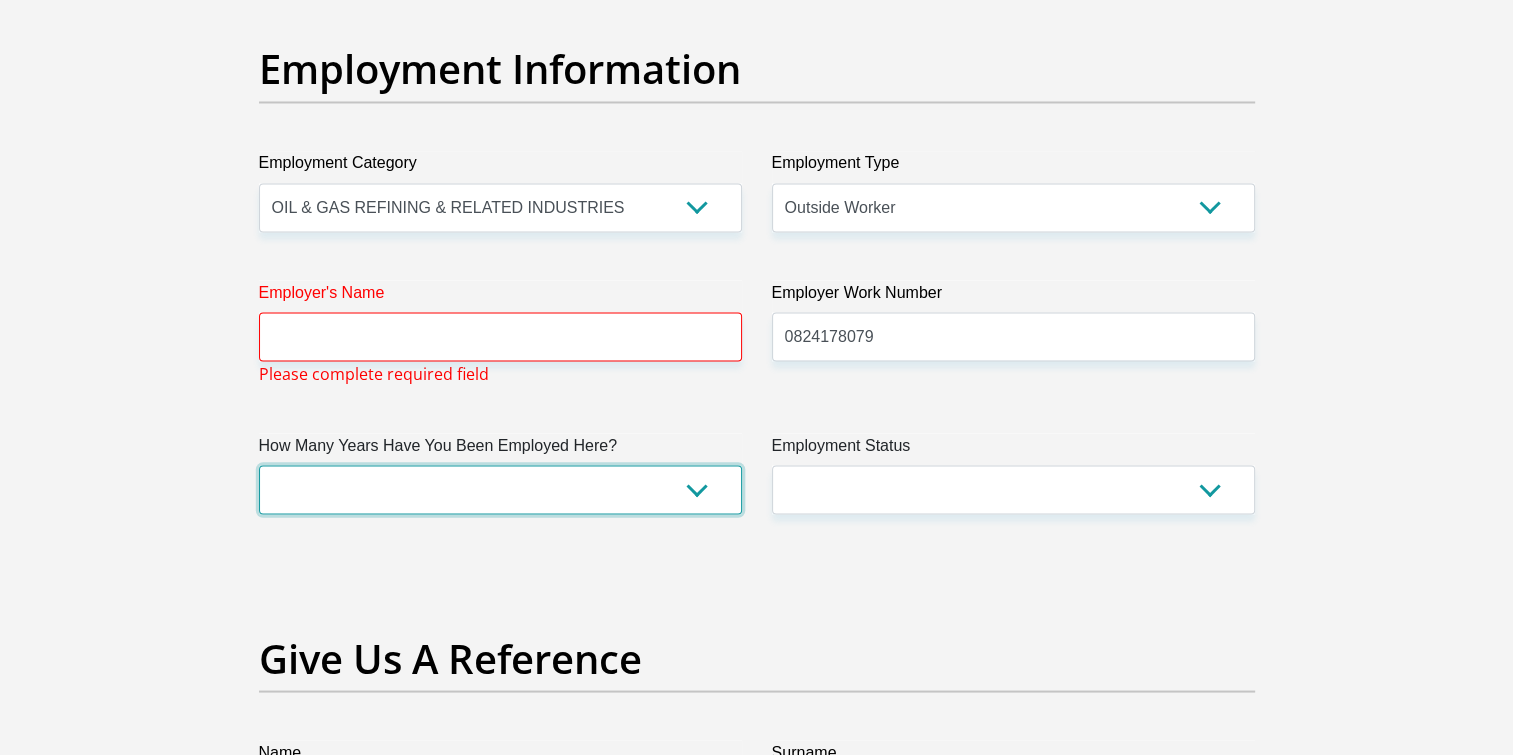 click on "less than 1 year
1-3 years
3-5 years
5+ years" at bounding box center [500, 489] 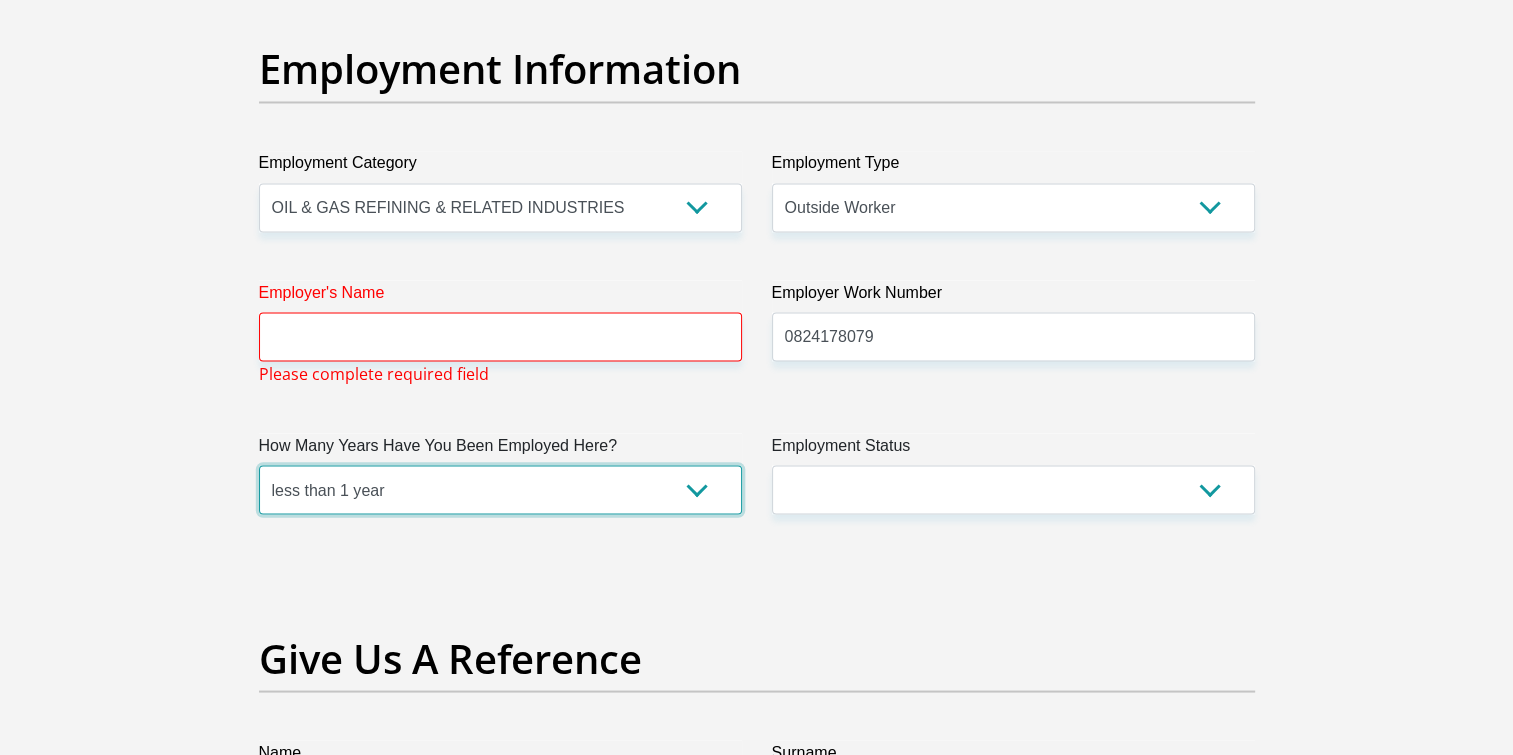 click on "less than 1 year
1-3 years
3-5 years
5+ years" at bounding box center (500, 489) 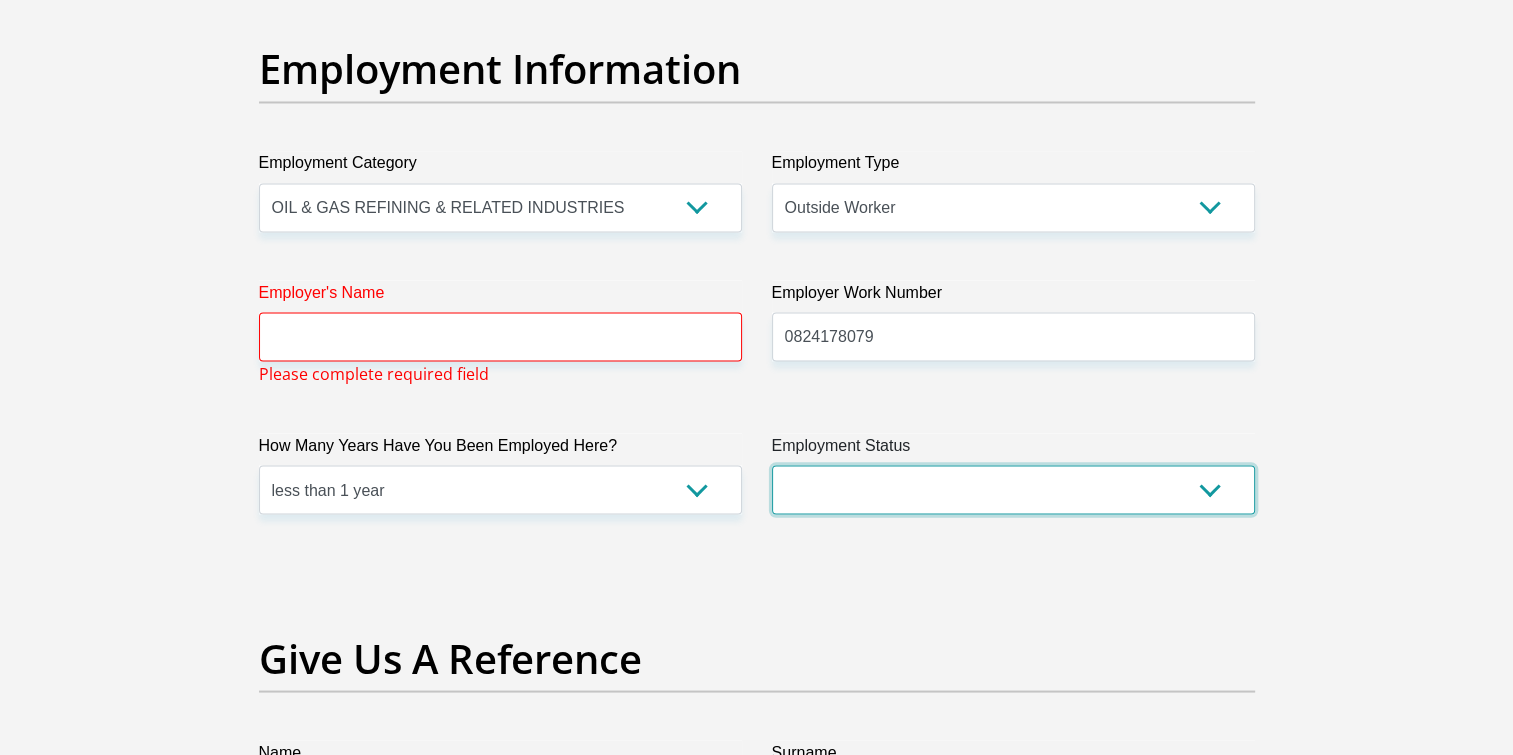 click on "Permanent/Full-time
Part-time/Casual
Contract Worker
Self-Employed
Housewife
Retired
Student
Medically Boarded
Disability
Unemployed" at bounding box center (1013, 489) 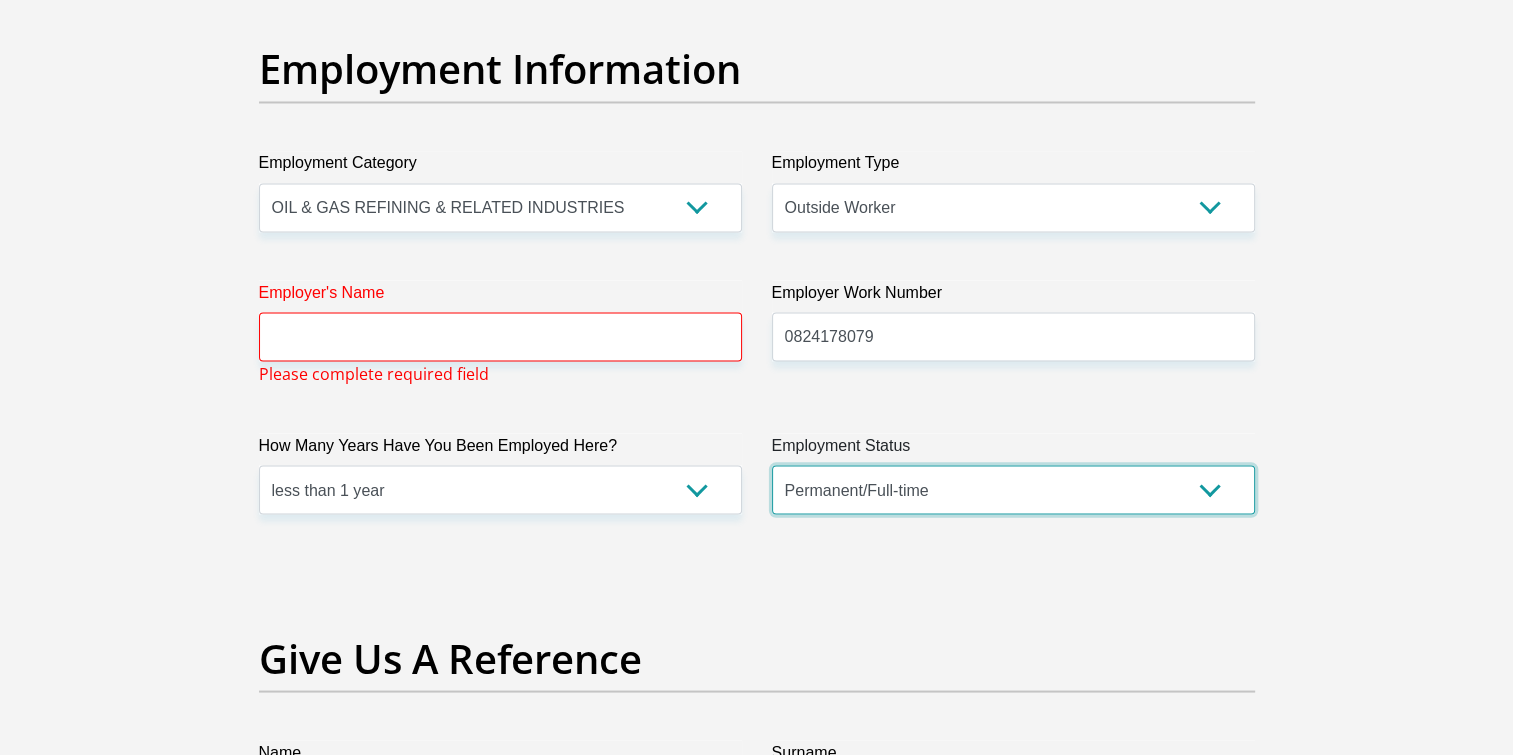 click on "Permanent/Full-time
Part-time/Casual
Contract Worker
Self-Employed
Housewife
Retired
Student
Medically Boarded
Disability
Unemployed" at bounding box center [1013, 489] 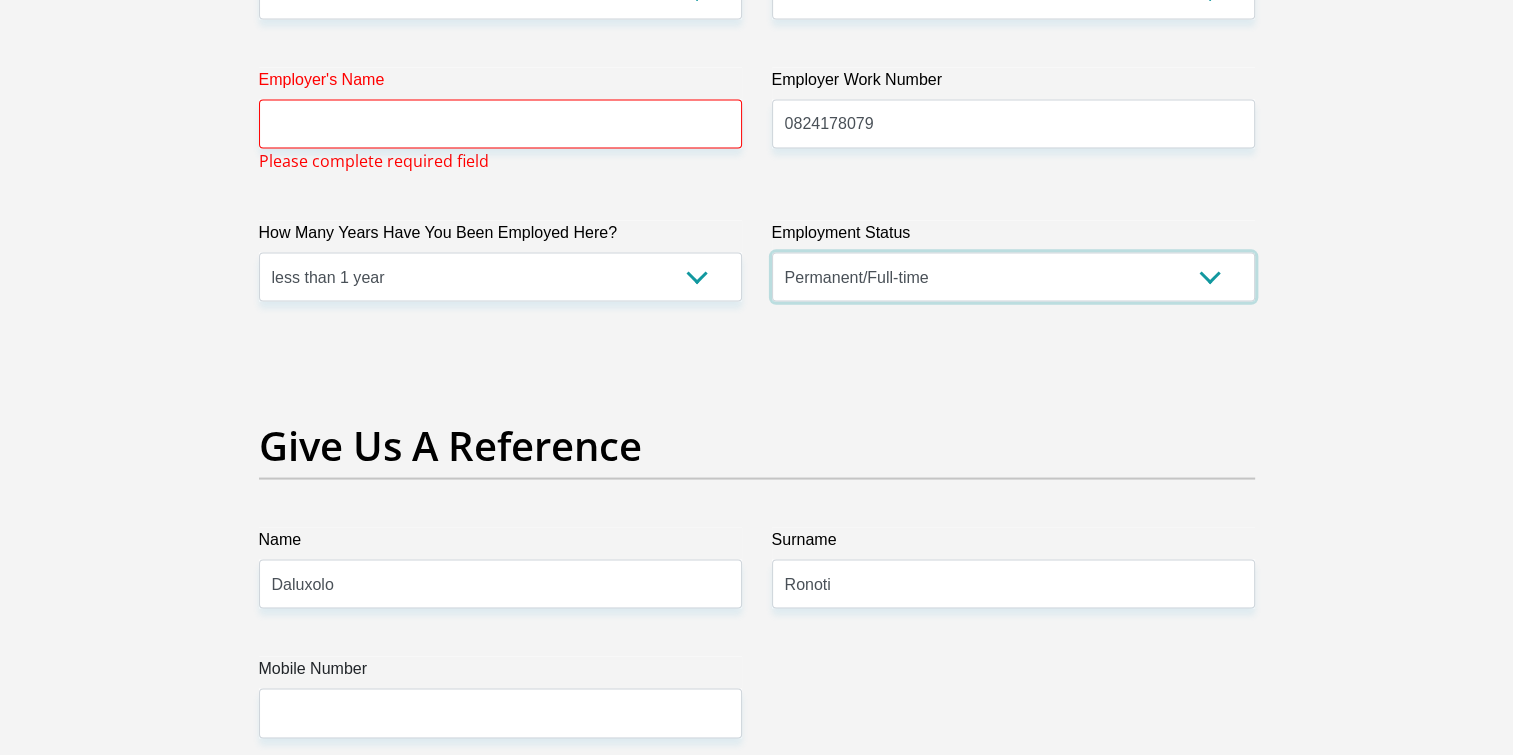 scroll, scrollTop: 3800, scrollLeft: 0, axis: vertical 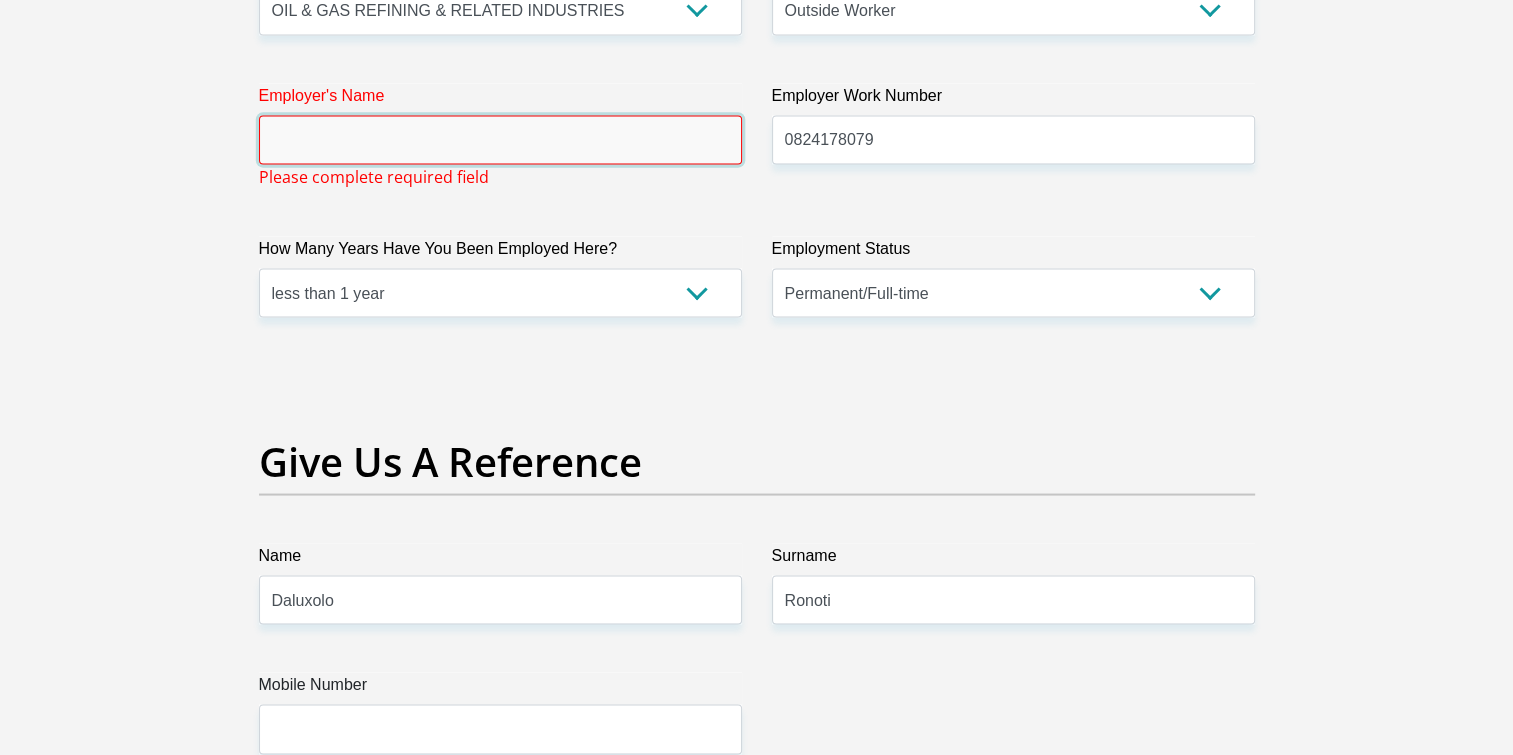 click on "Employer's Name" at bounding box center (500, 140) 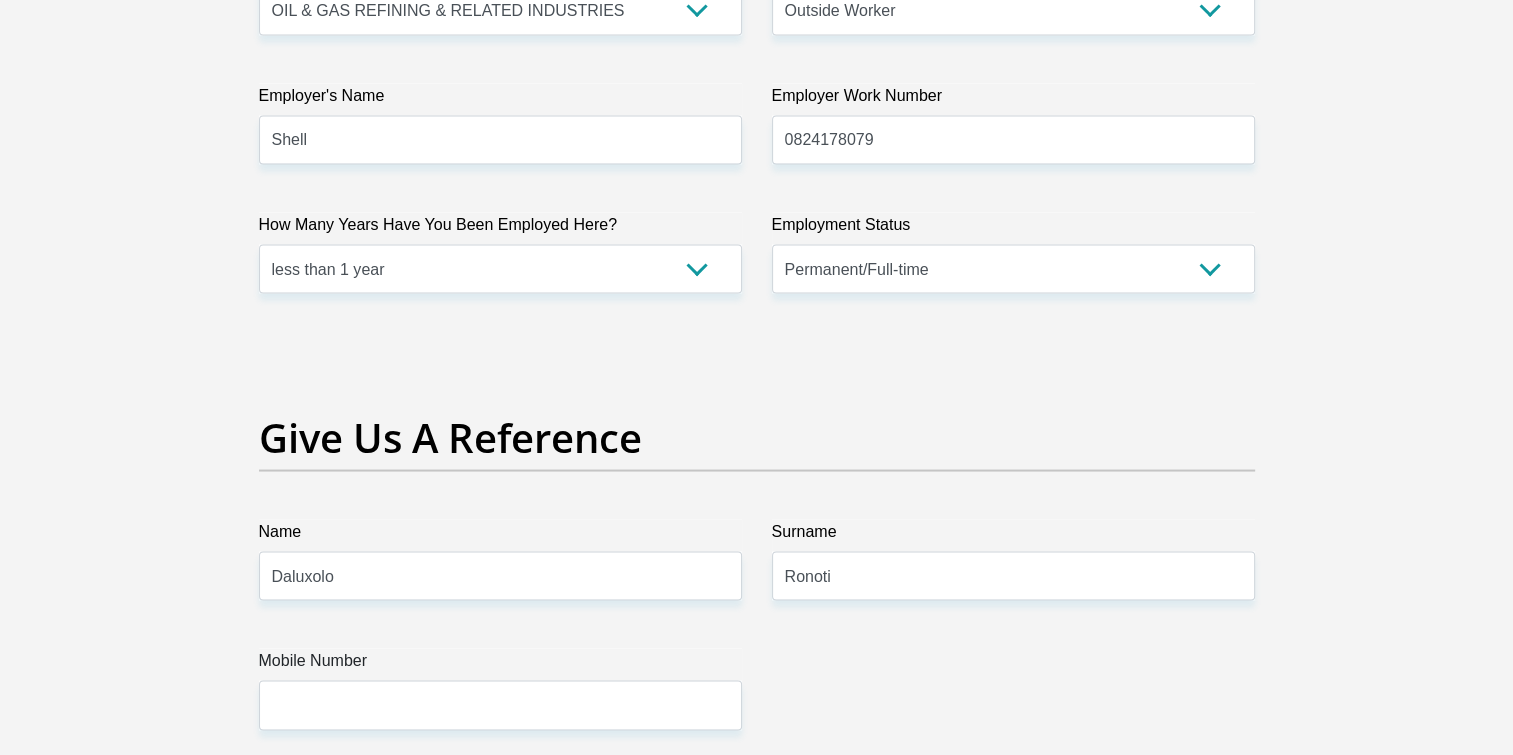 click on "Give Us A Reference" at bounding box center [757, 467] 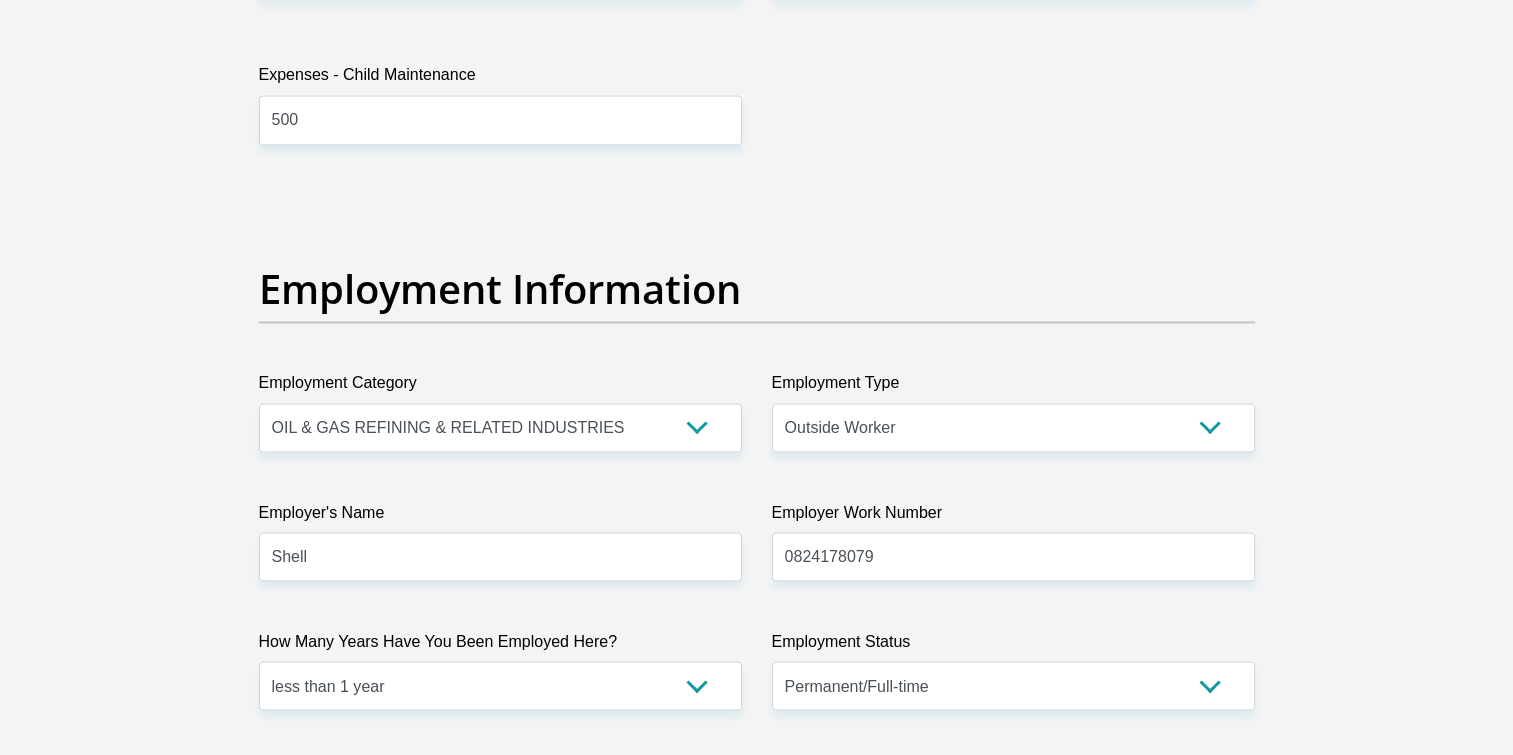 scroll, scrollTop: 3392, scrollLeft: 0, axis: vertical 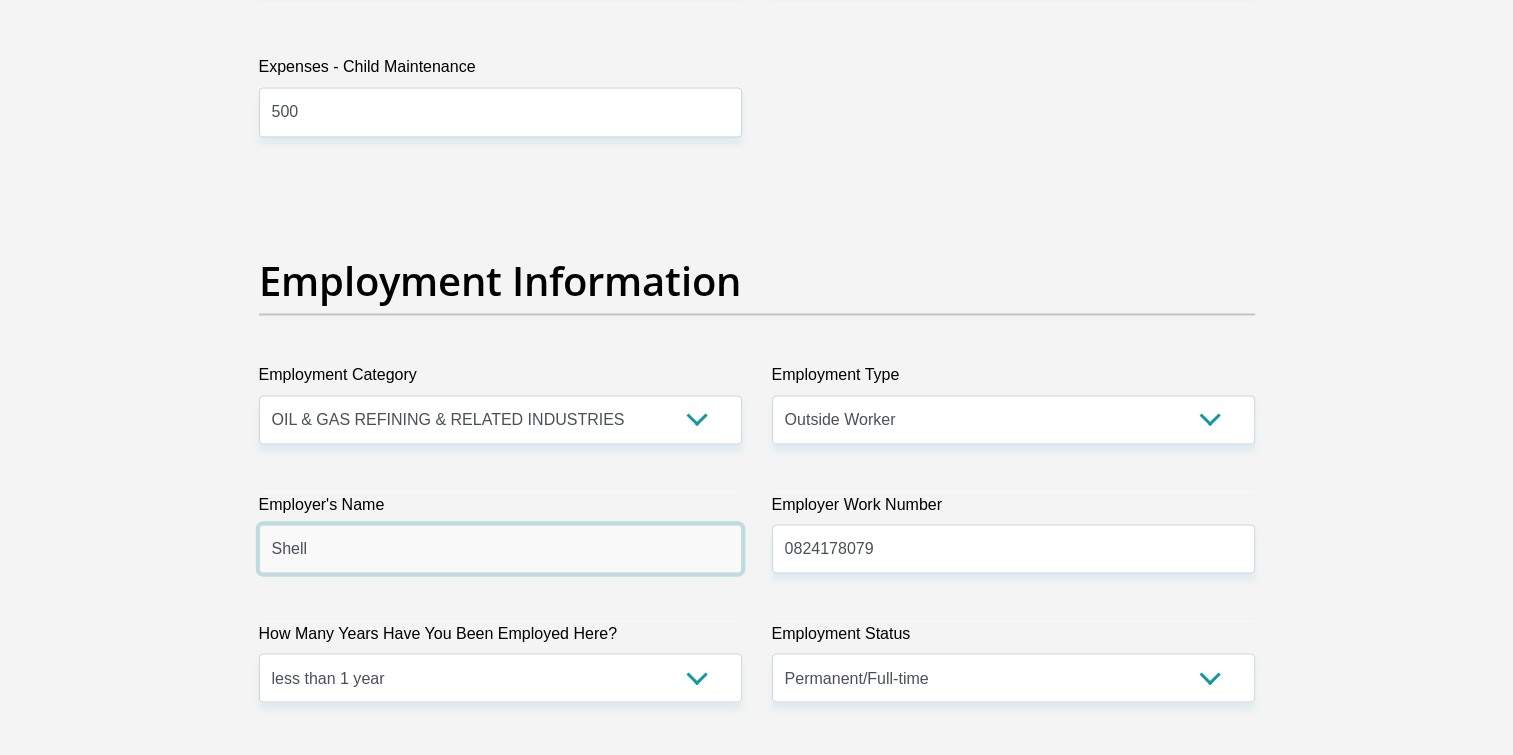 click on "Shell" at bounding box center (500, 548) 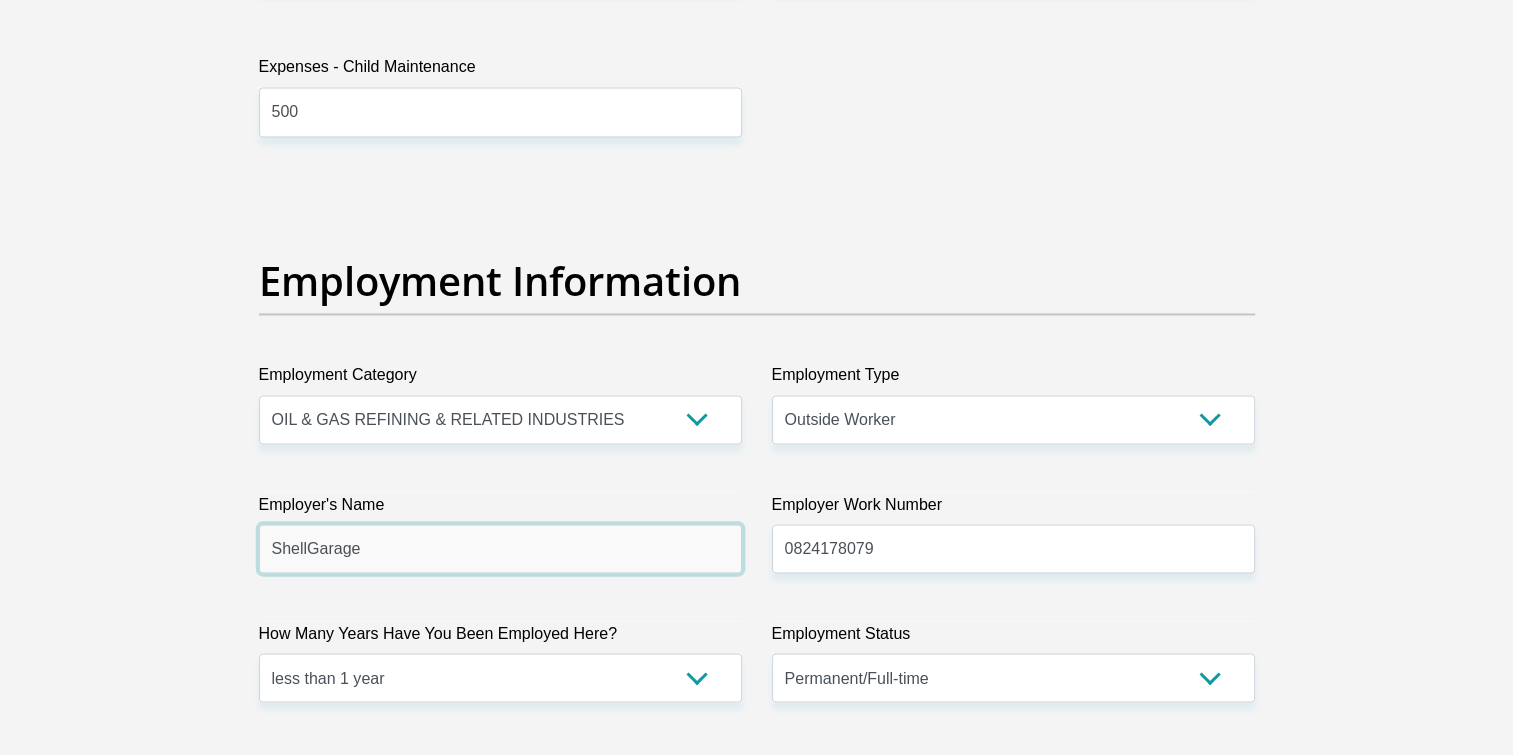 type on "ShellGarage" 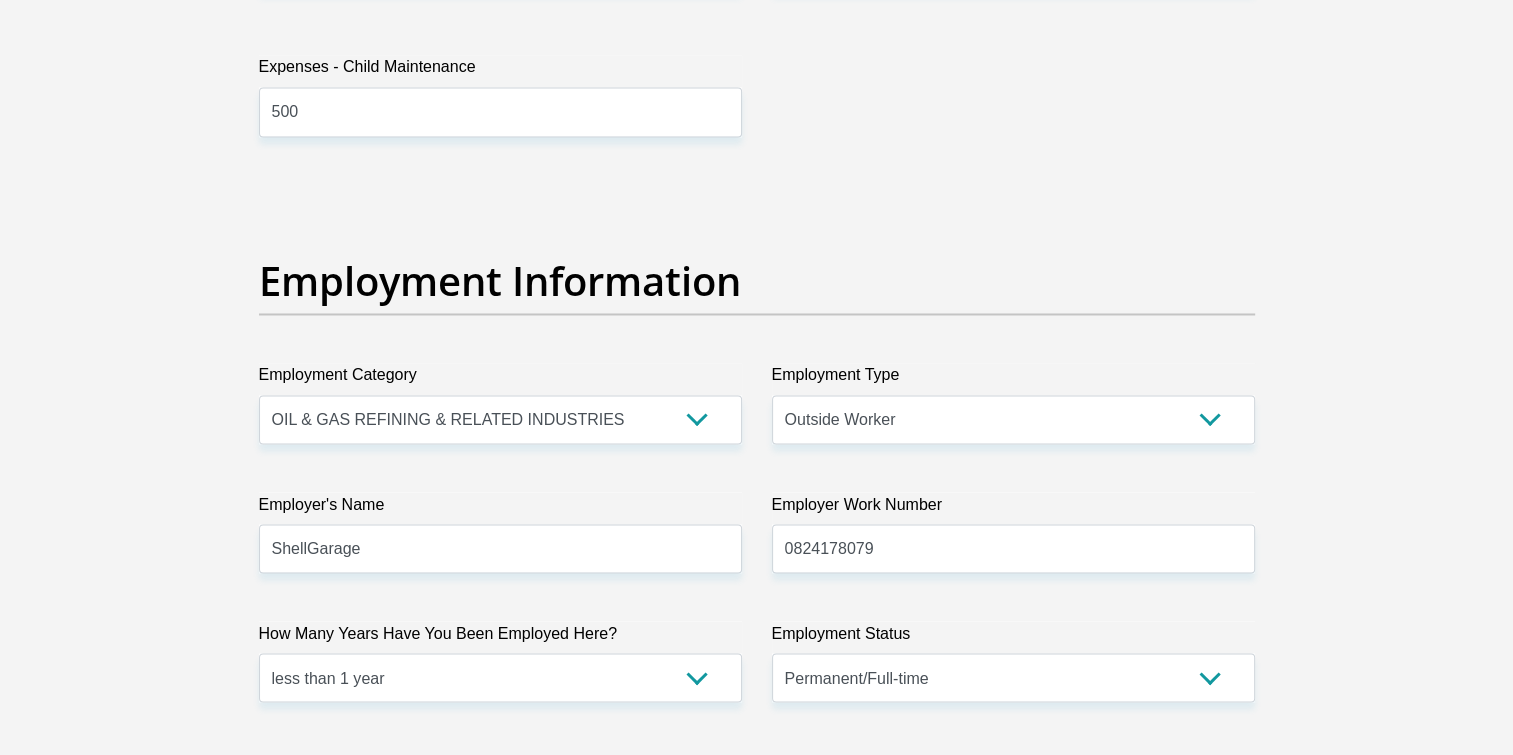 click on "Personal Details
Title
Mr
Ms
Mrs
Dr
Other
First Name
Daluxolo
Surname
Ronoti
ID Number
0201055644086
Please input valid ID number
Race
Black
Coloured
Indian
White
Other
Contact Number
0824178079
Please input valid contact number" at bounding box center [756, 181] 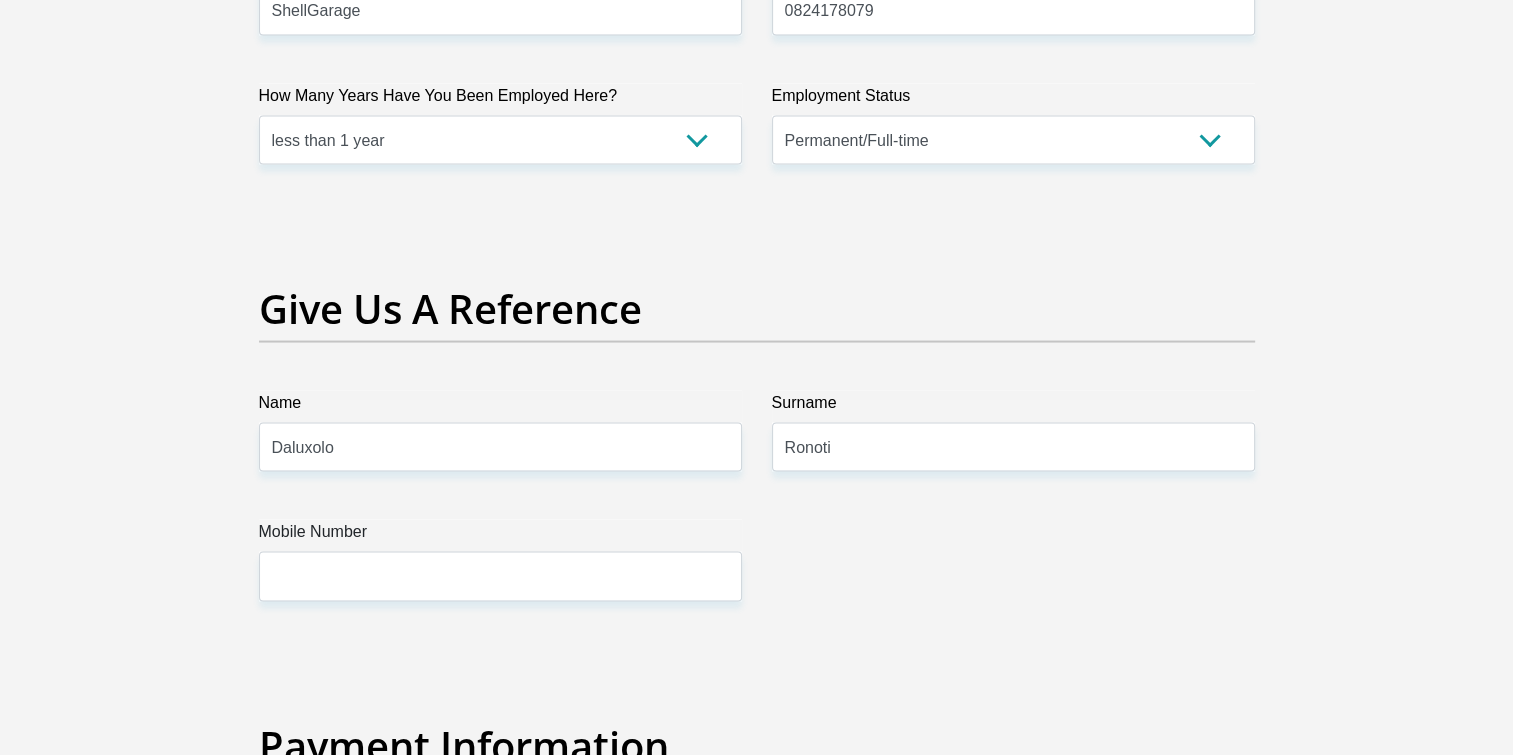 scroll, scrollTop: 3992, scrollLeft: 0, axis: vertical 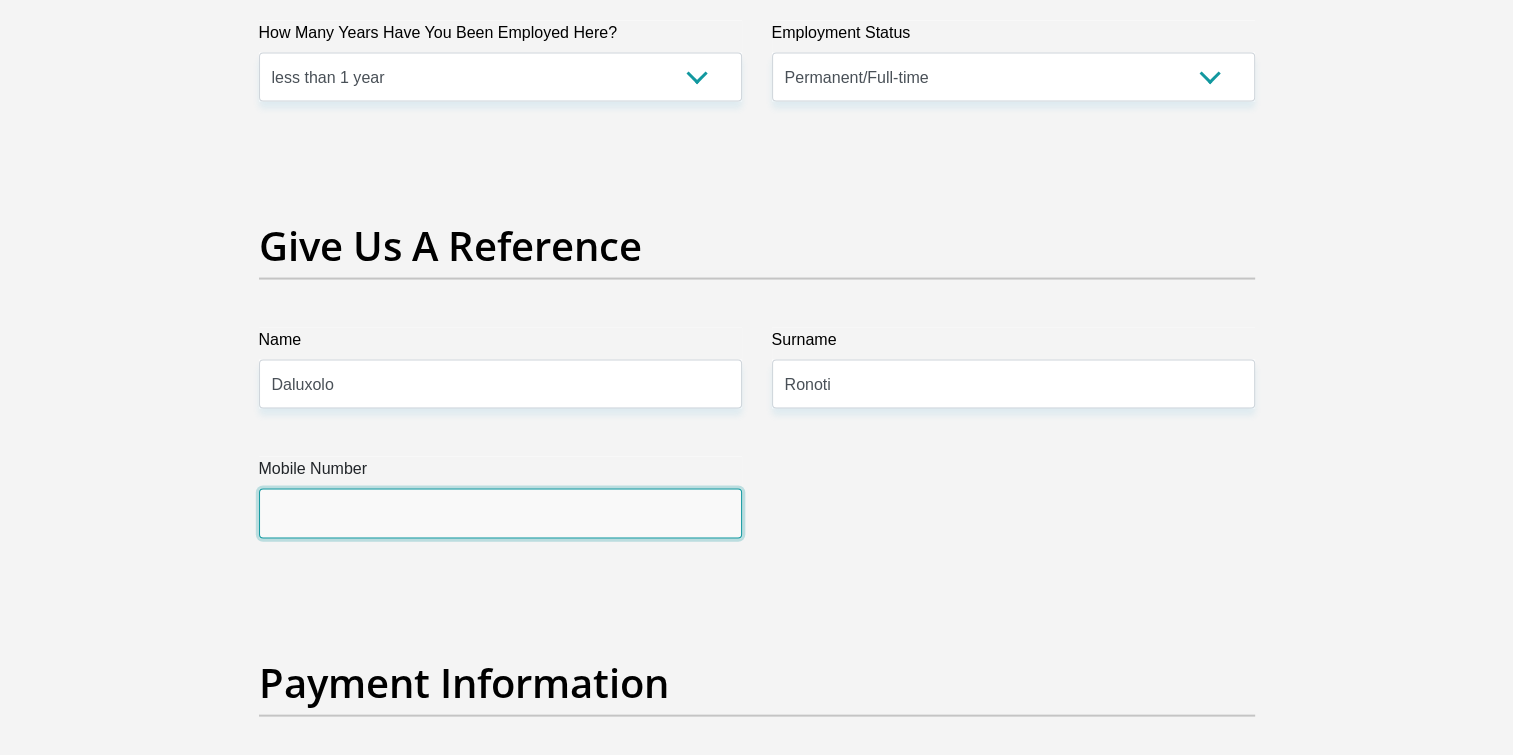 click on "Mobile Number" at bounding box center [500, 513] 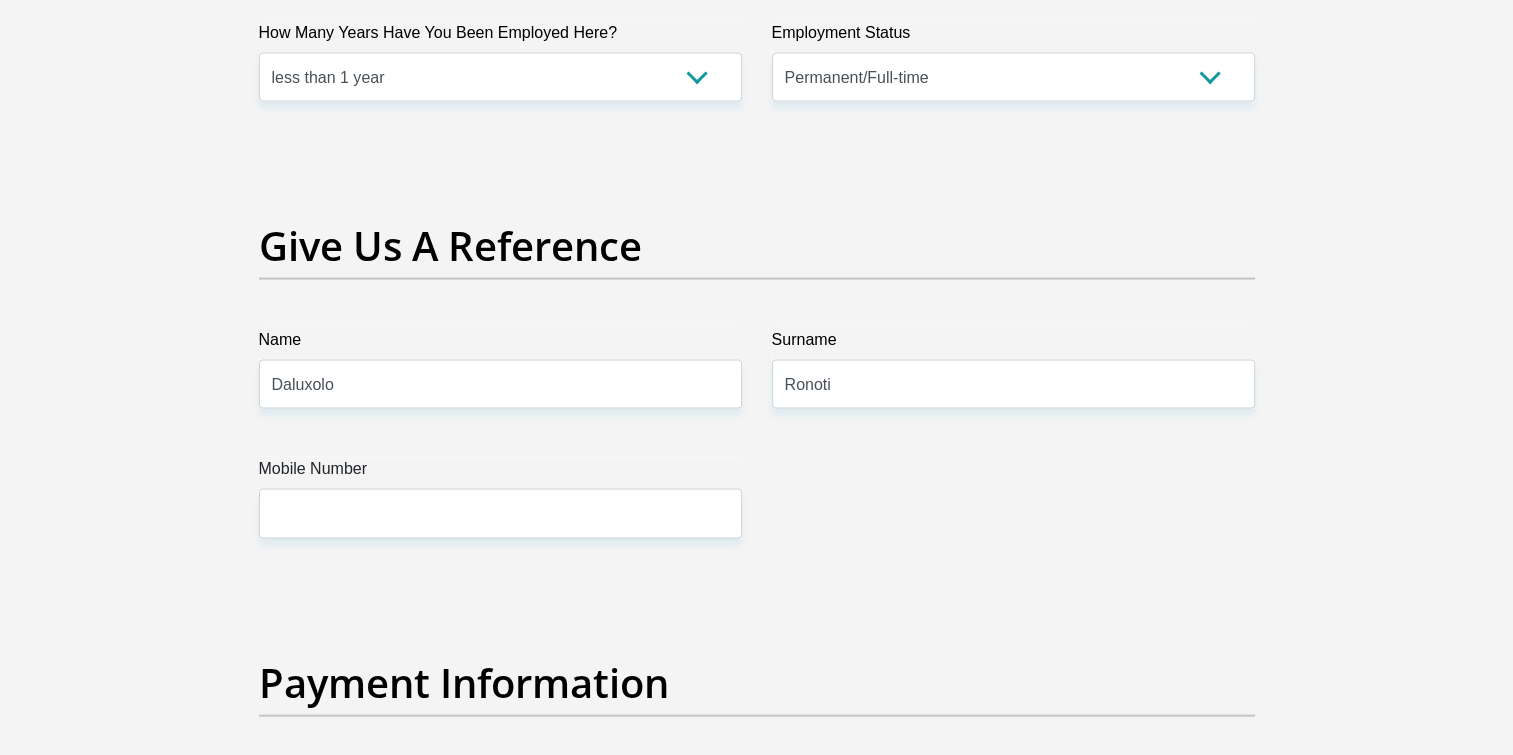 click on "Give Us A Reference" at bounding box center (757, 275) 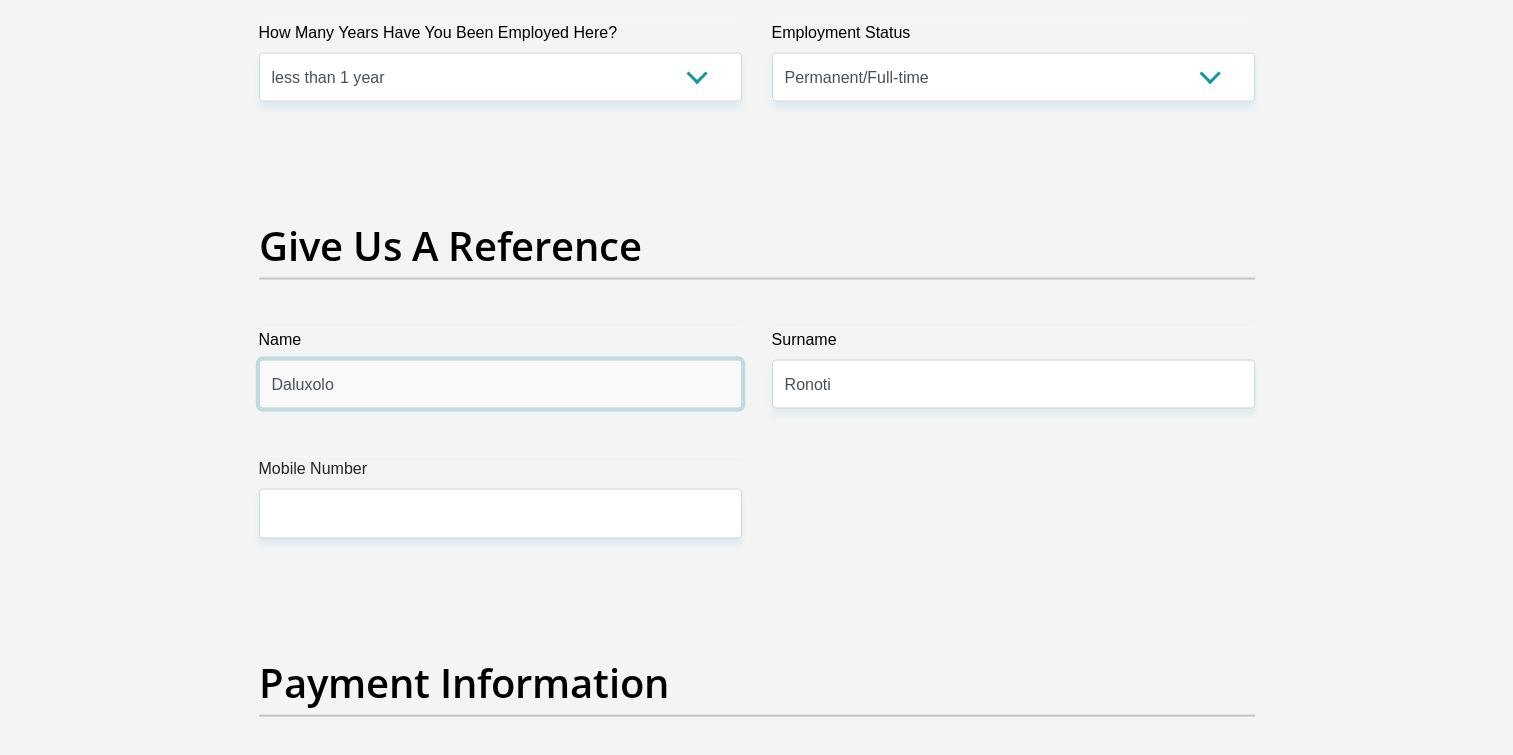 click on "Daluxolo" at bounding box center [500, 384] 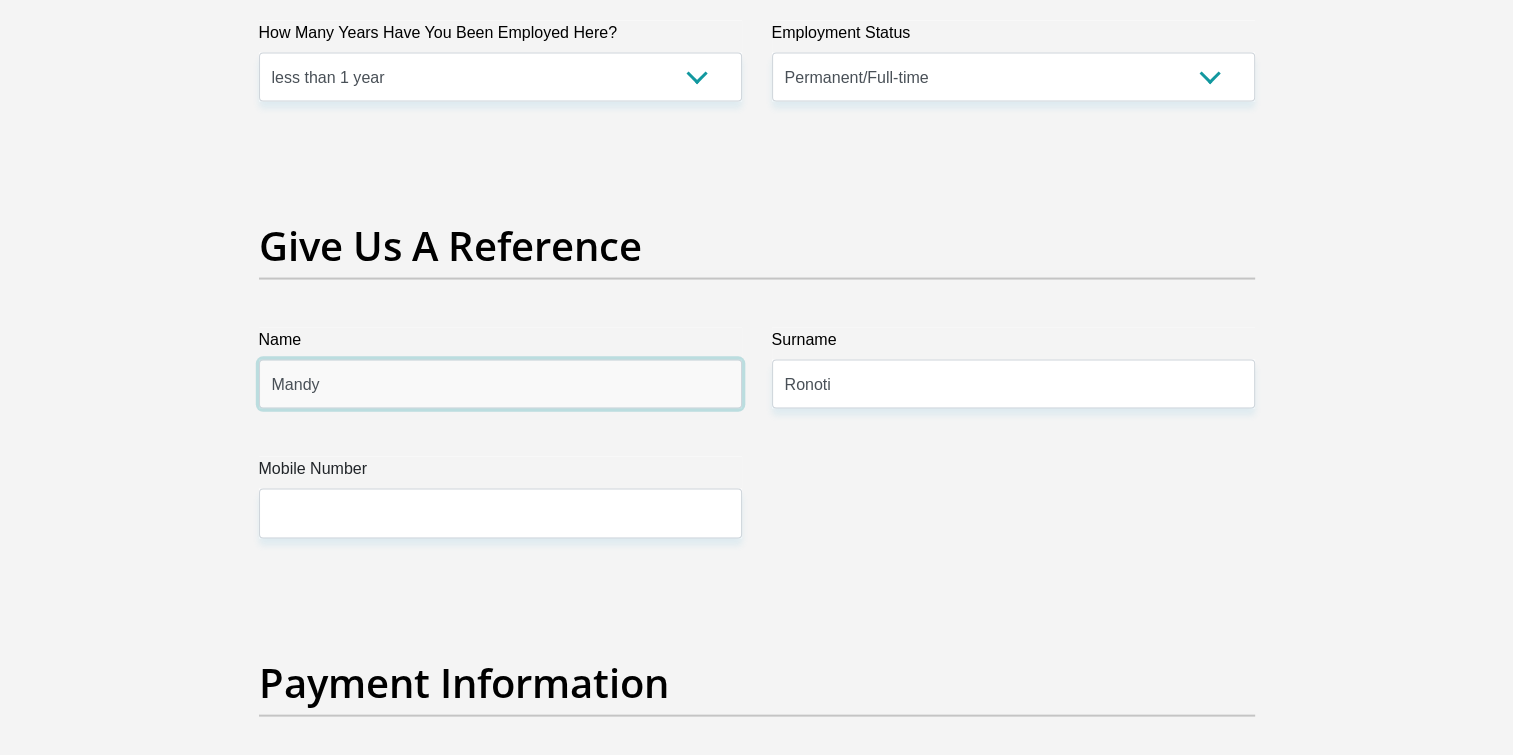 type on "Mandy" 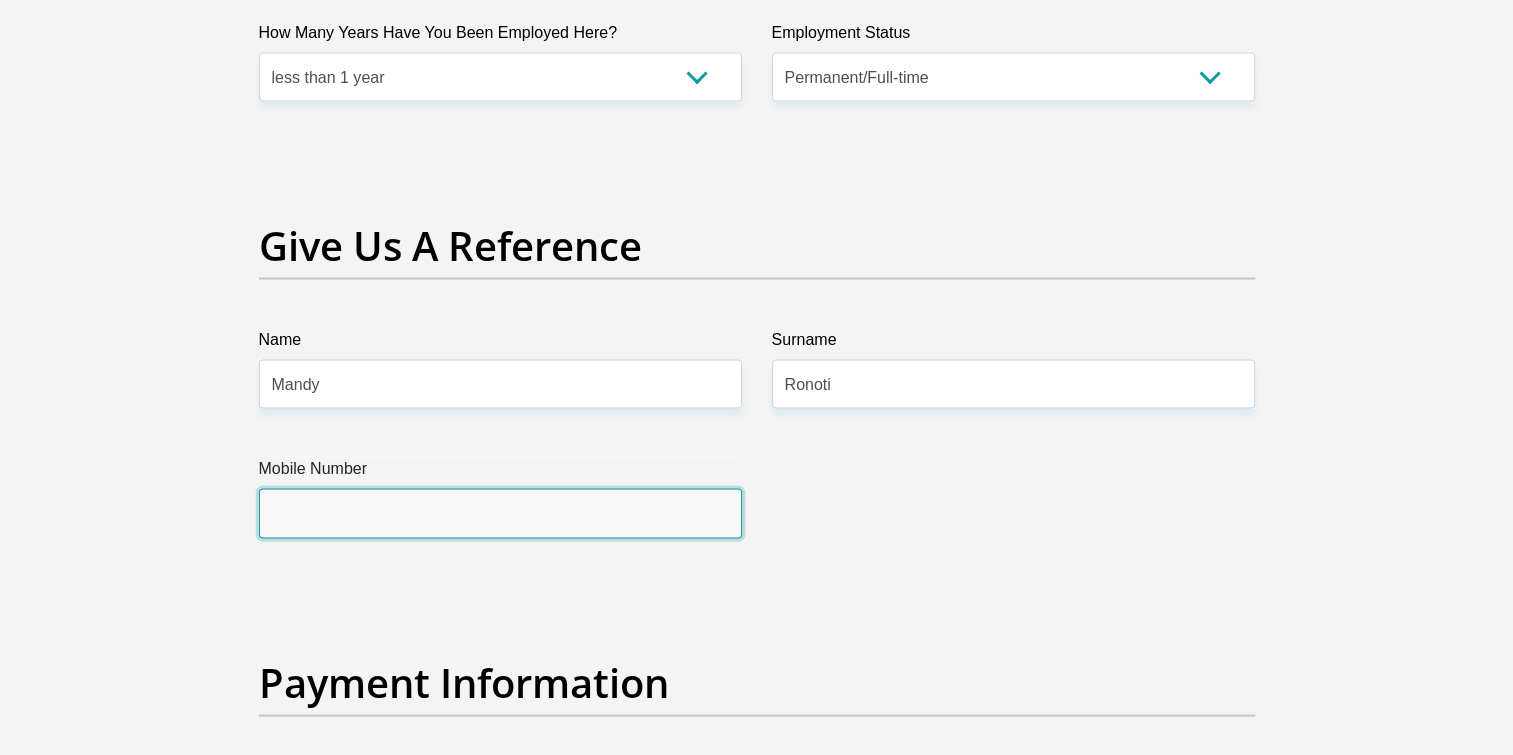 click on "Mobile Number" at bounding box center [500, 513] 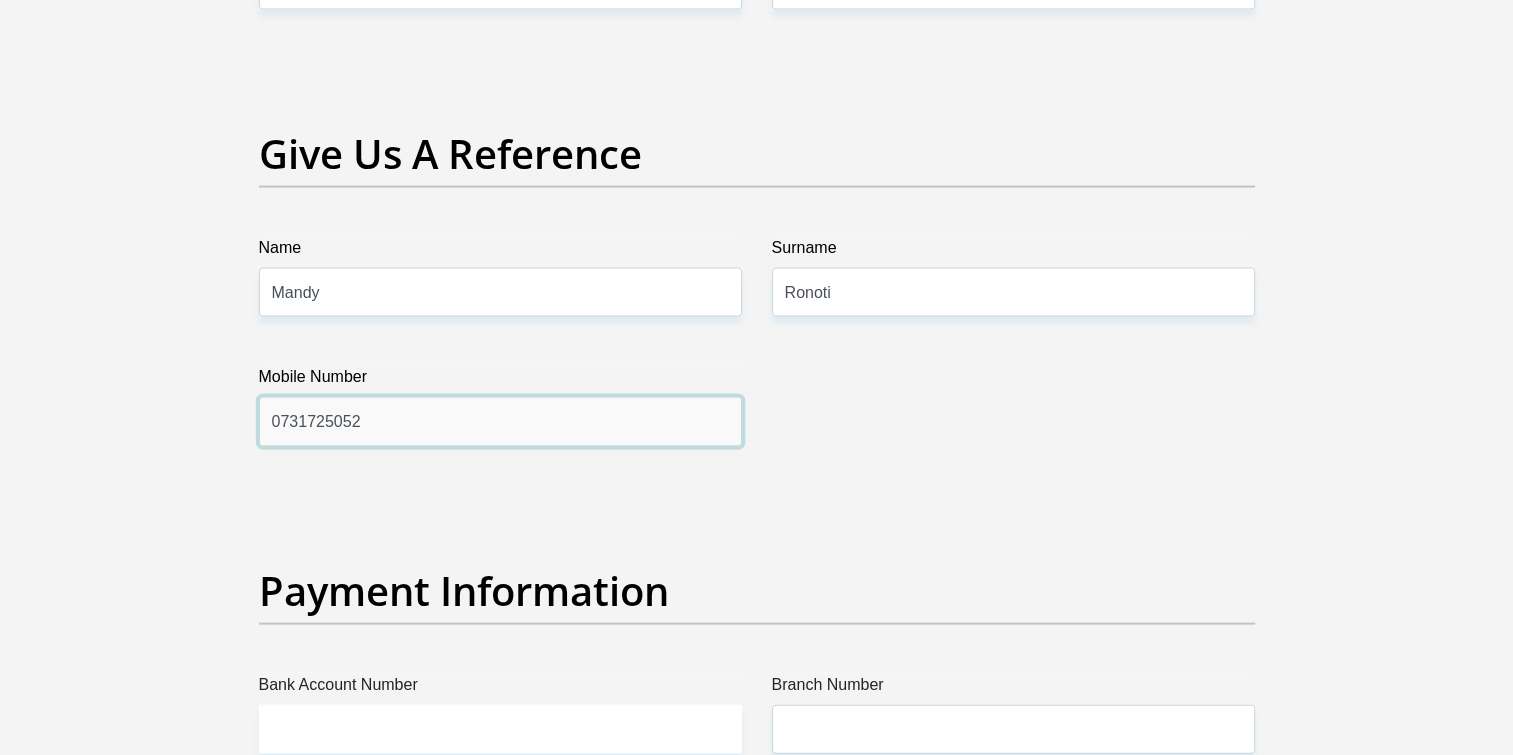 type on "0731725052" 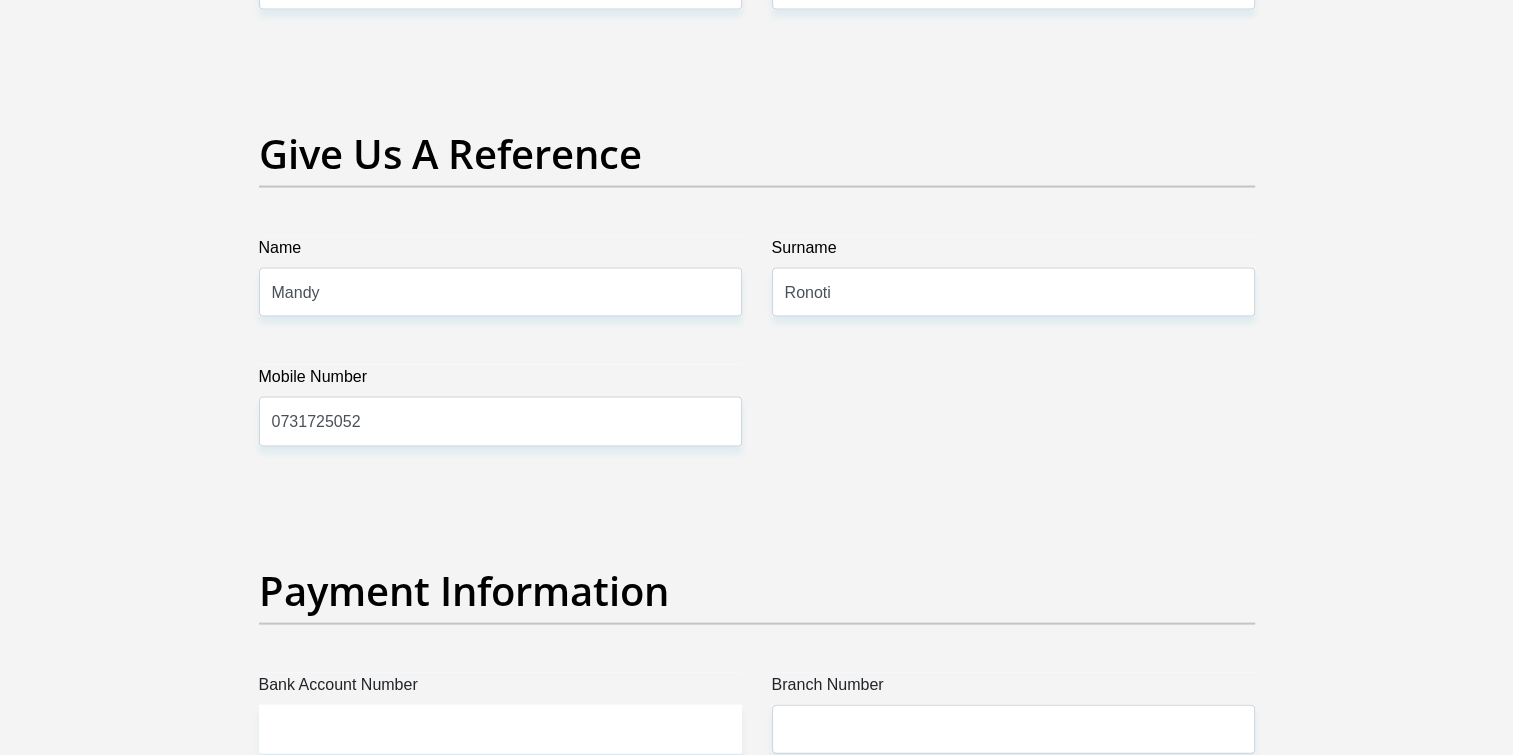 click on "Title
Mr
Ms
Mrs
Dr
Other
First Name
Daluxolo
Surname
Ronoti
ID Number
0201055644086
Please input valid ID number
Race
Black
Coloured
Indian
White
Other
Contact Number
0824178079
Please input valid contact number
Nationality
South Africa
Afghanistan
Aland Islands  Albania  Algeria" at bounding box center [757, -517] 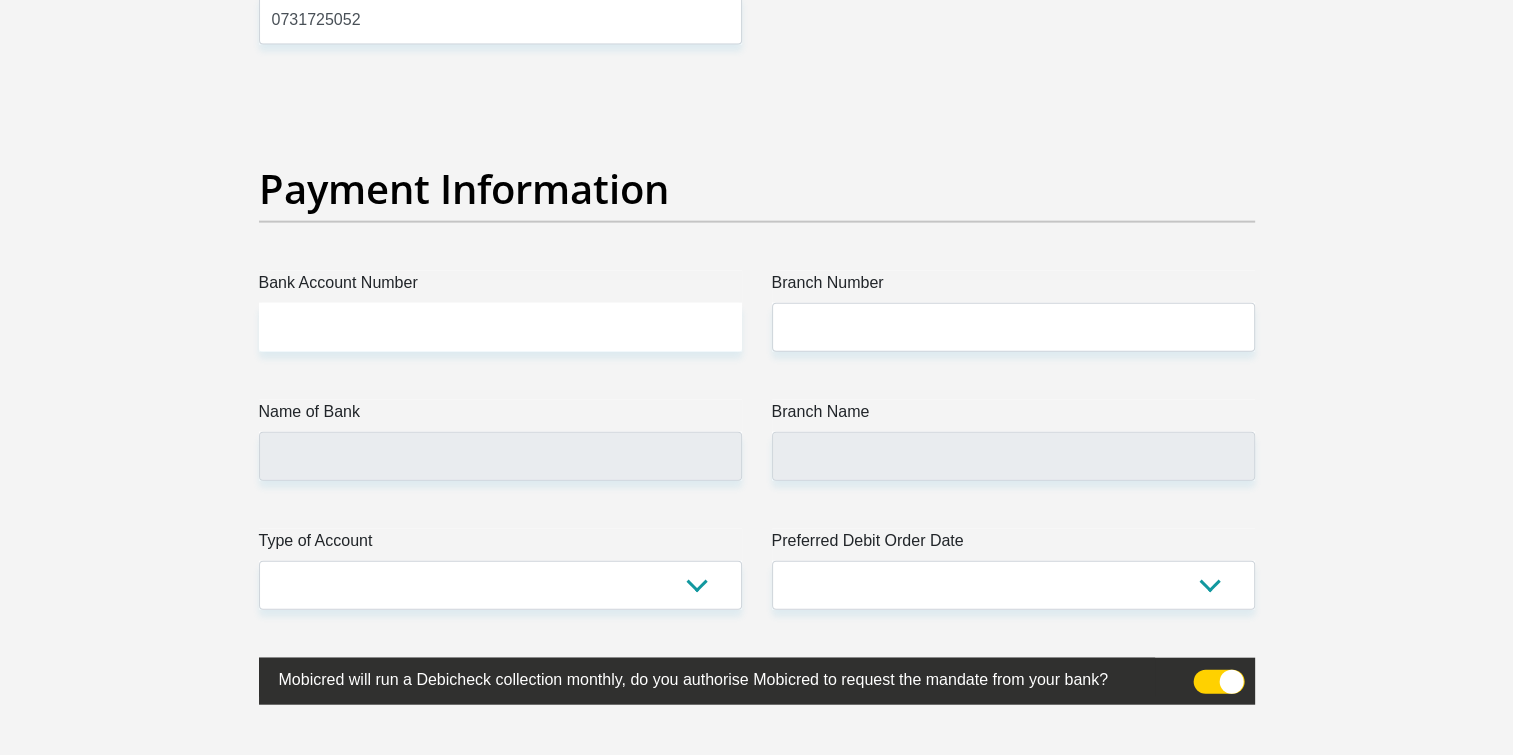 scroll, scrollTop: 4526, scrollLeft: 0, axis: vertical 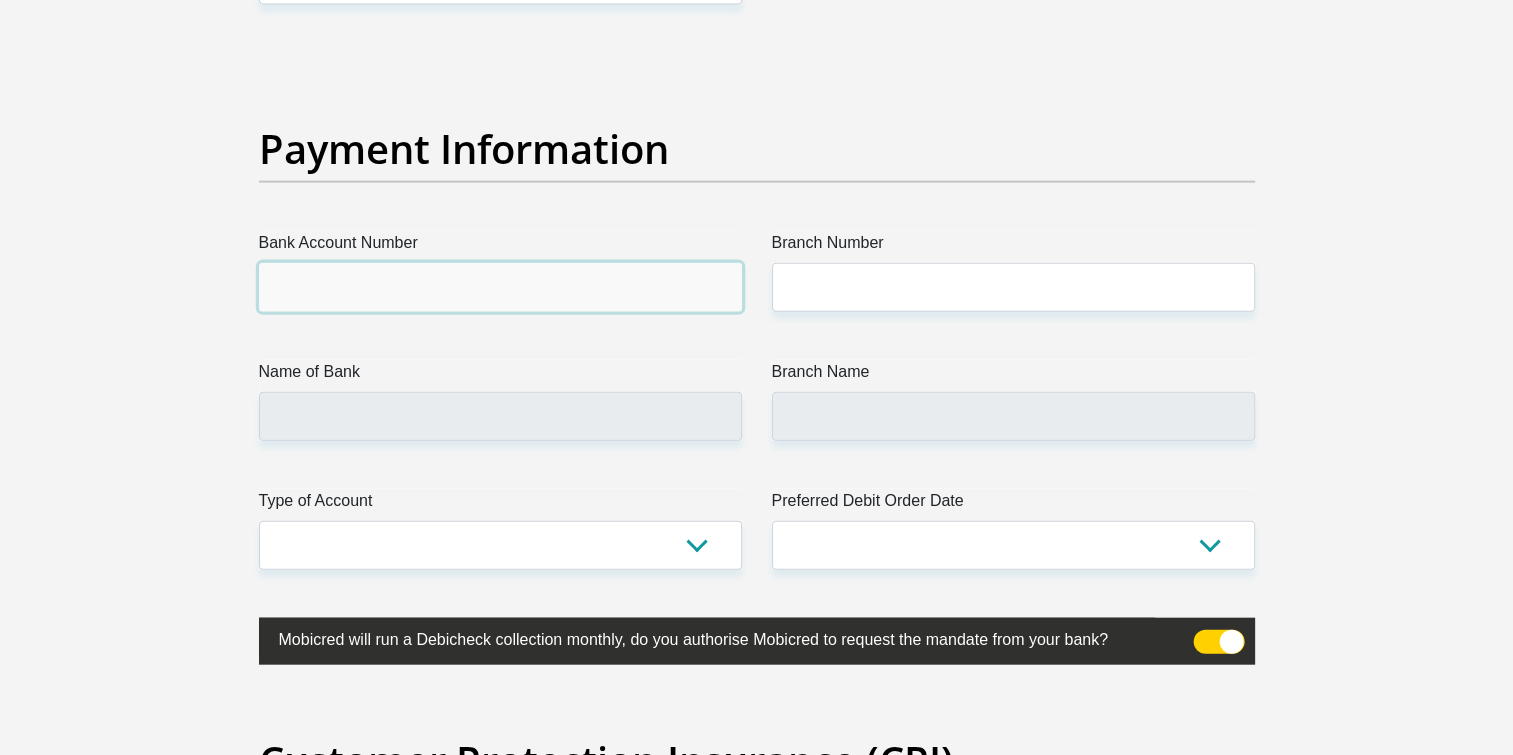 click on "Bank Account Number" at bounding box center (500, 287) 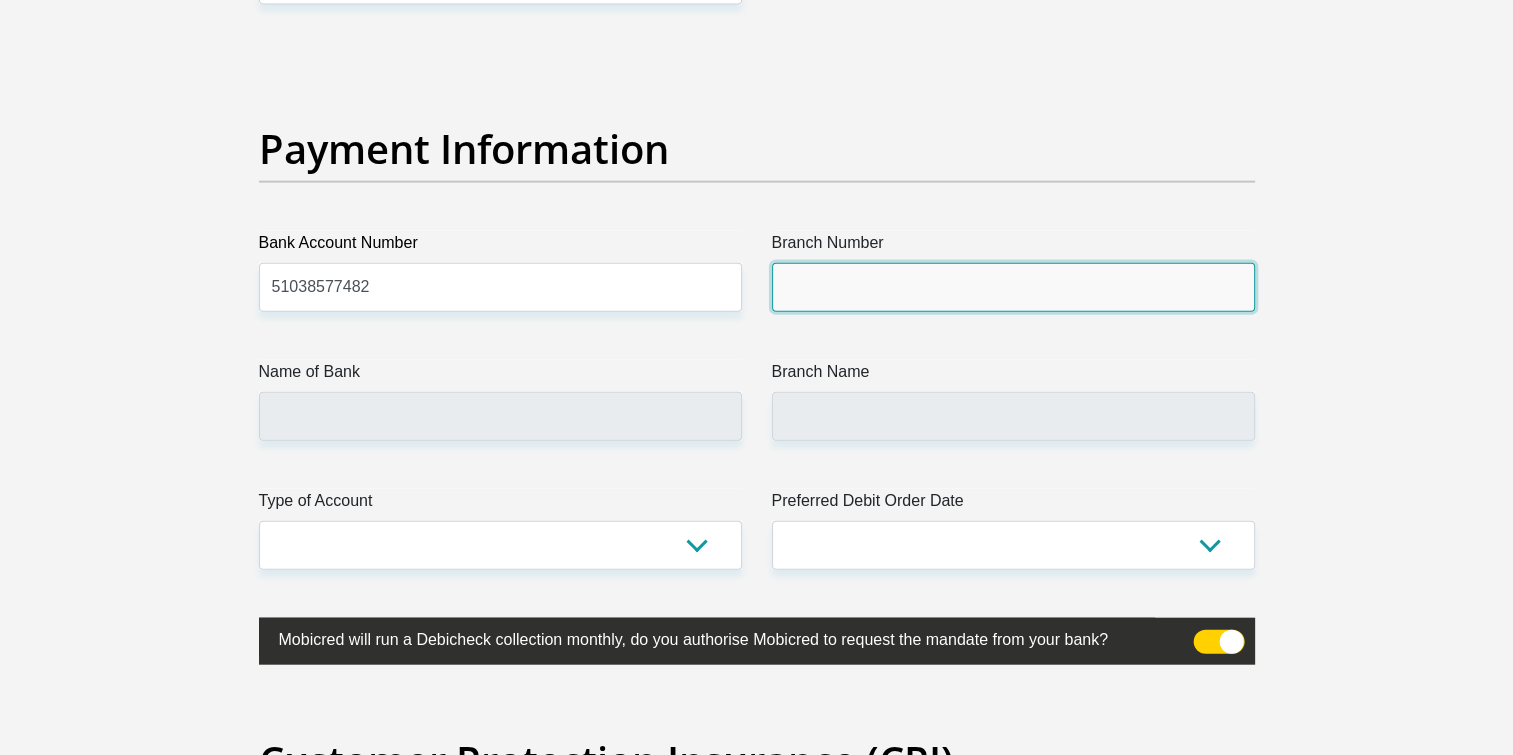 click on "Branch Number" at bounding box center [1013, 287] 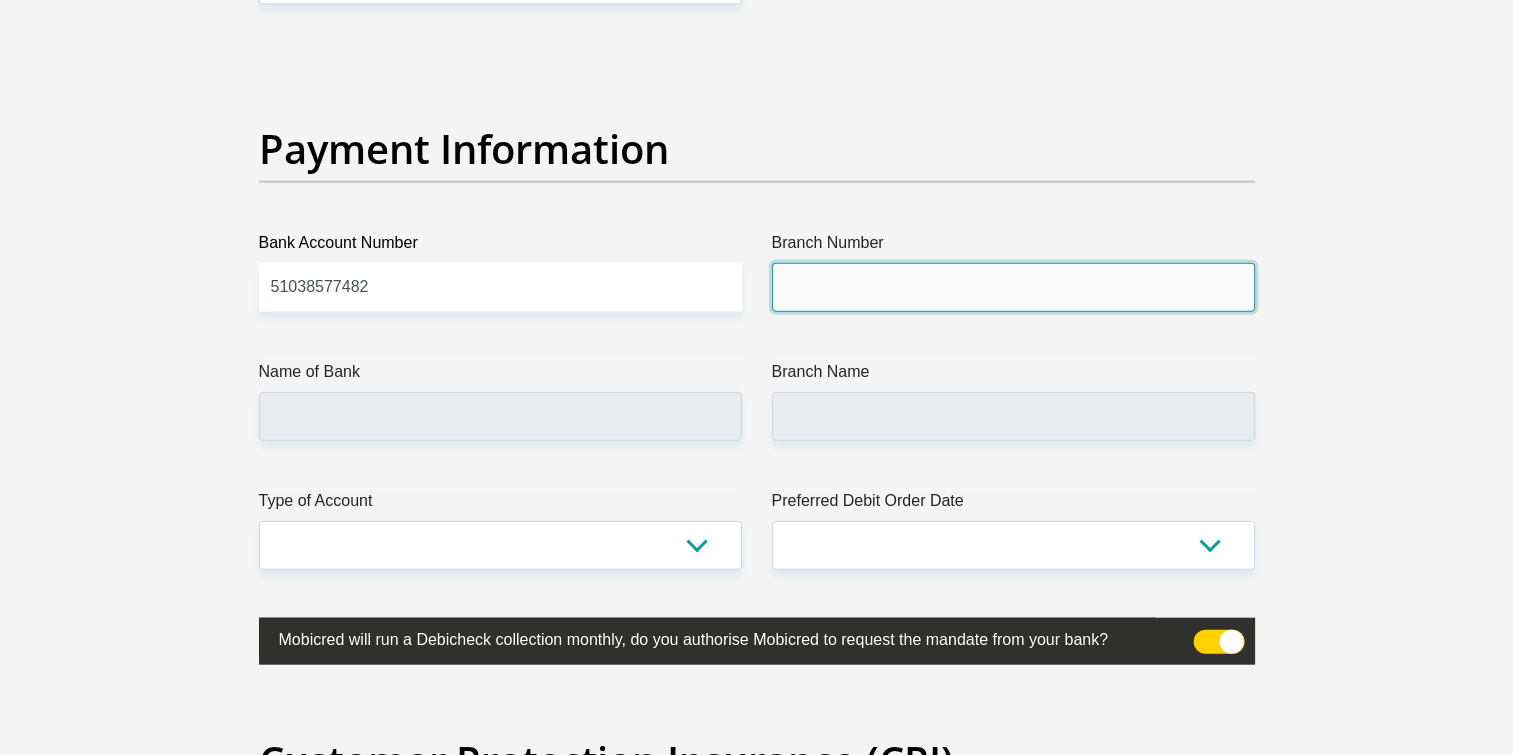 type on "678910" 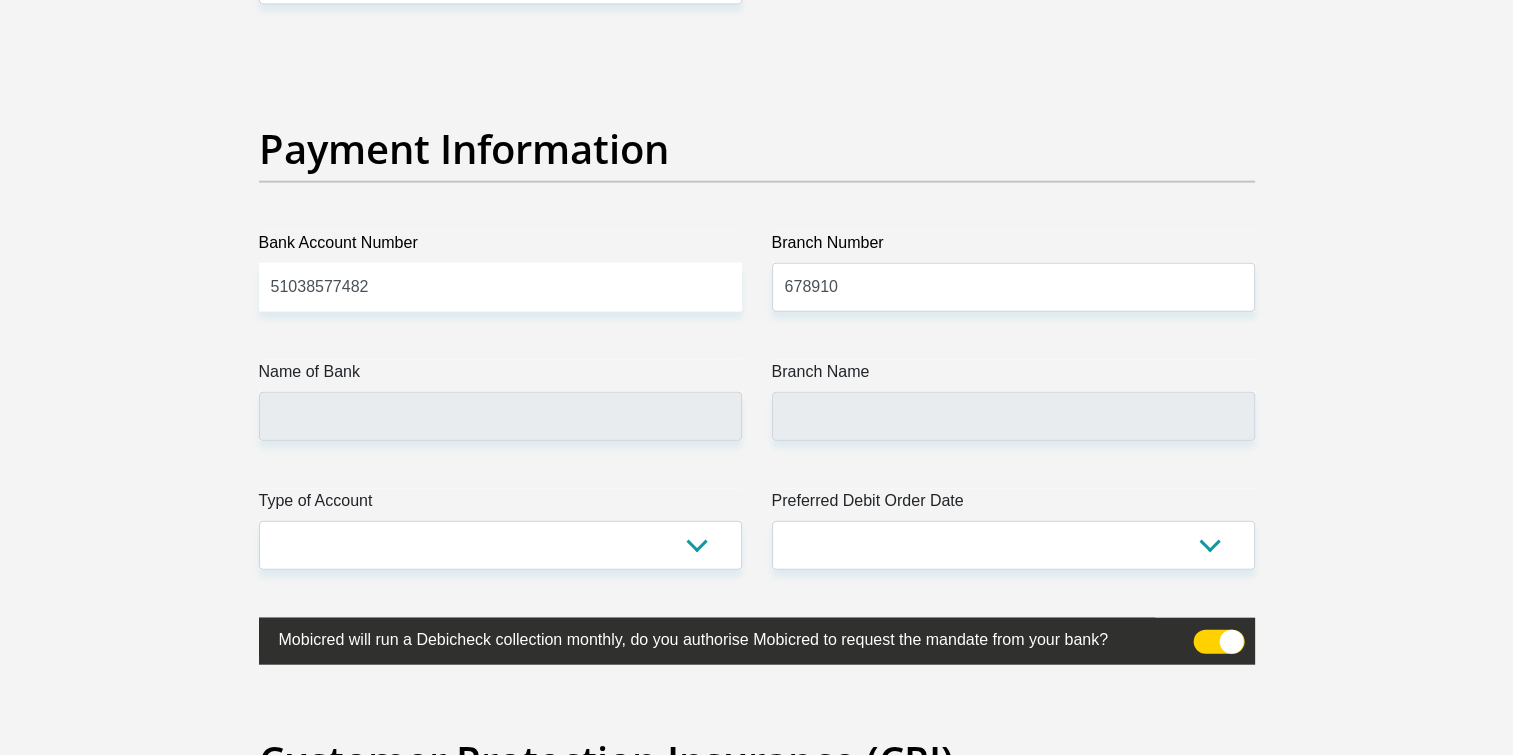 drag, startPoint x: 587, startPoint y: 367, endPoint x: 539, endPoint y: 418, distance: 70.035706 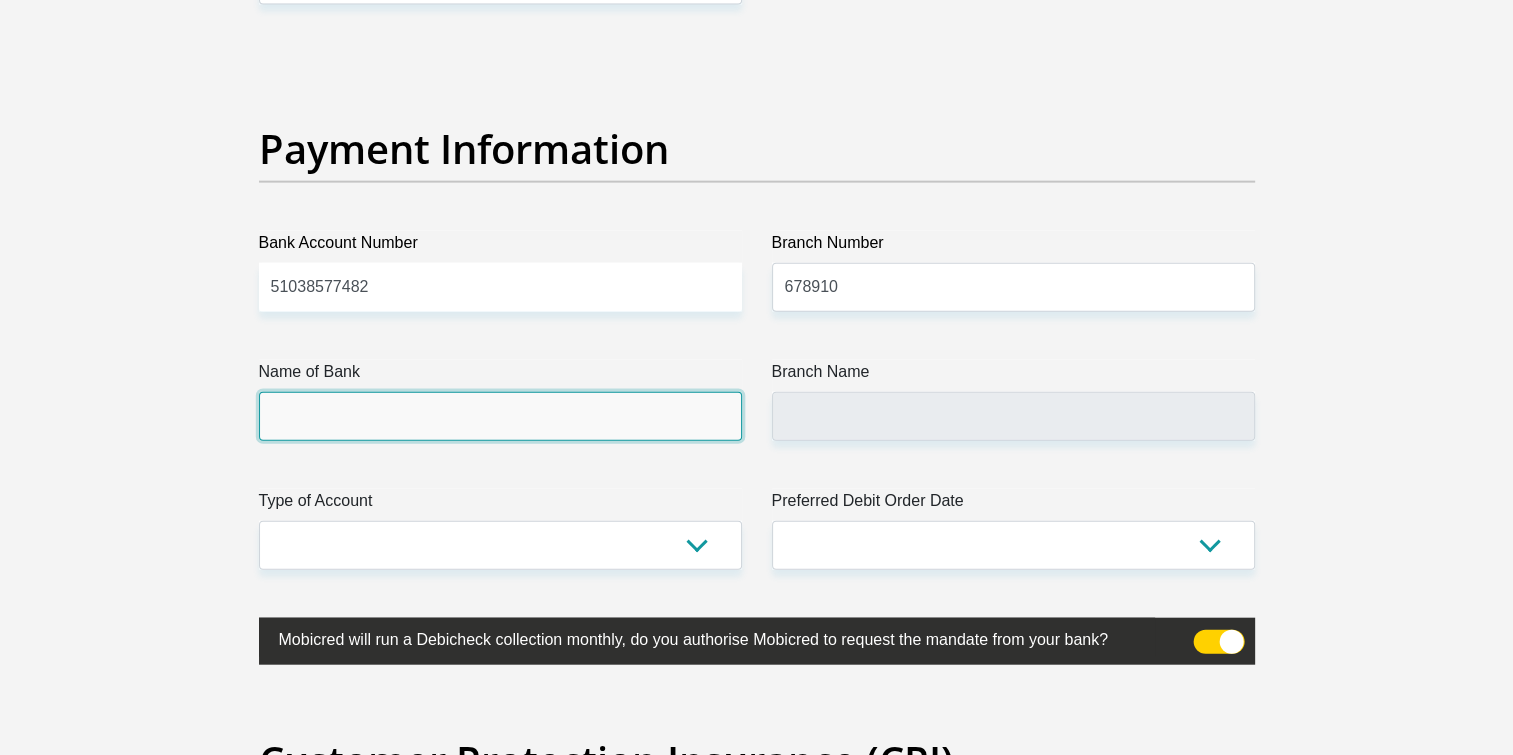 click on "Name of Bank" at bounding box center (500, 416) 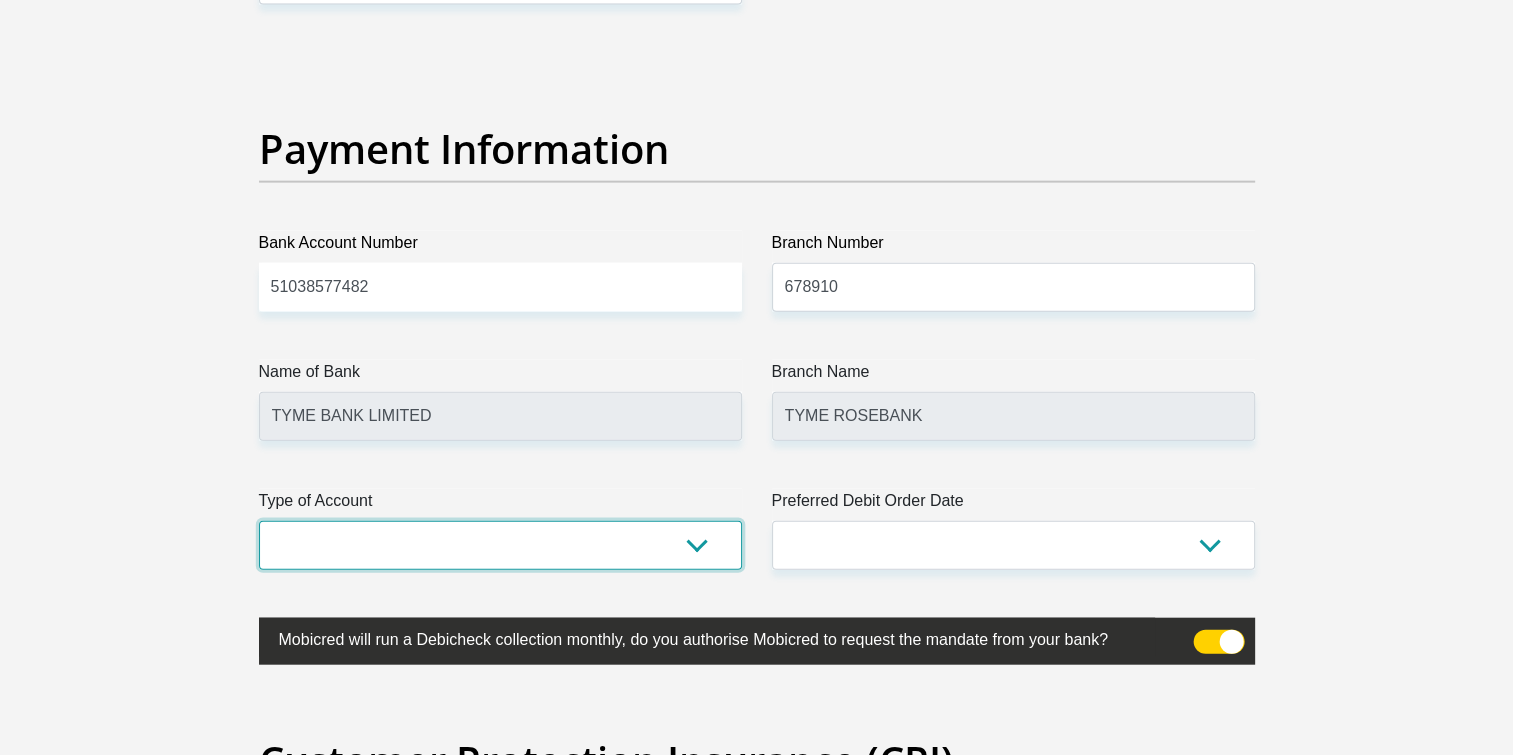click on "Cheque
Savings" at bounding box center (500, 545) 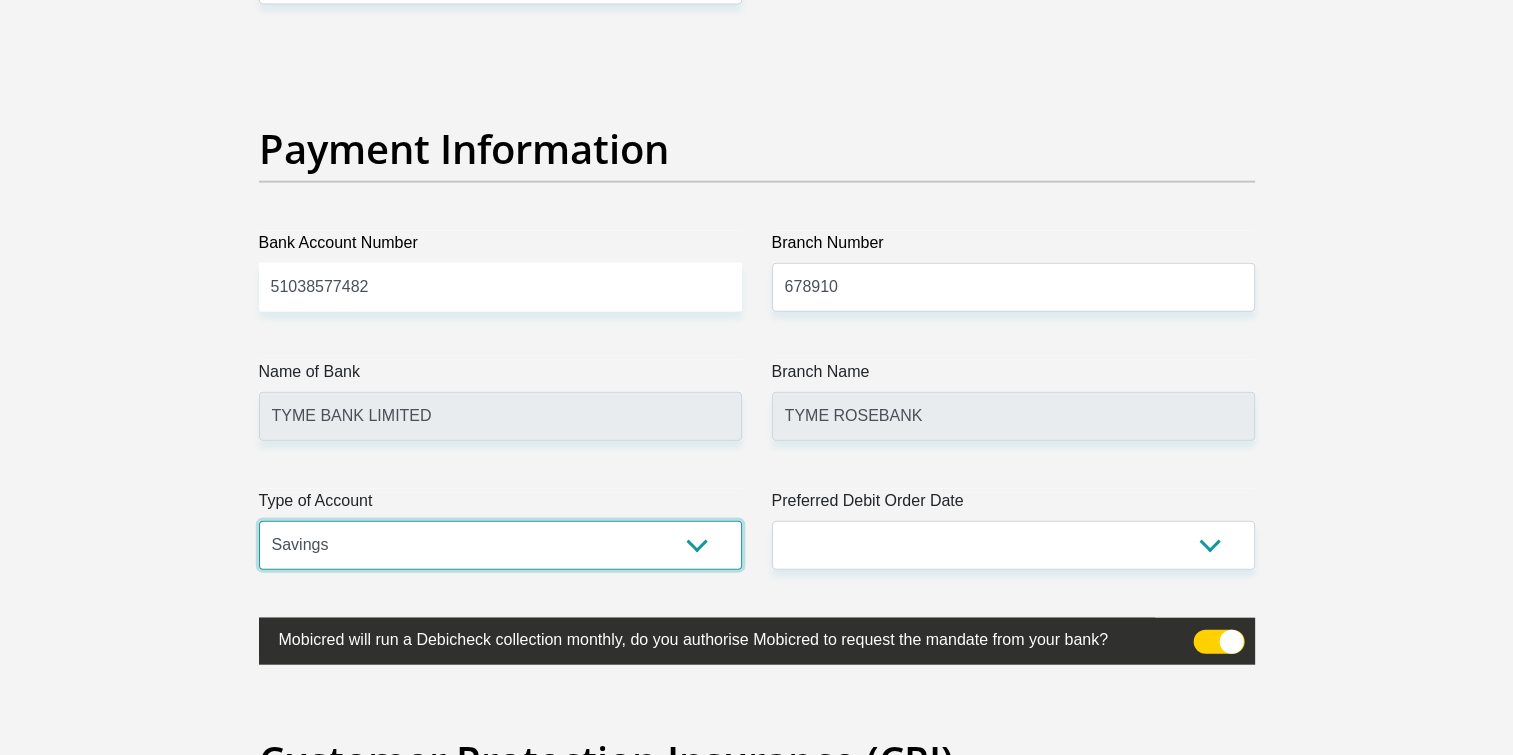 click on "Cheque
Savings" at bounding box center [500, 545] 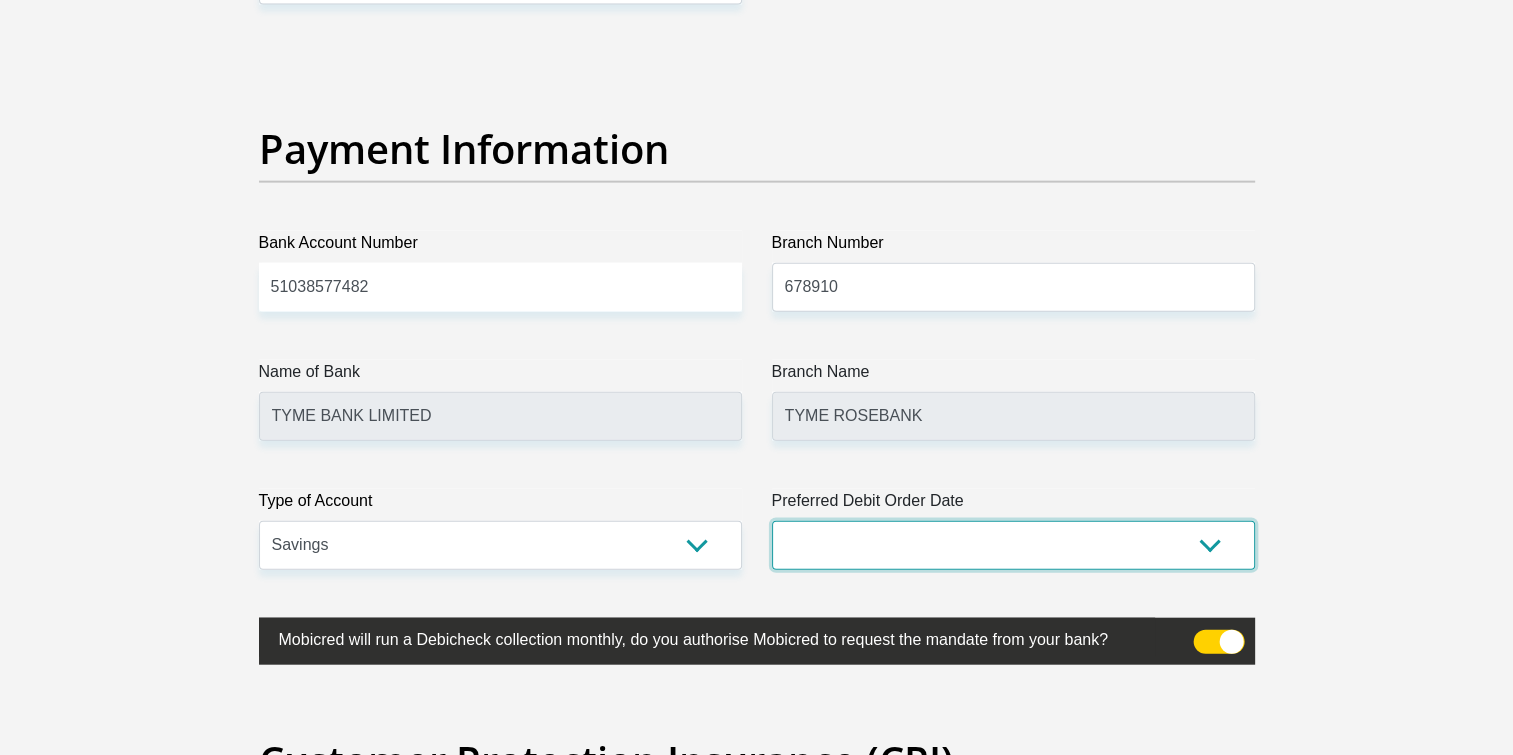 click on "1st
2nd
3rd
4th
5th
7th
18th
19th
20th
21st
22nd
23rd
24th
25th
26th
27th
28th
29th
30th" at bounding box center (1013, 545) 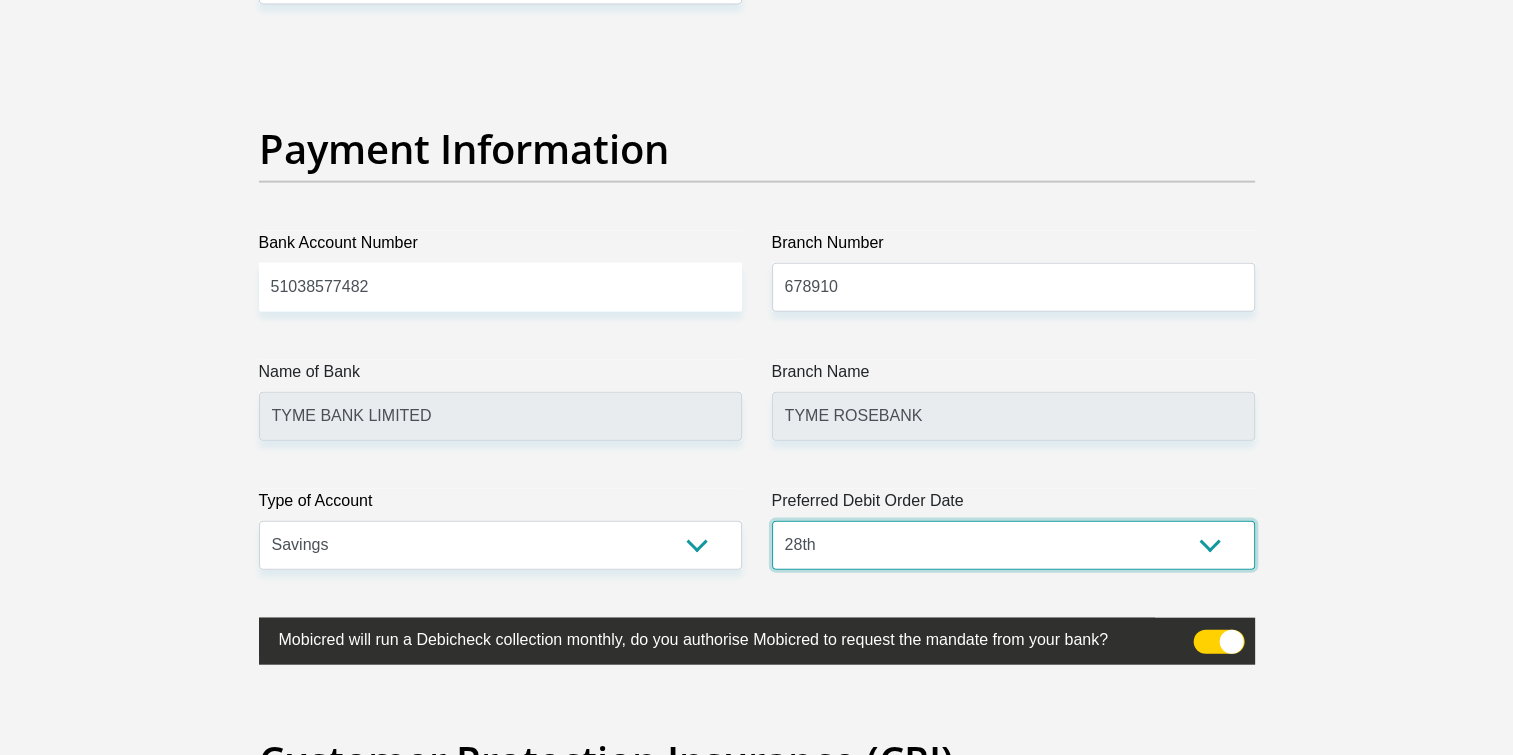 click on "1st
2nd
3rd
4th
5th
7th
18th
19th
20th
21st
22nd
23rd
24th
25th
26th
27th
28th
29th
30th" at bounding box center (1013, 545) 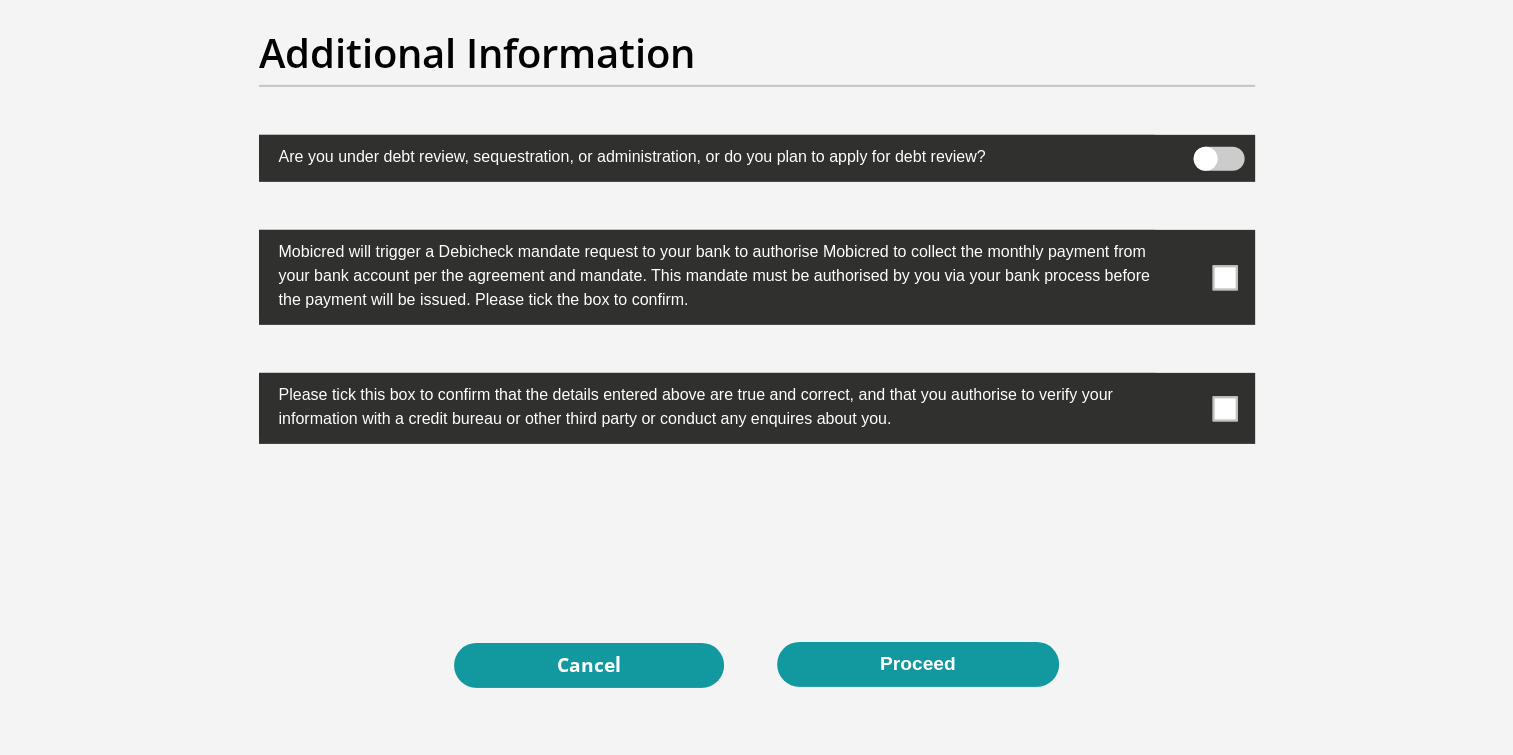 scroll, scrollTop: 6253, scrollLeft: 0, axis: vertical 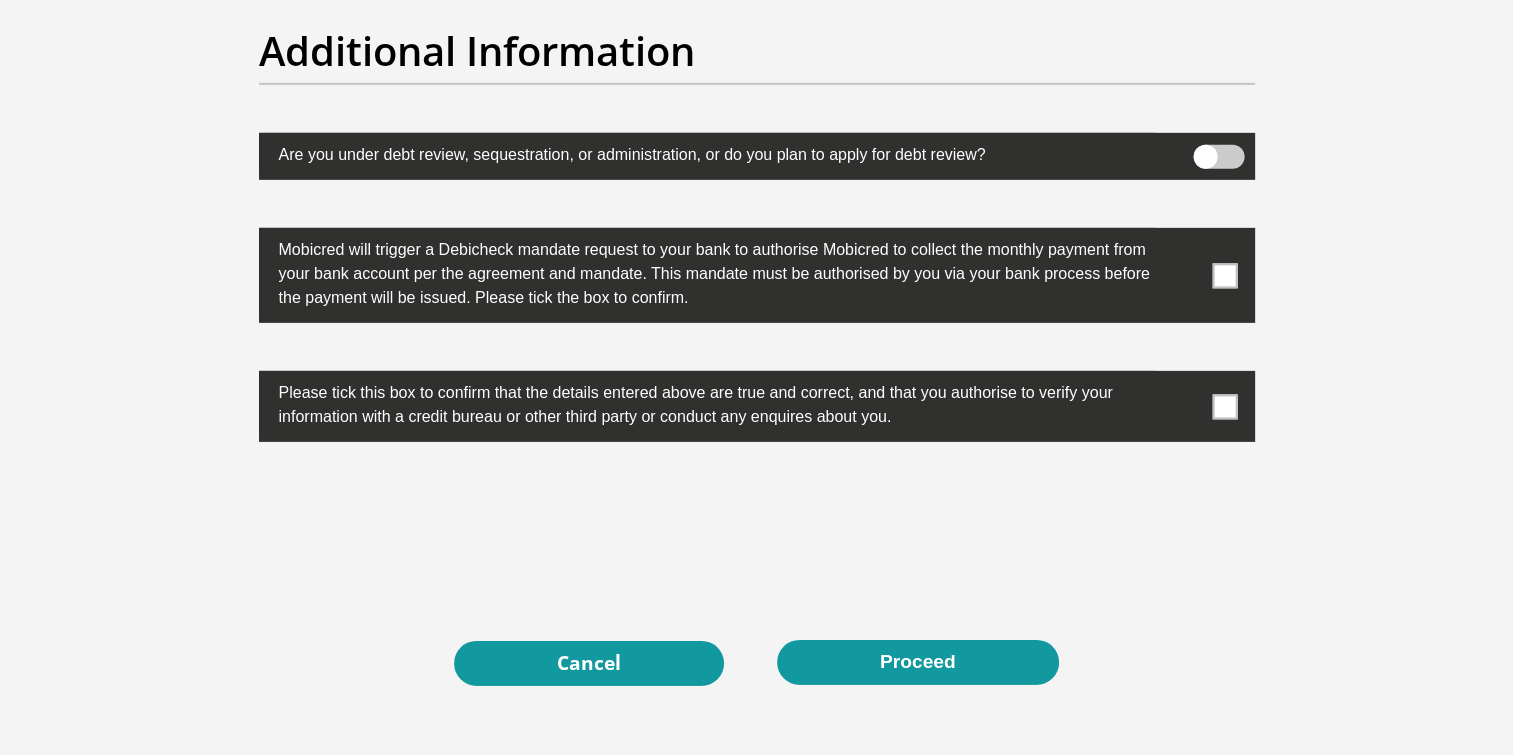 click at bounding box center (1224, 275) 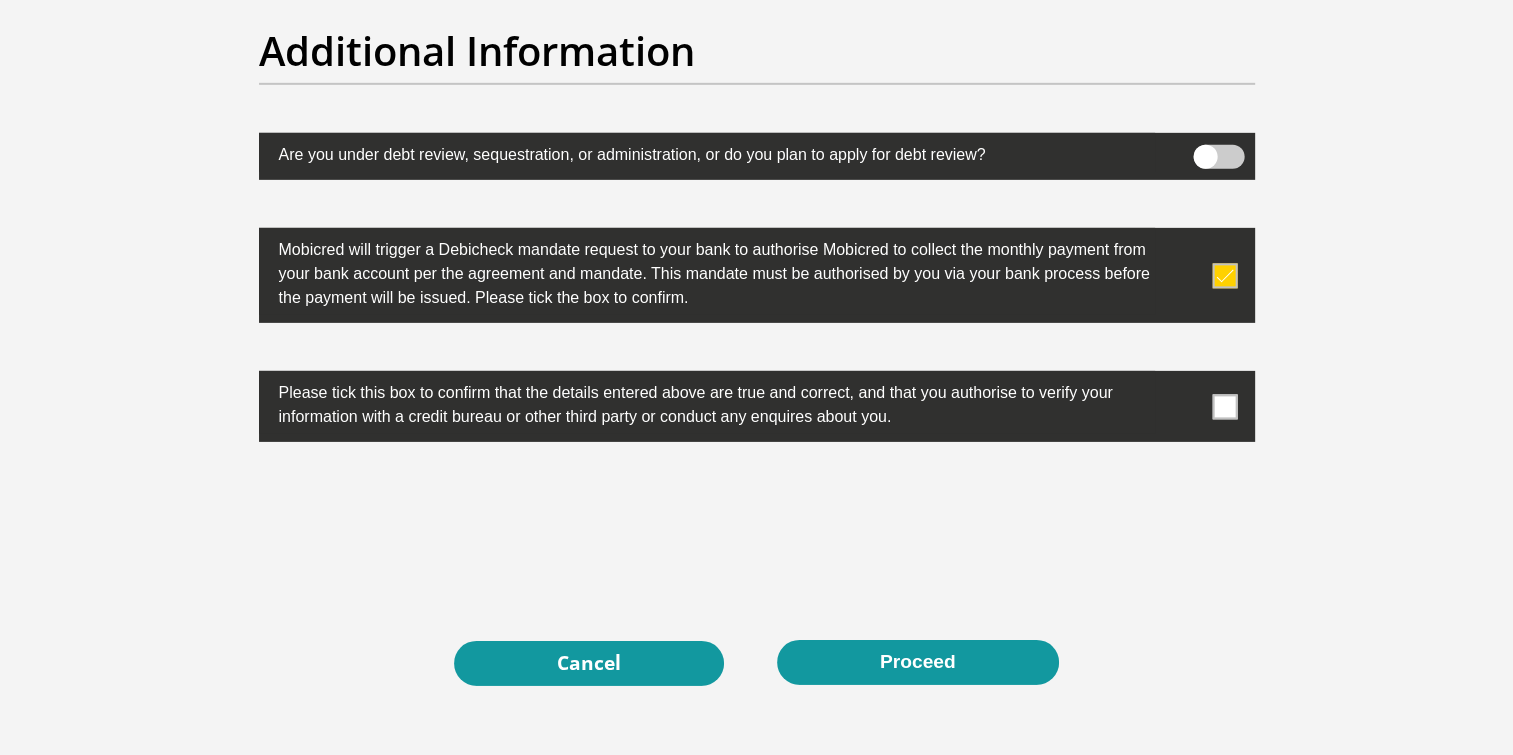 click at bounding box center [1224, 406] 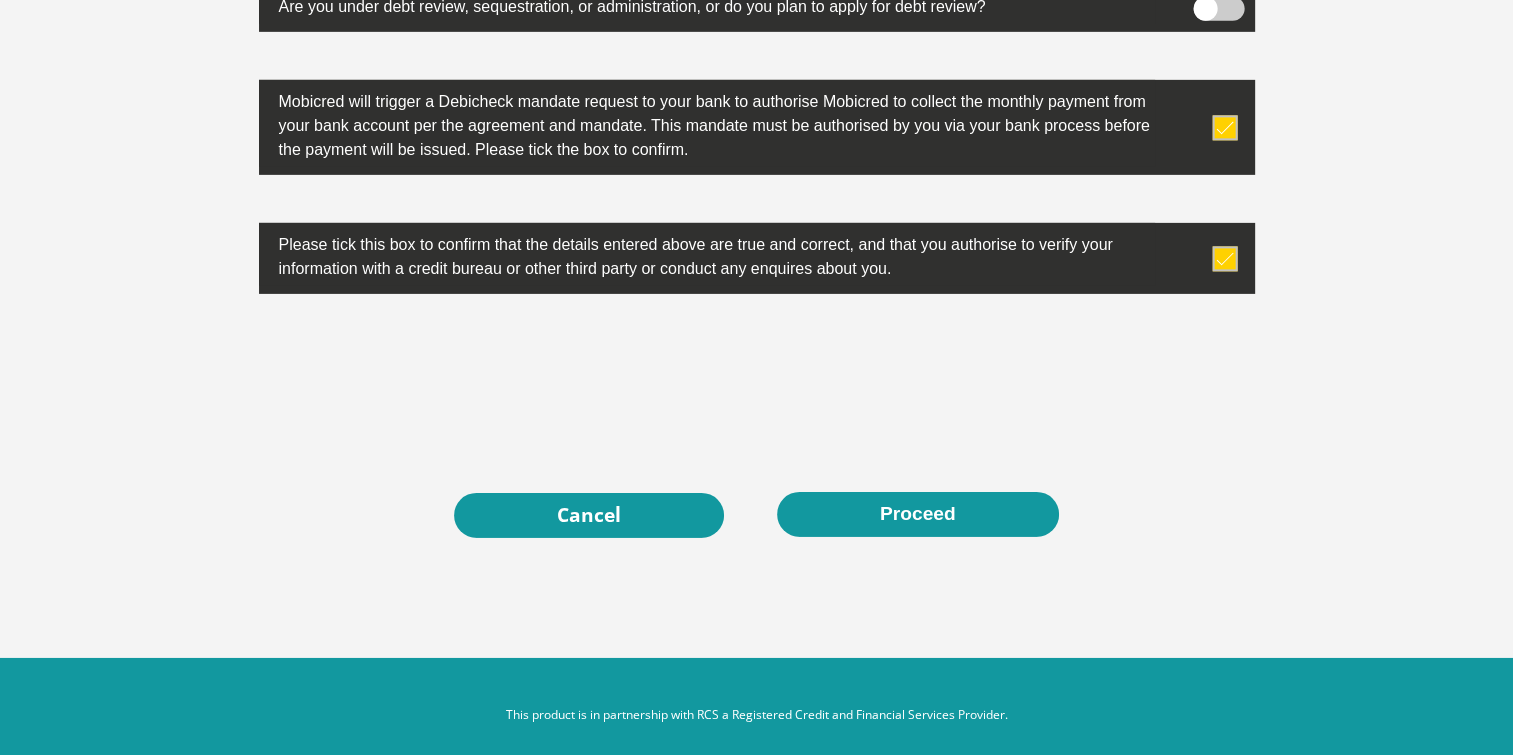scroll, scrollTop: 6412, scrollLeft: 0, axis: vertical 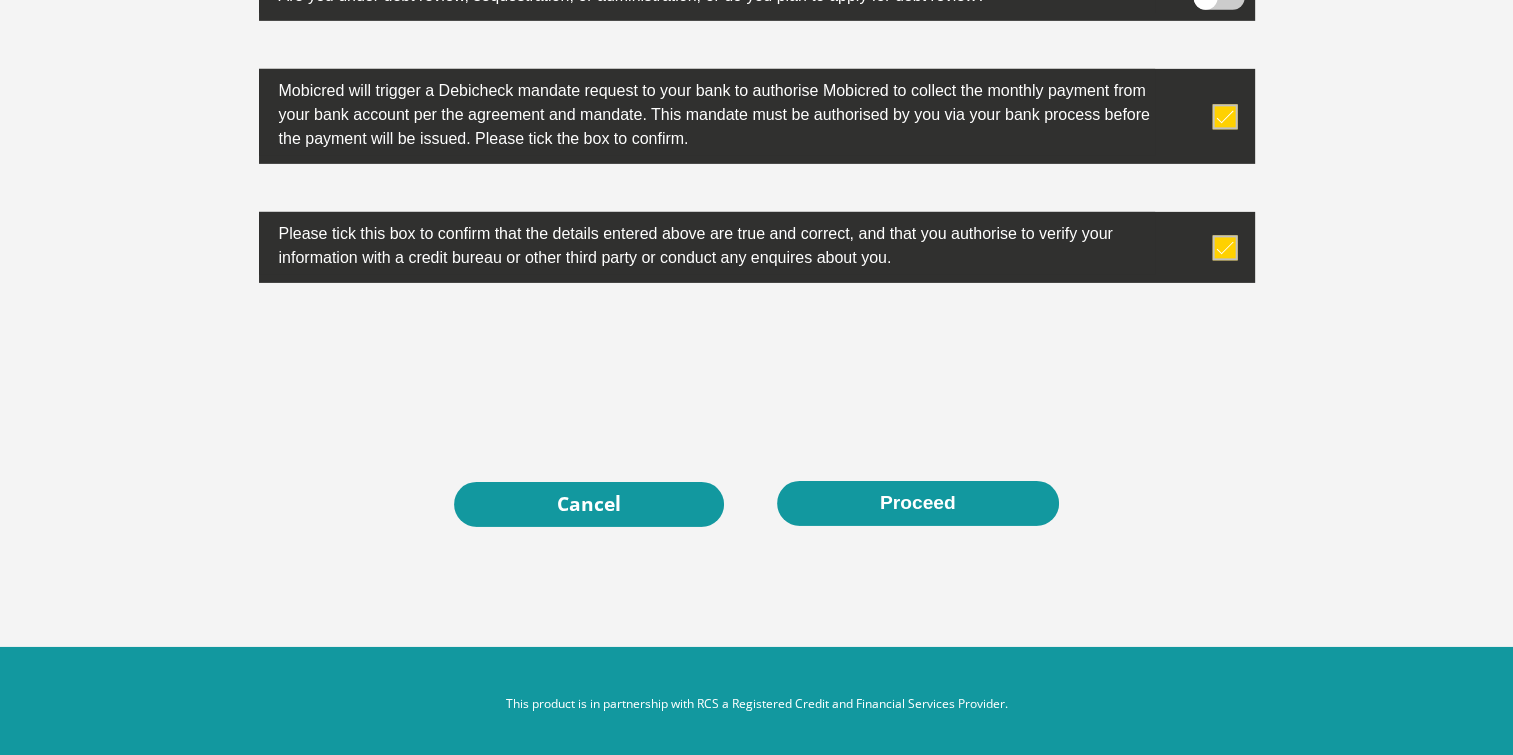 drag, startPoint x: 884, startPoint y: 508, endPoint x: 947, endPoint y: 55, distance: 457.3598 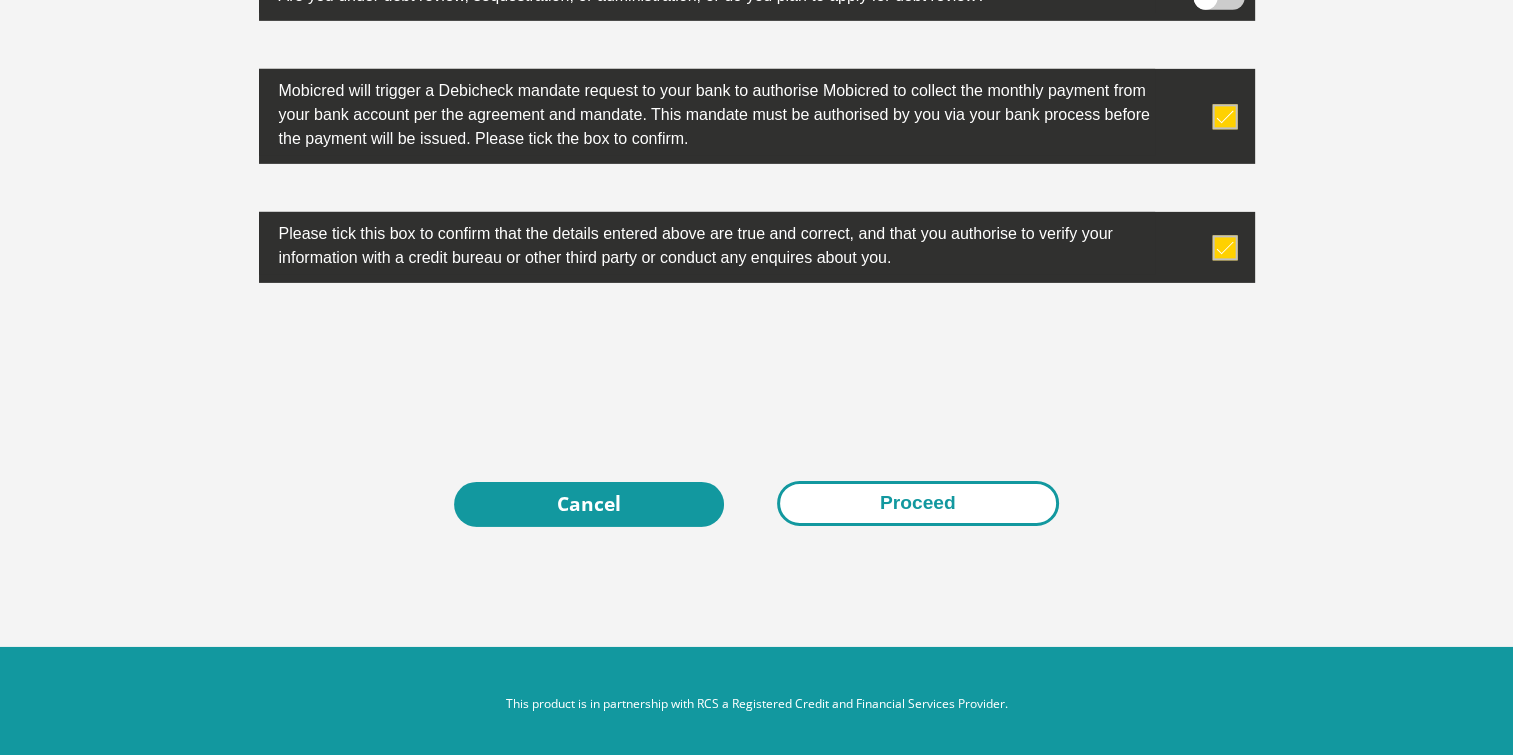 click on "Proceed" at bounding box center (918, 503) 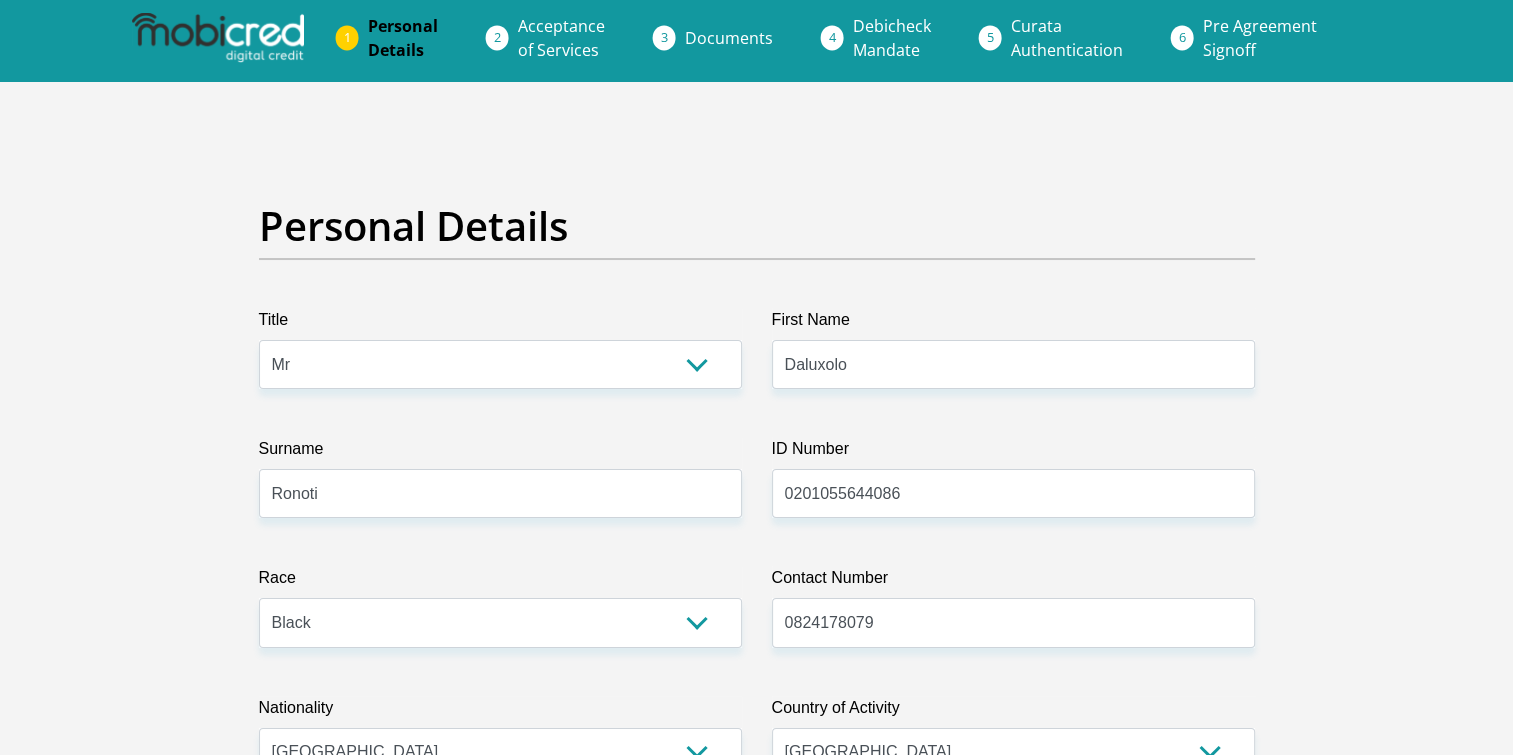 scroll, scrollTop: 0, scrollLeft: 0, axis: both 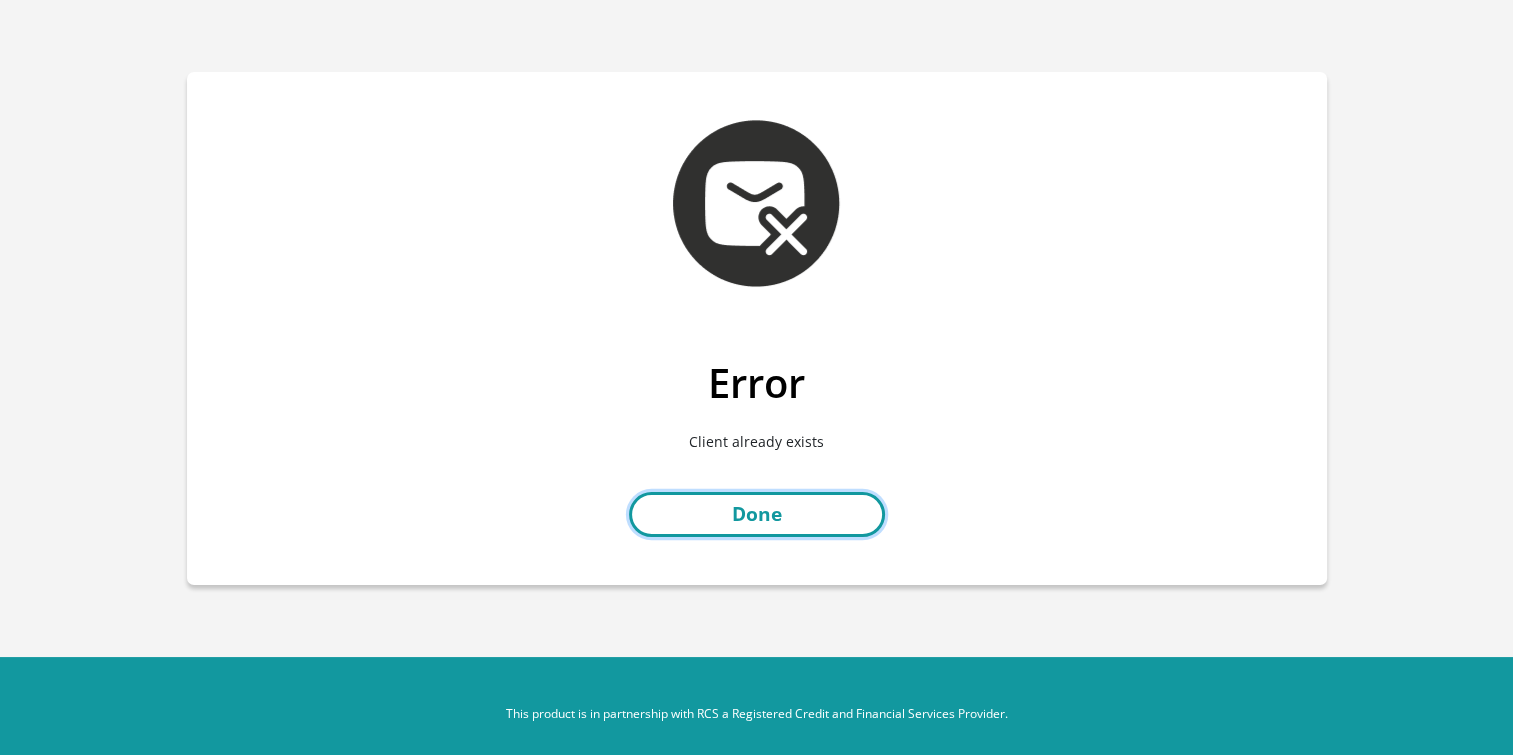 click on "Done" at bounding box center [757, 514] 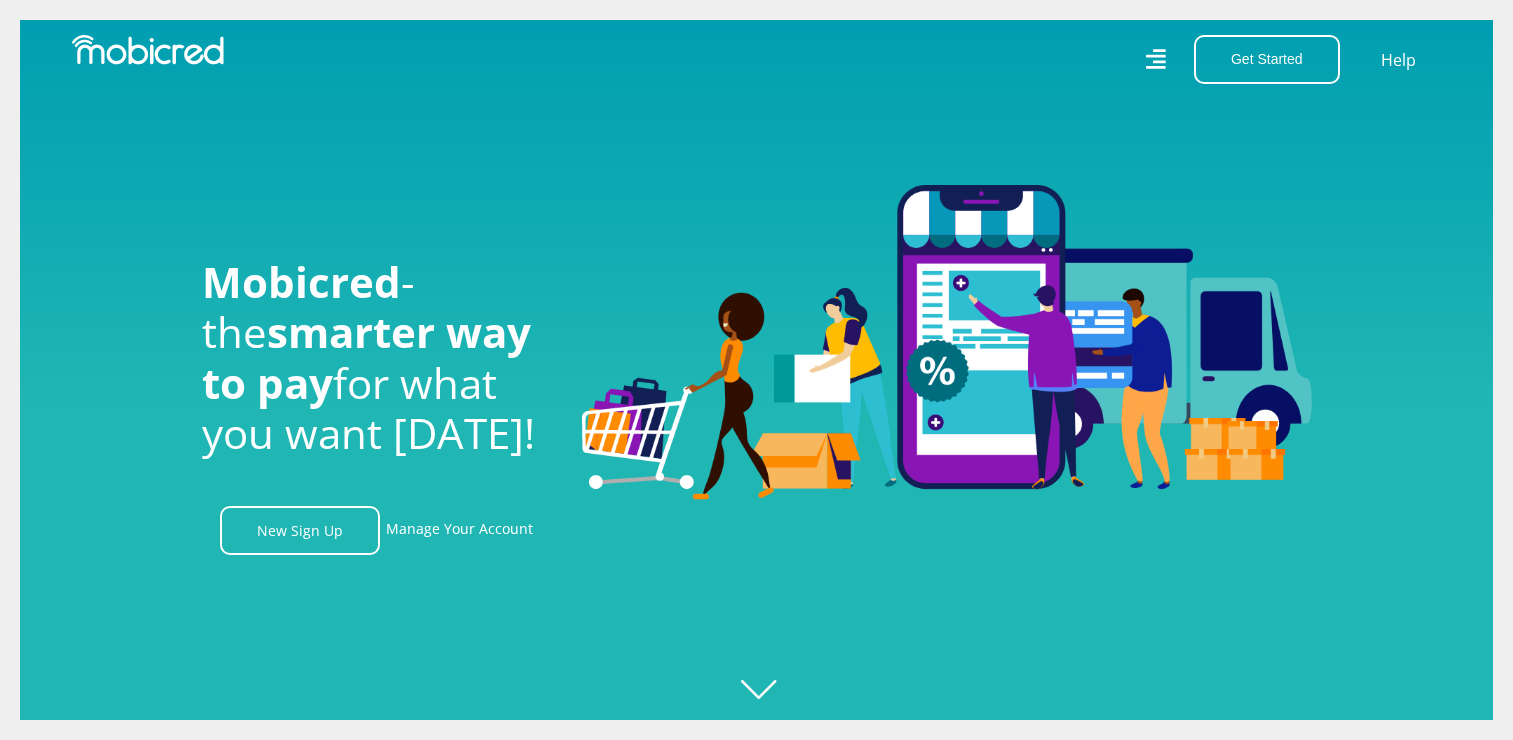 scroll, scrollTop: 0, scrollLeft: 0, axis: both 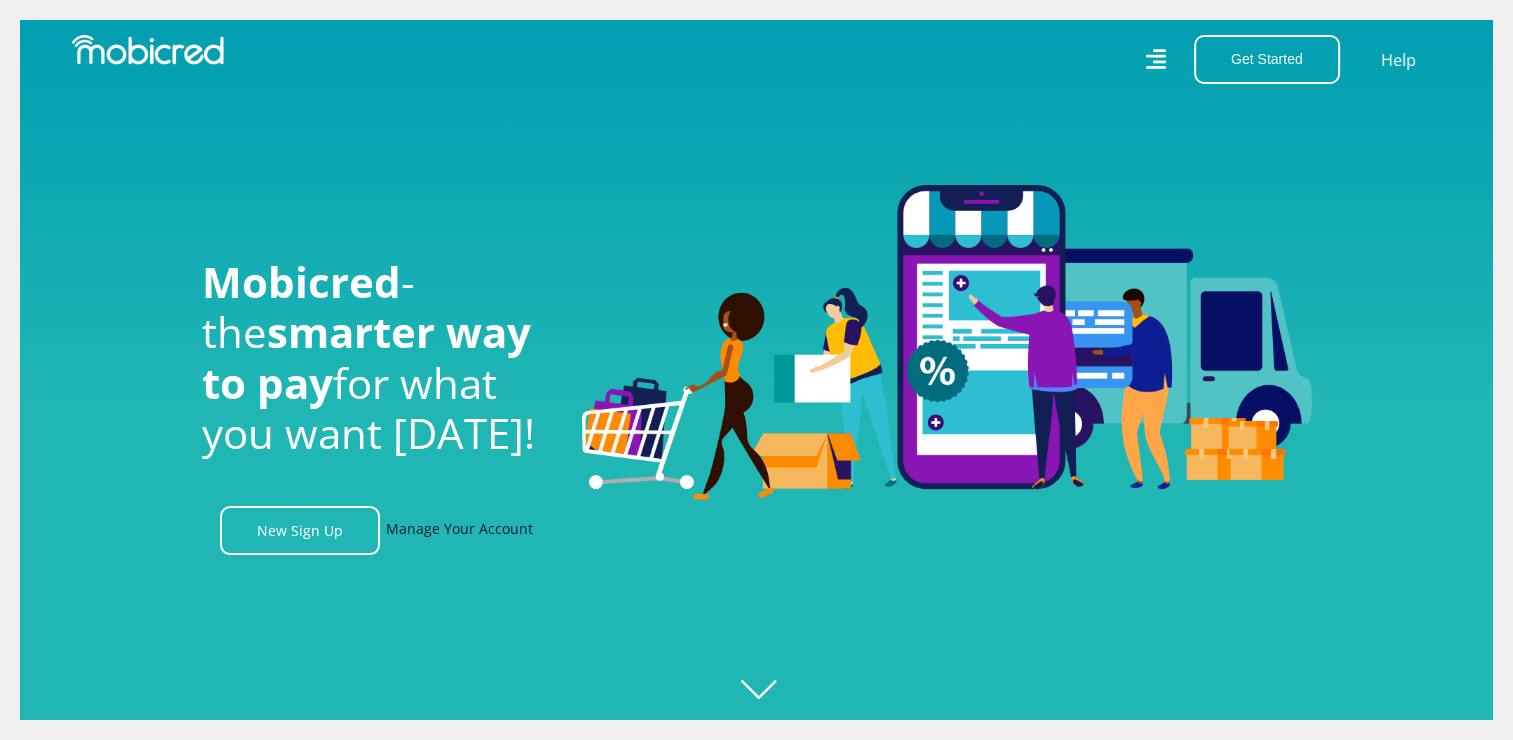 click on "Manage Your Account" at bounding box center (459, 530) 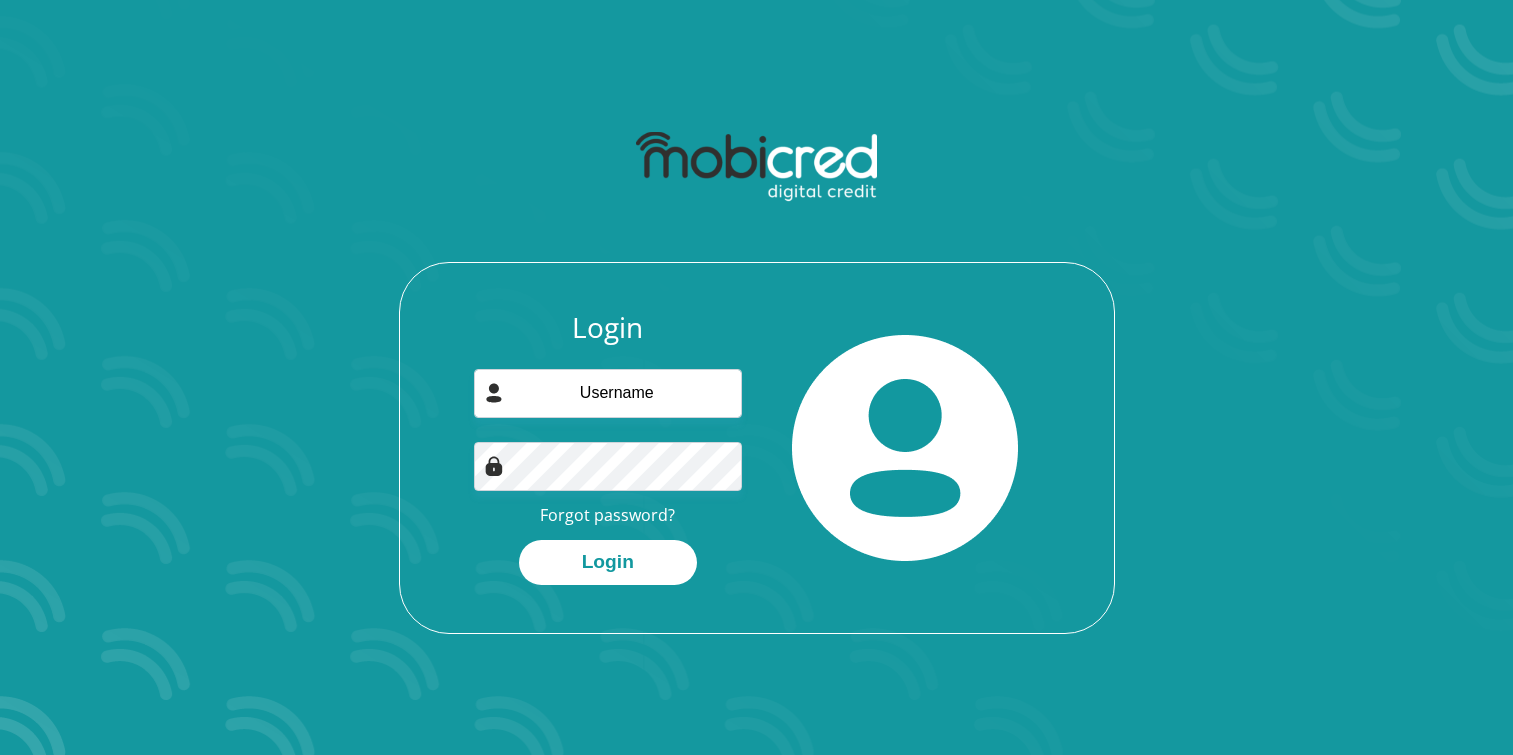 scroll, scrollTop: 0, scrollLeft: 0, axis: both 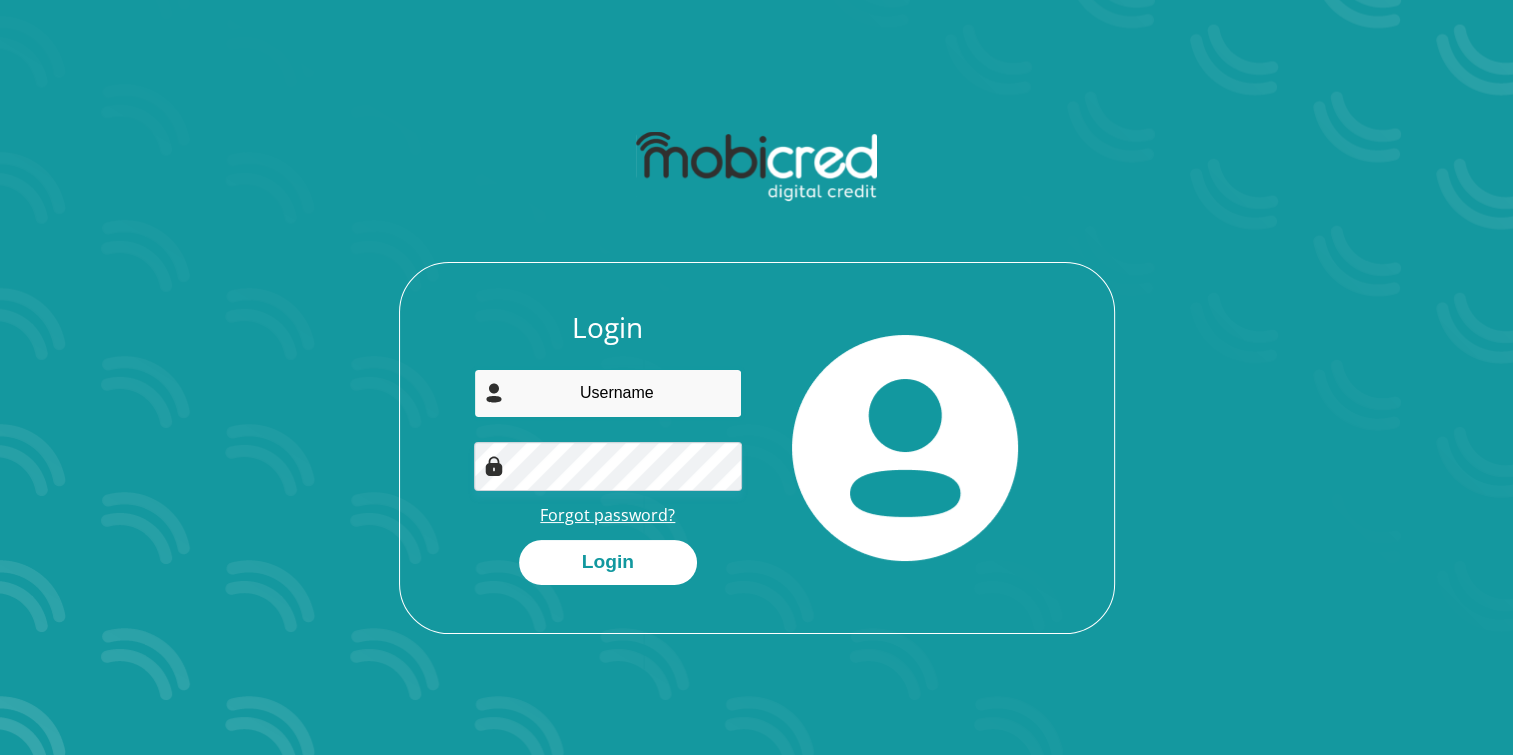 type on "didi.gangstar1@gmail.com" 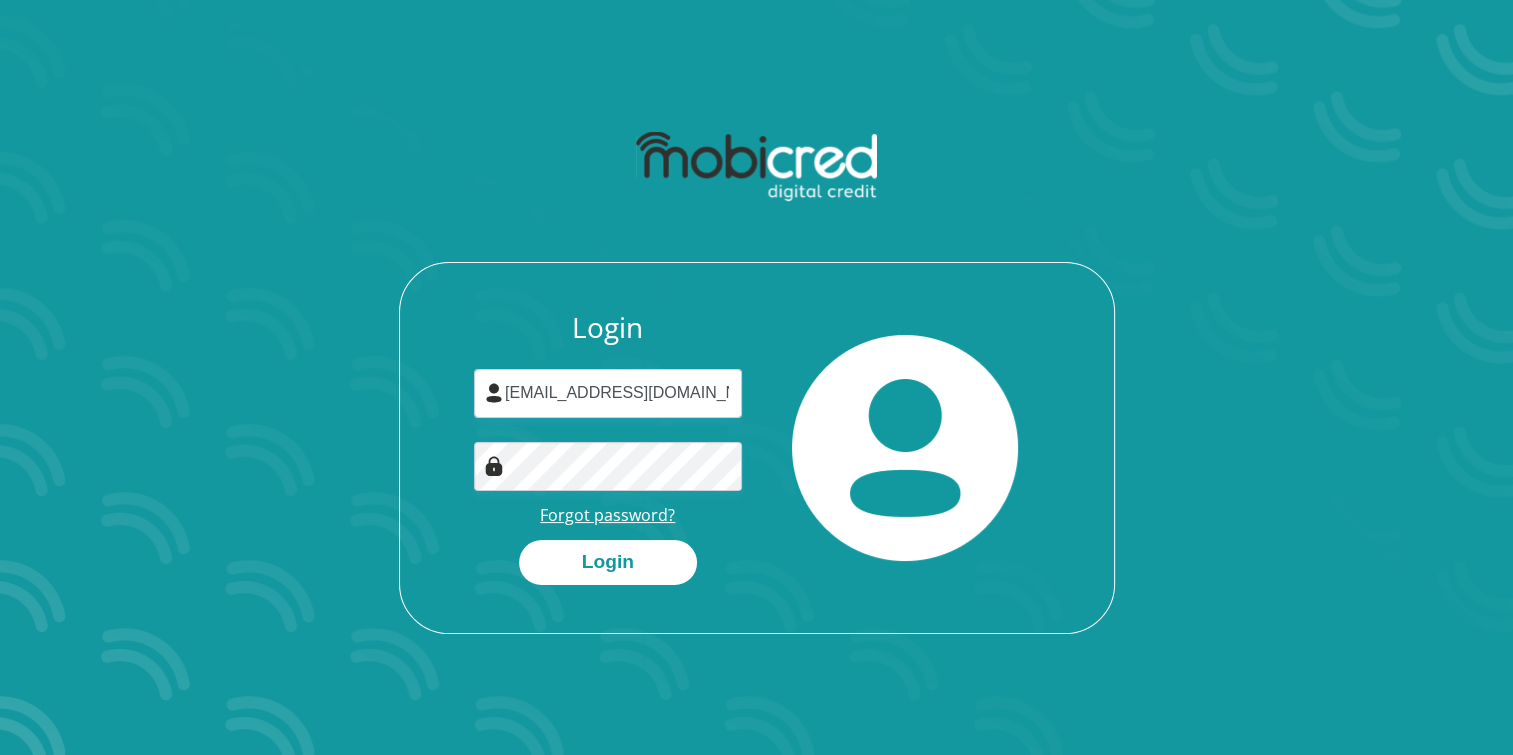 click on "Forgot password?" at bounding box center (607, 515) 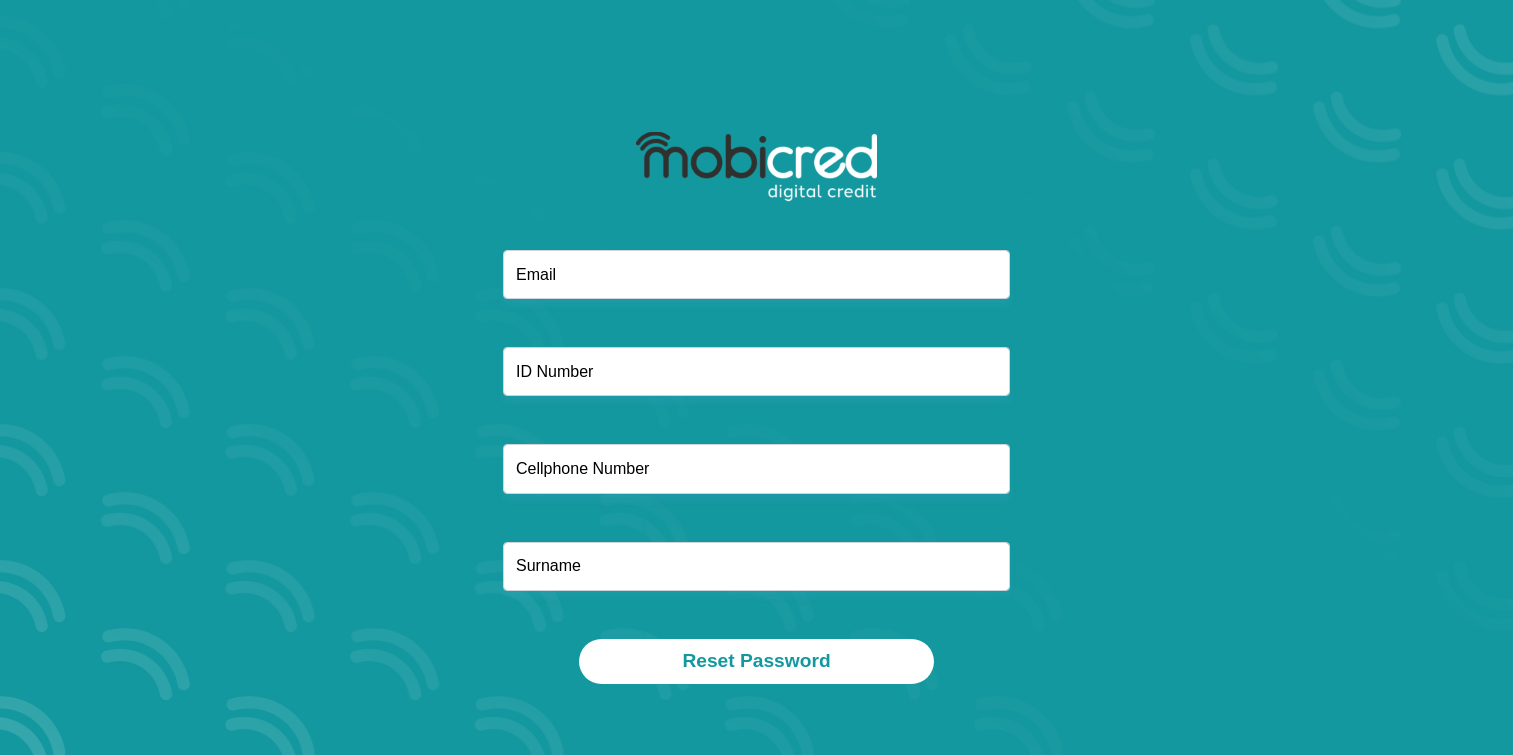 scroll, scrollTop: 0, scrollLeft: 0, axis: both 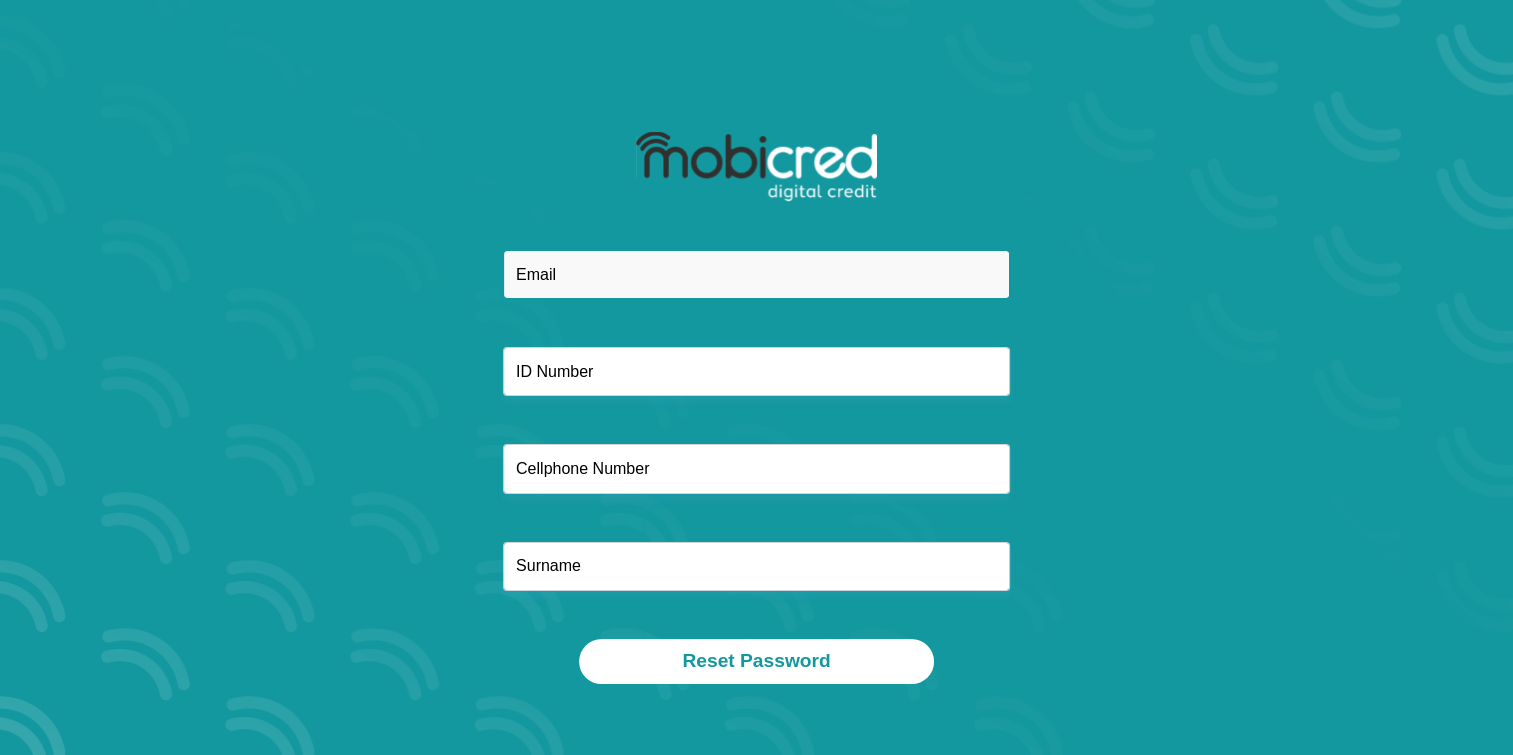 click at bounding box center (756, 274) 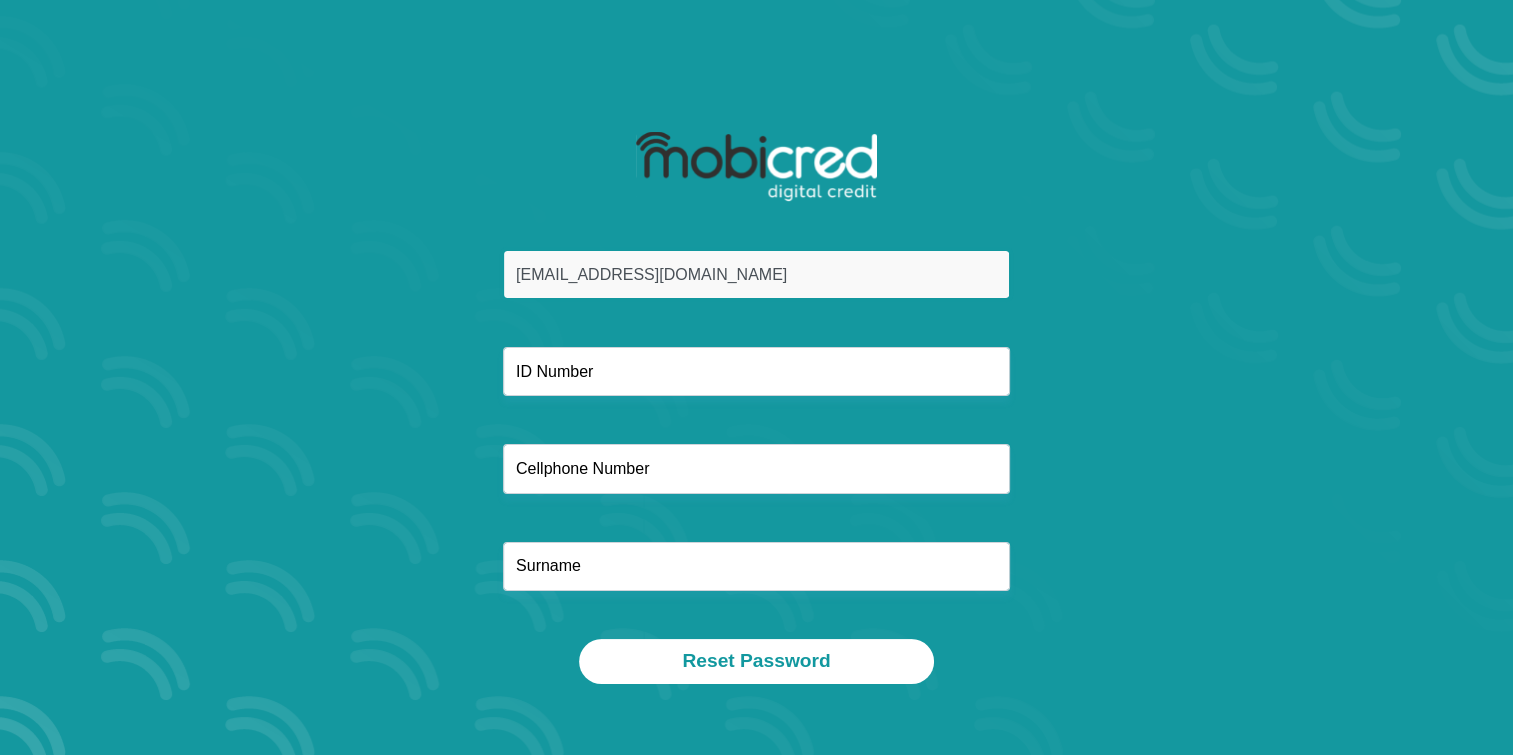 type on "9212145127082" 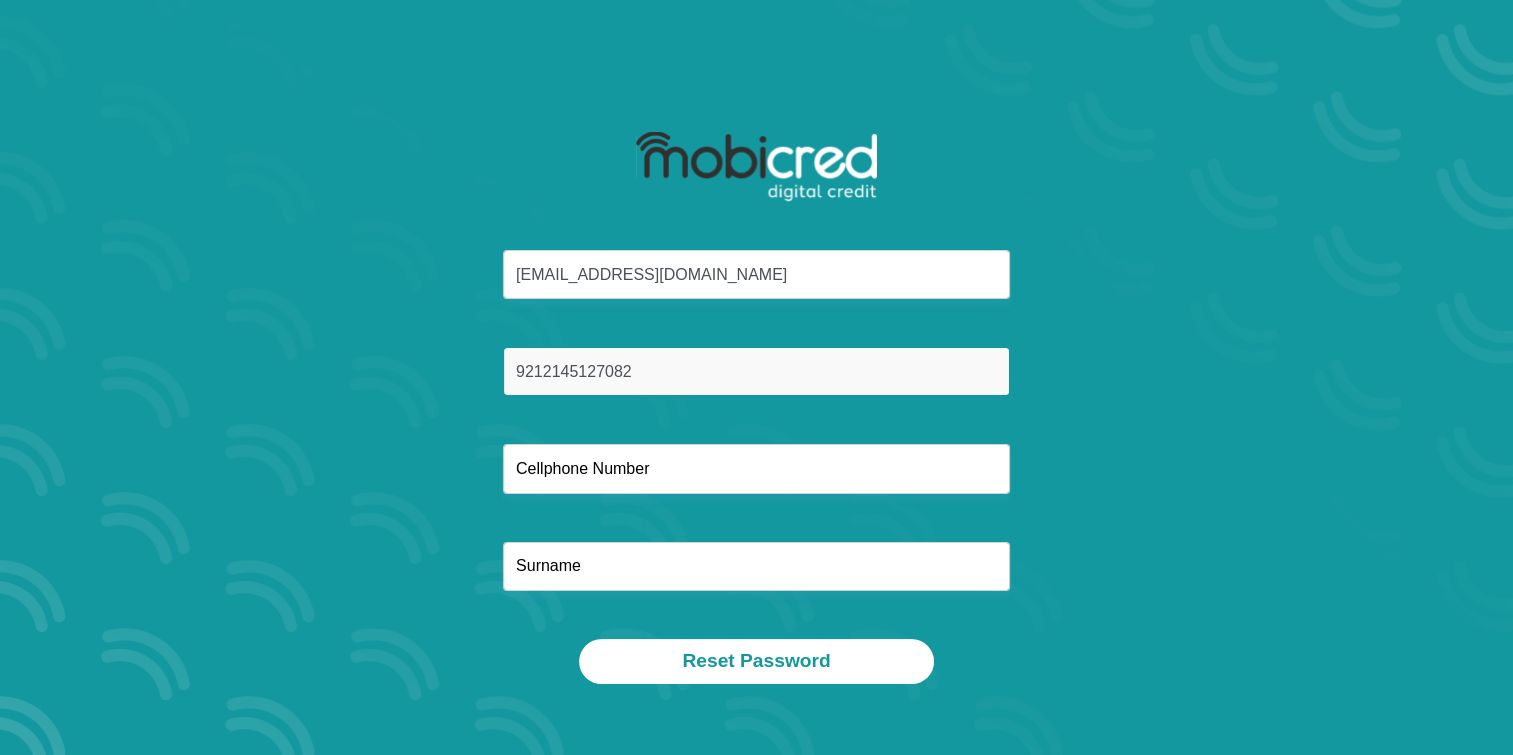 type on "0824178079" 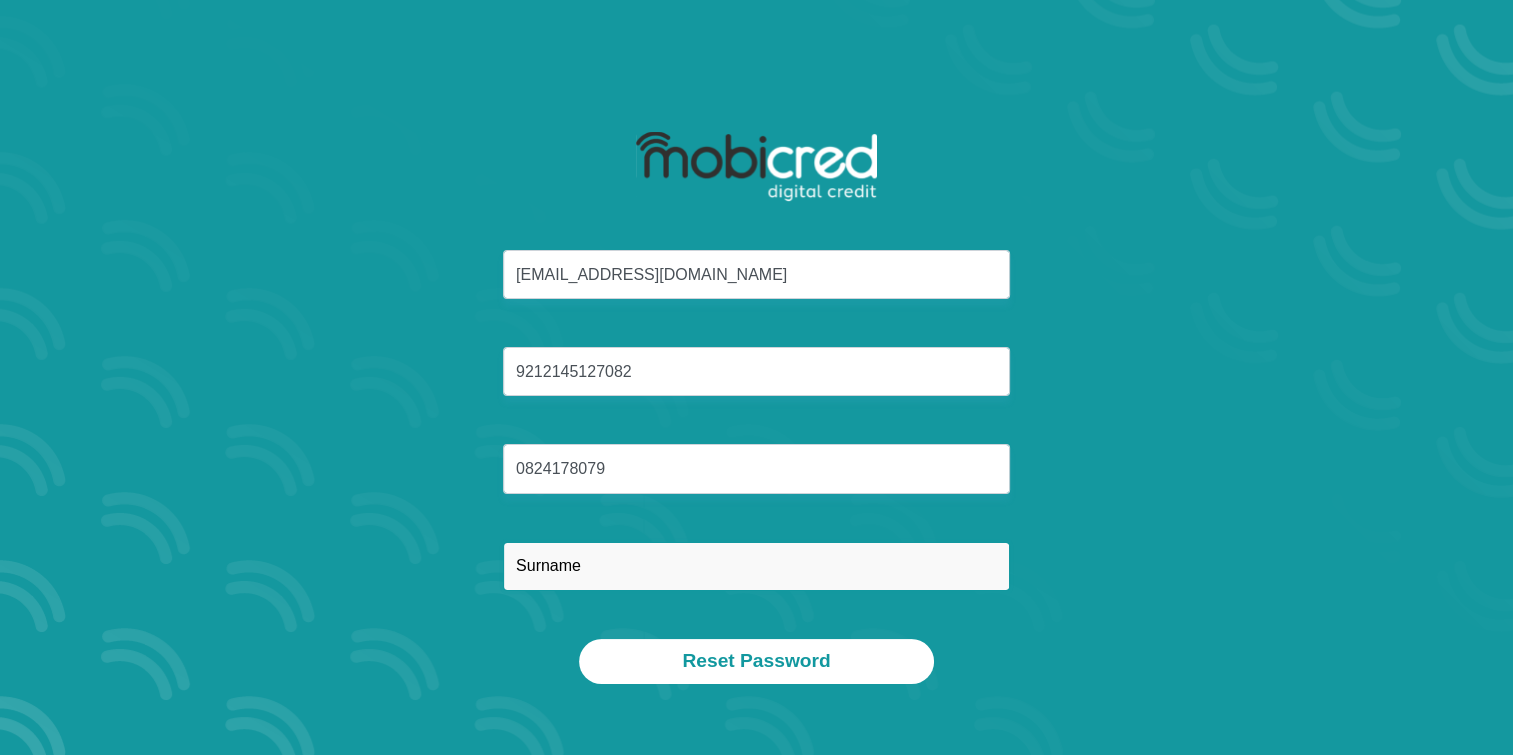 type on "Ronoti" 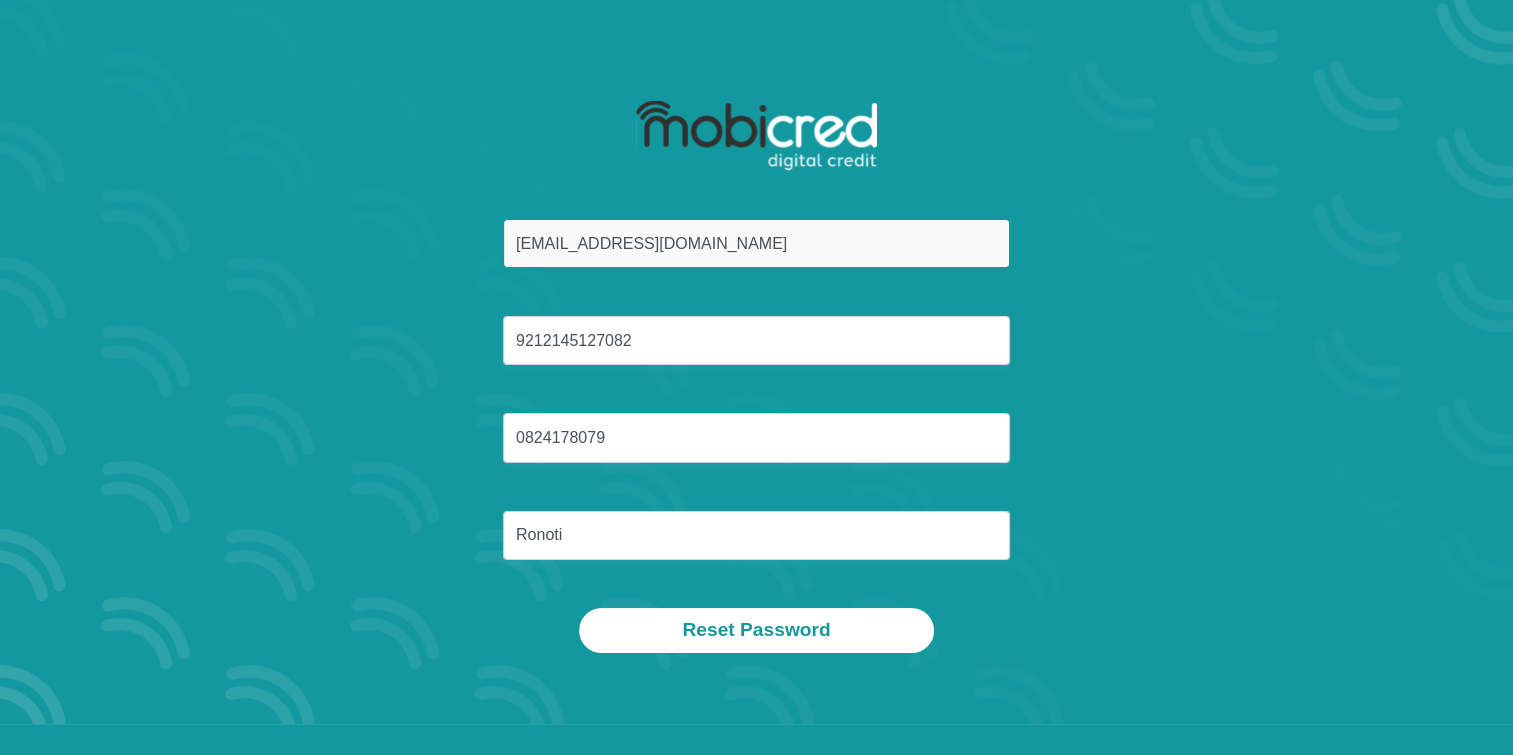 scroll, scrollTop: 34, scrollLeft: 0, axis: vertical 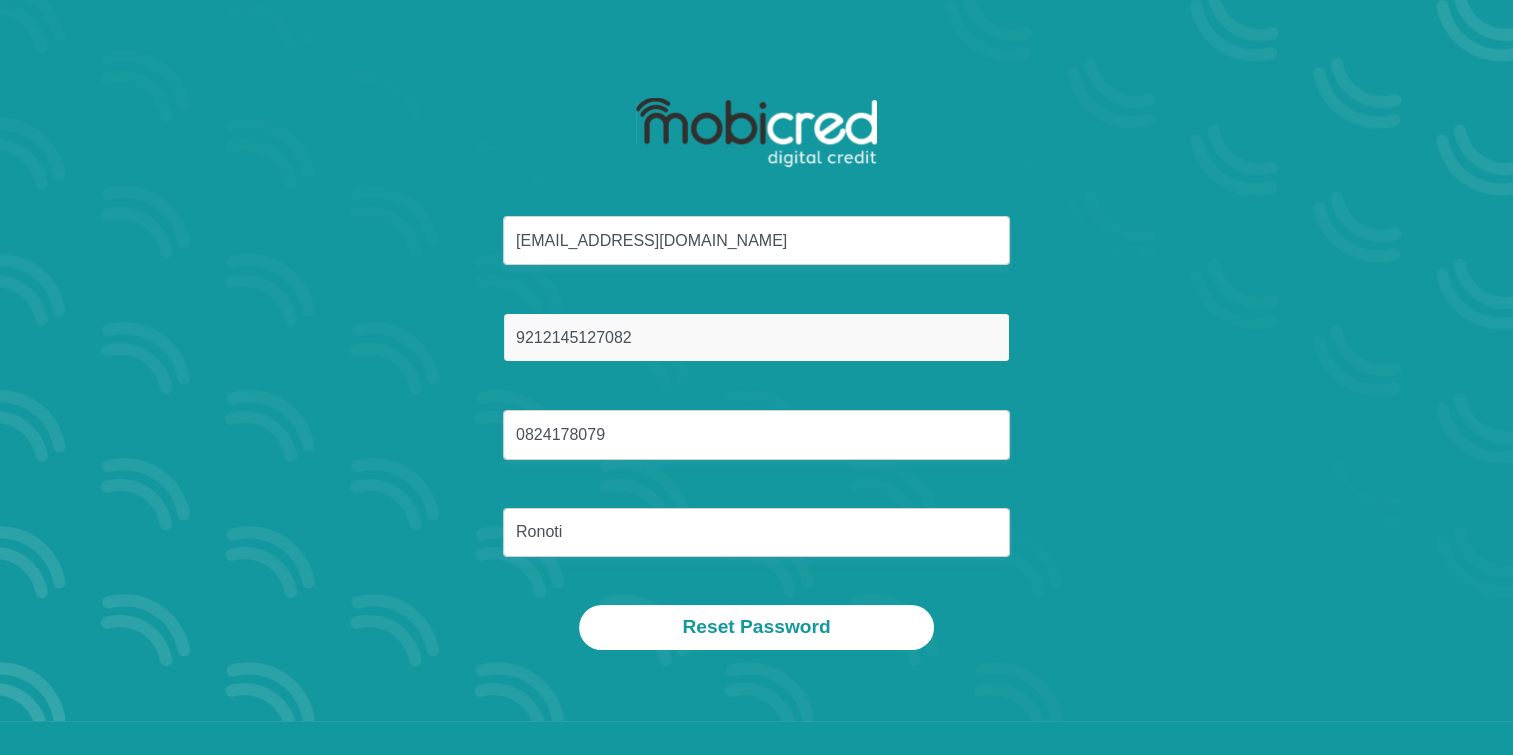 drag, startPoint x: 647, startPoint y: 334, endPoint x: 204, endPoint y: 407, distance: 448.9744 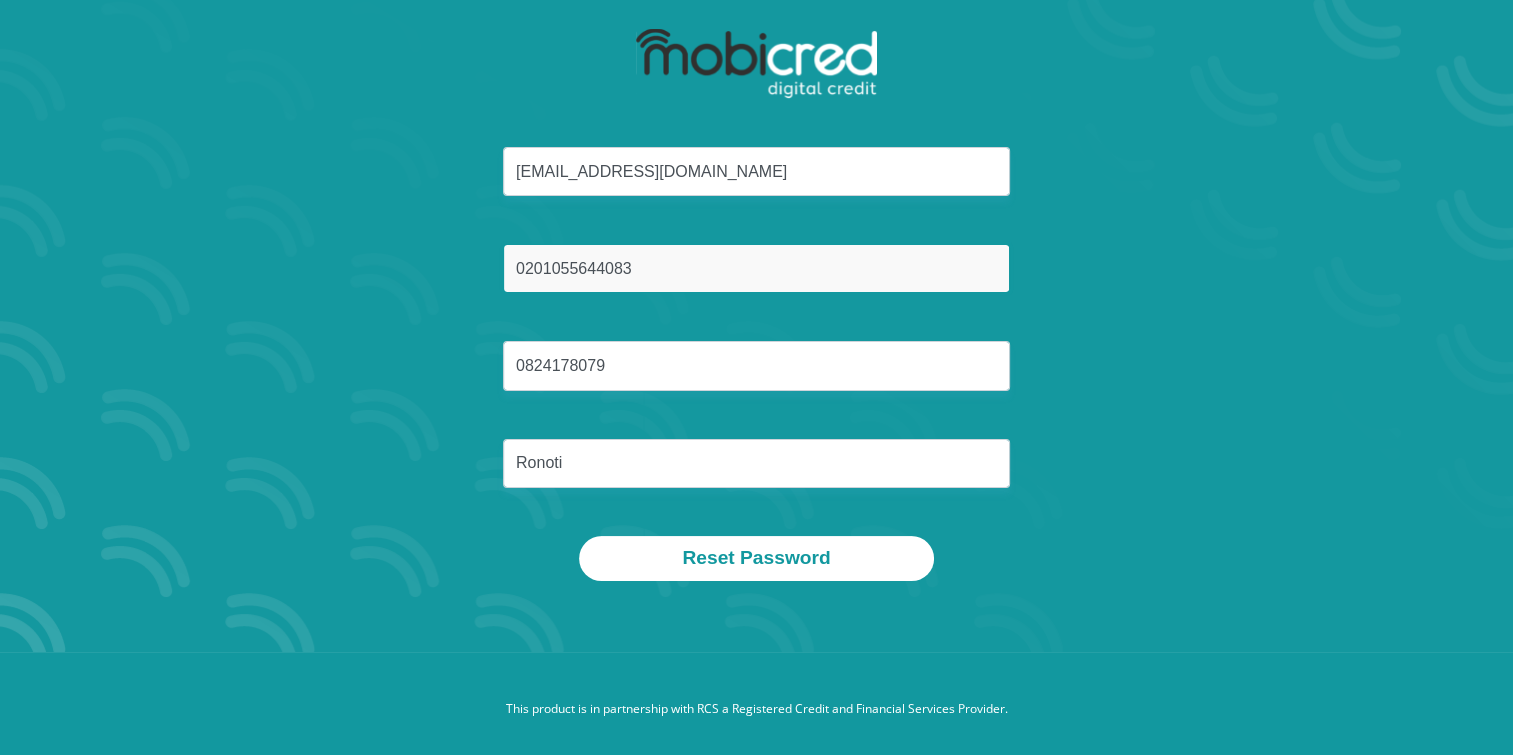 scroll, scrollTop: 113, scrollLeft: 0, axis: vertical 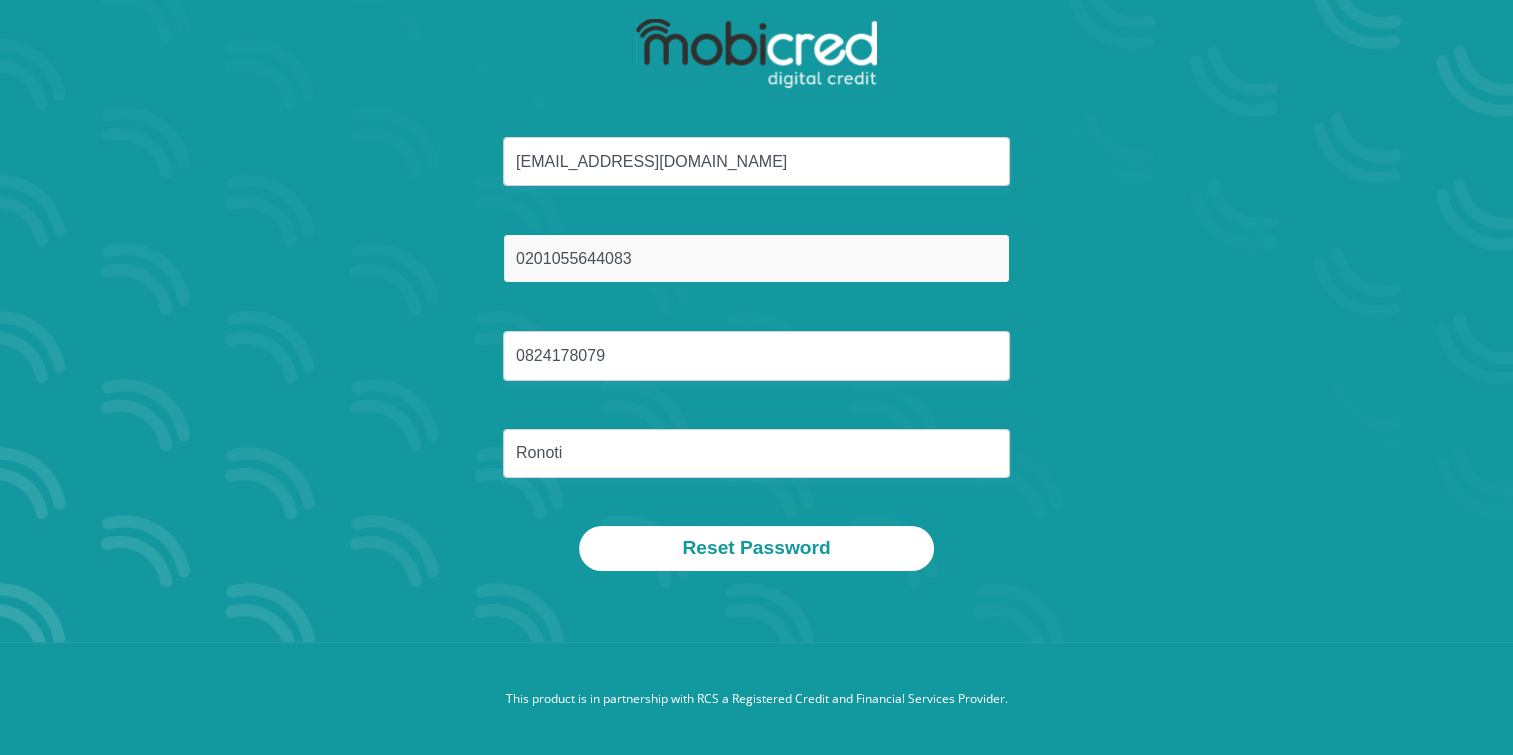 type on "0201055644083" 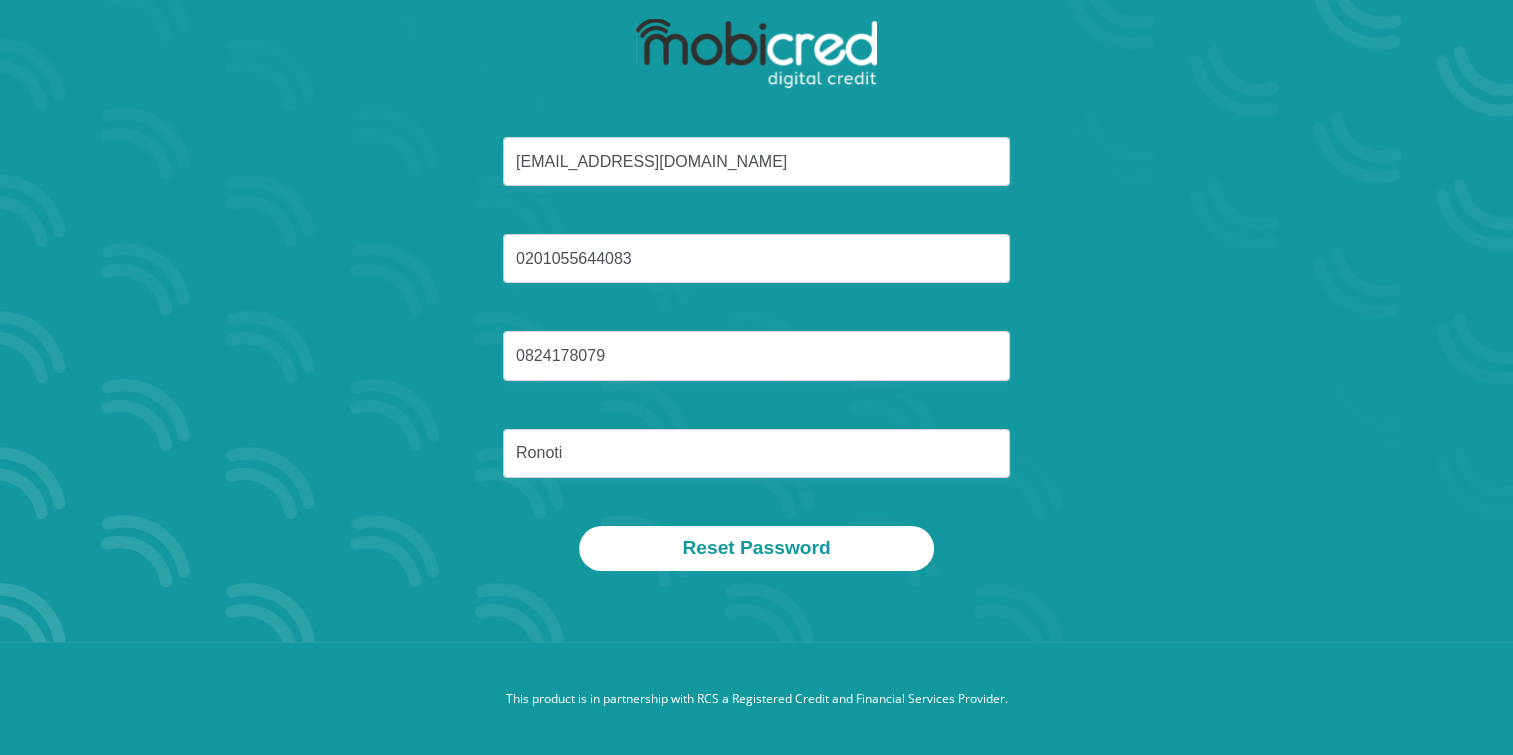 click on "dalu11xolo@gmail.com
0201055644083
0824178079
Ronoti" at bounding box center [757, 331] 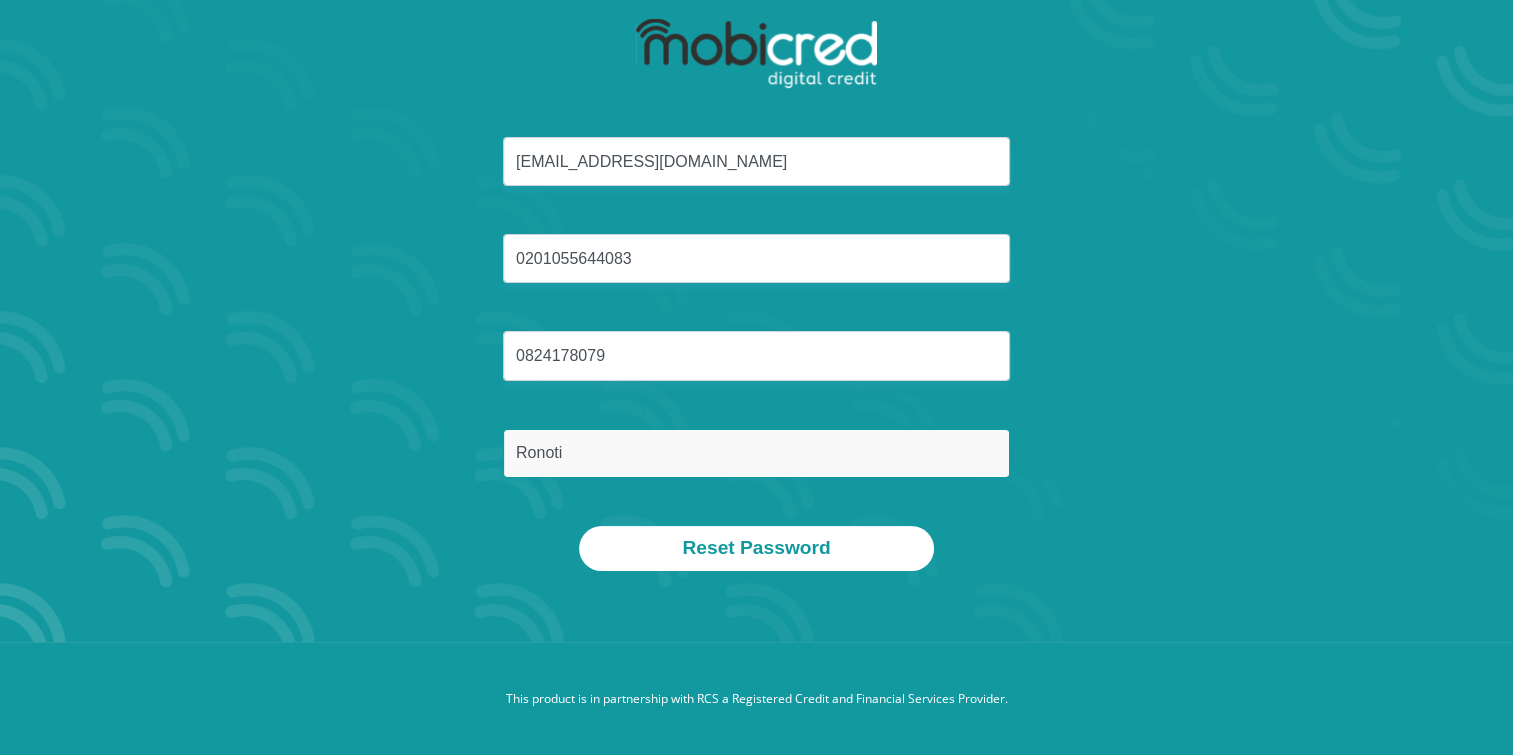 click on "Ronoti" at bounding box center [756, 453] 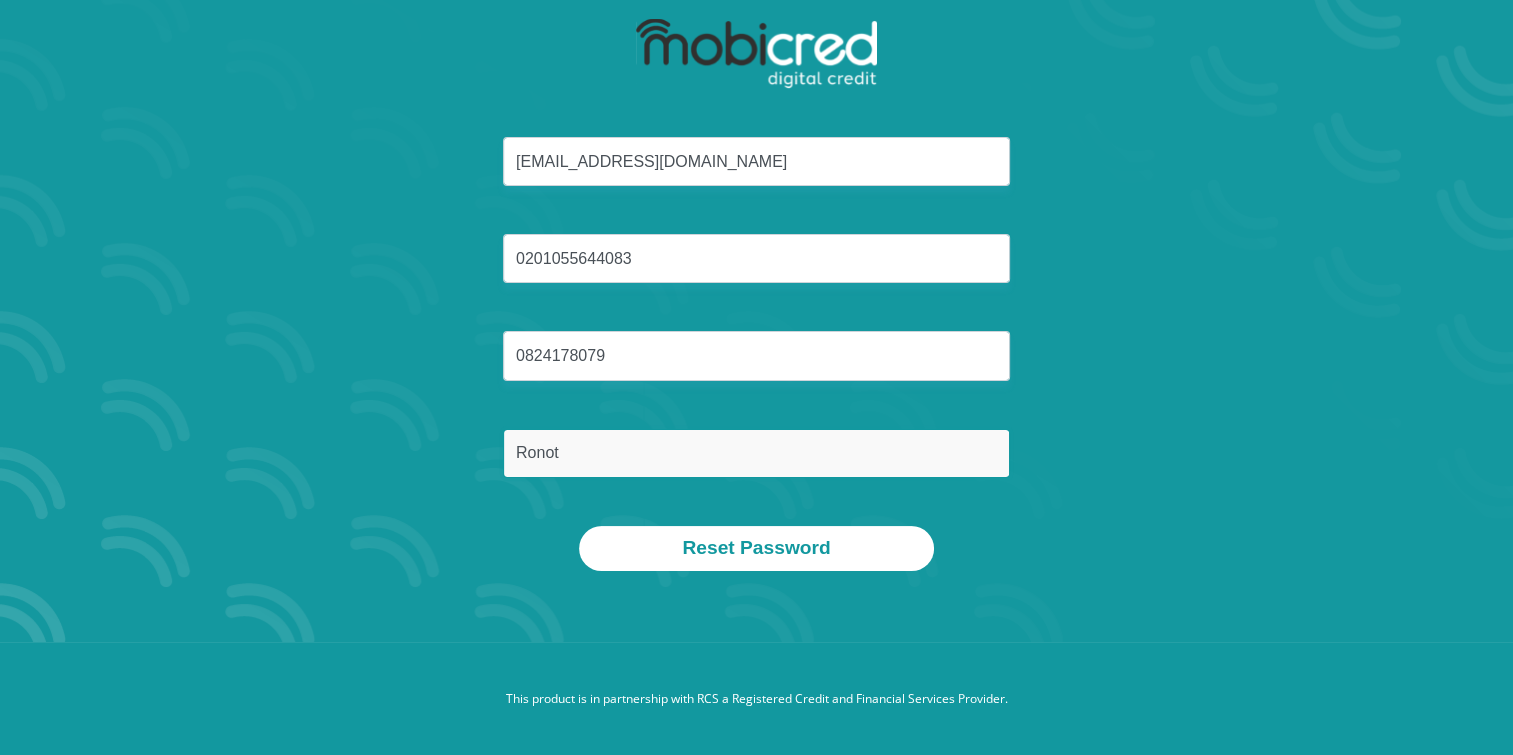 type on "Ronoti" 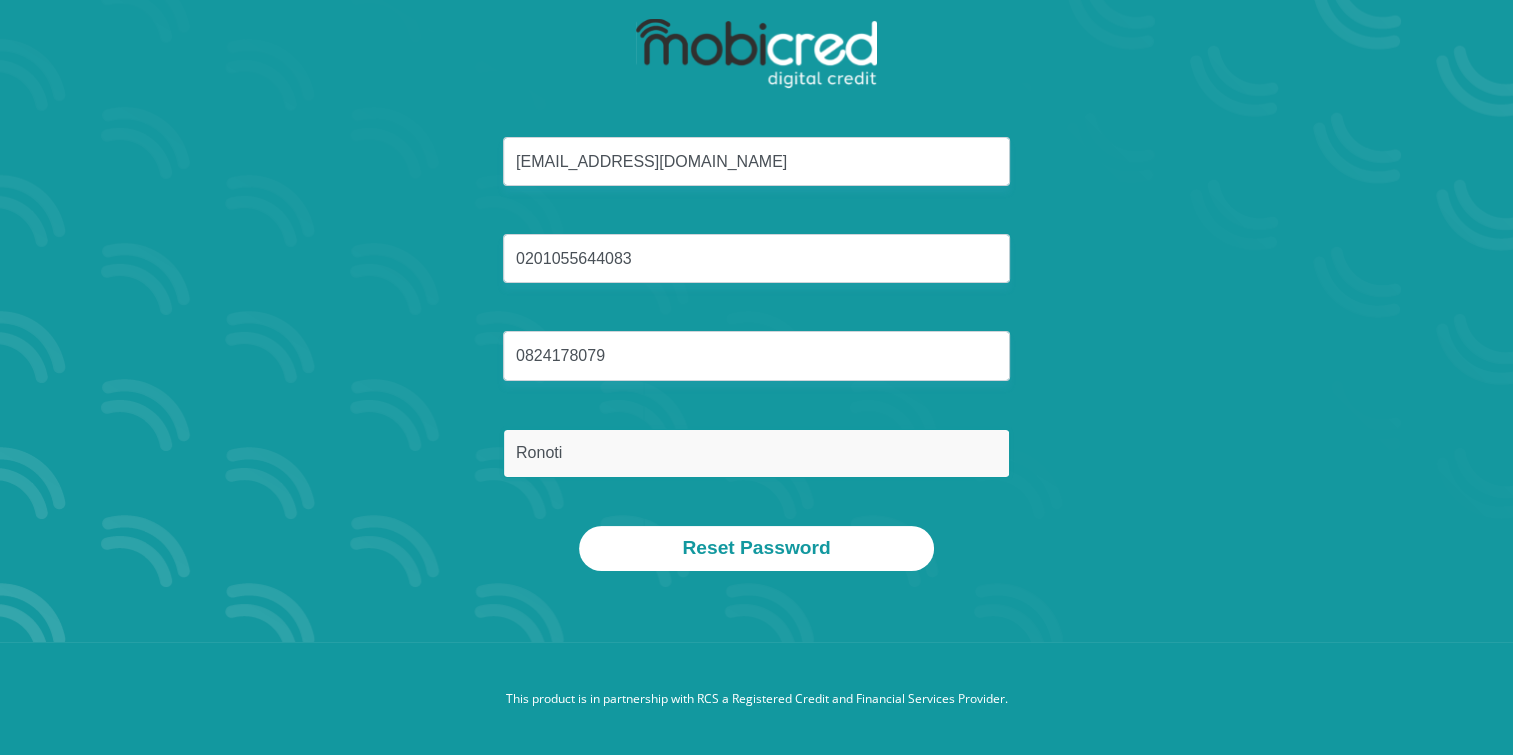 click on "Reset Password" at bounding box center (756, 548) 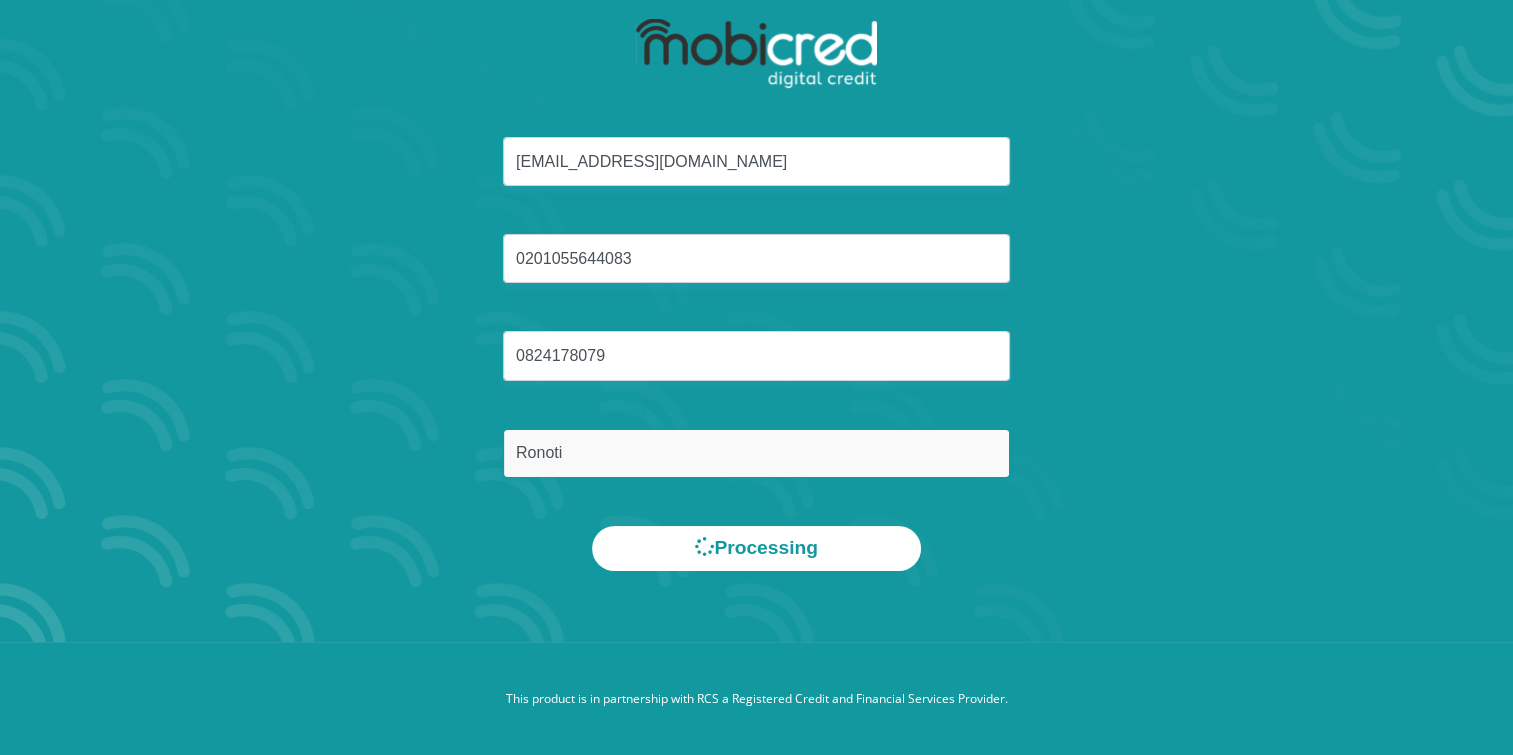 scroll, scrollTop: 0, scrollLeft: 0, axis: both 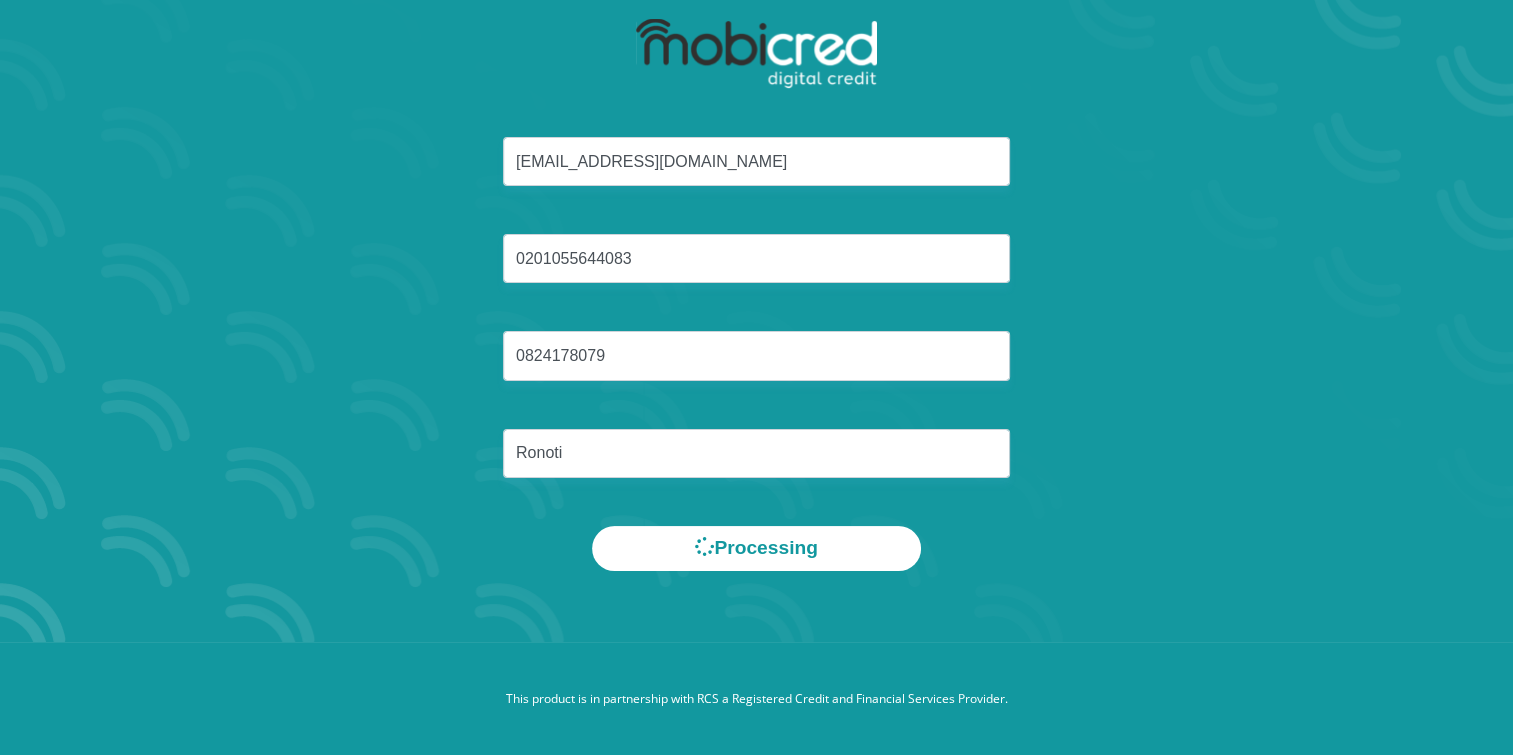 click on "This product is in partnership with RCS a Registered Credit and Financial Services Provider." at bounding box center [756, 699] 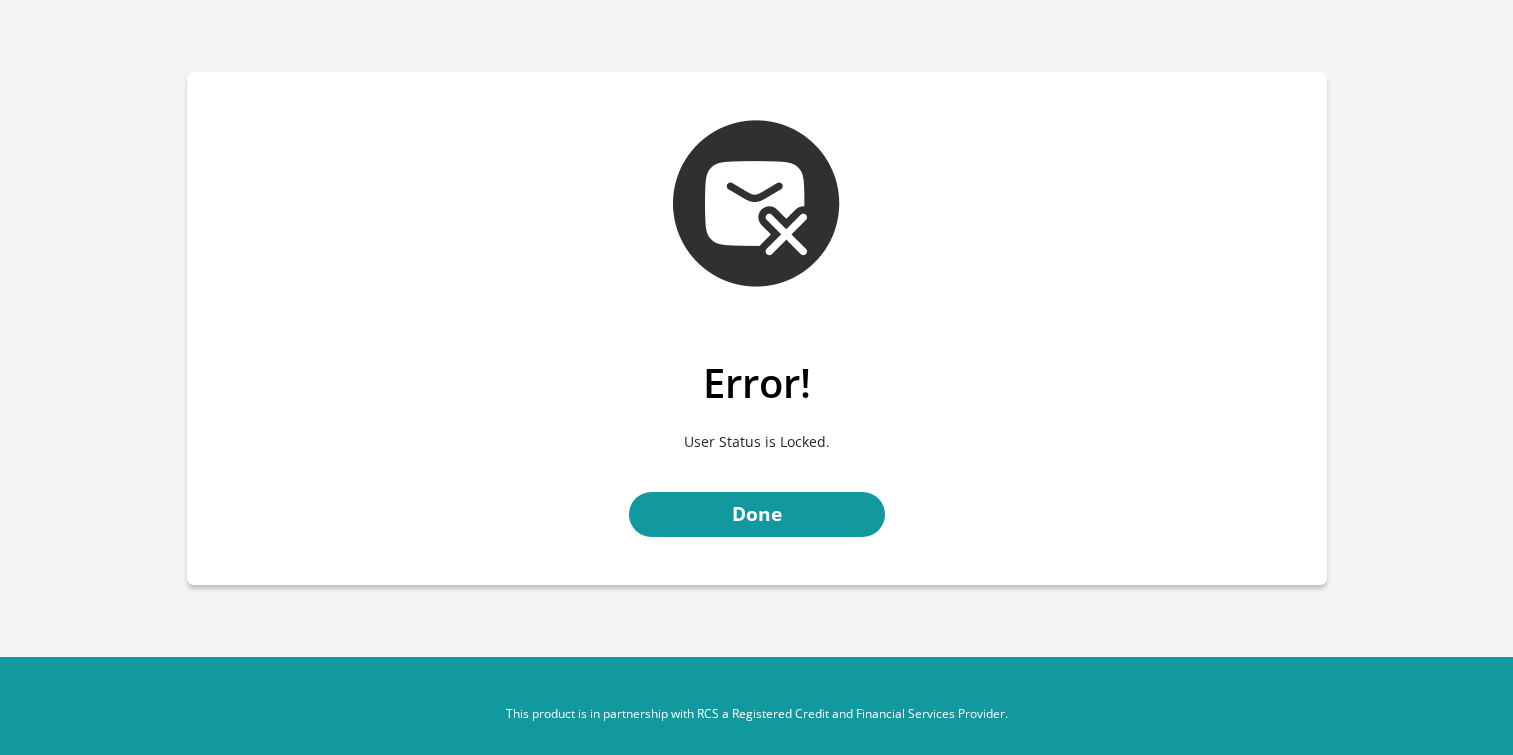 scroll, scrollTop: 0, scrollLeft: 0, axis: both 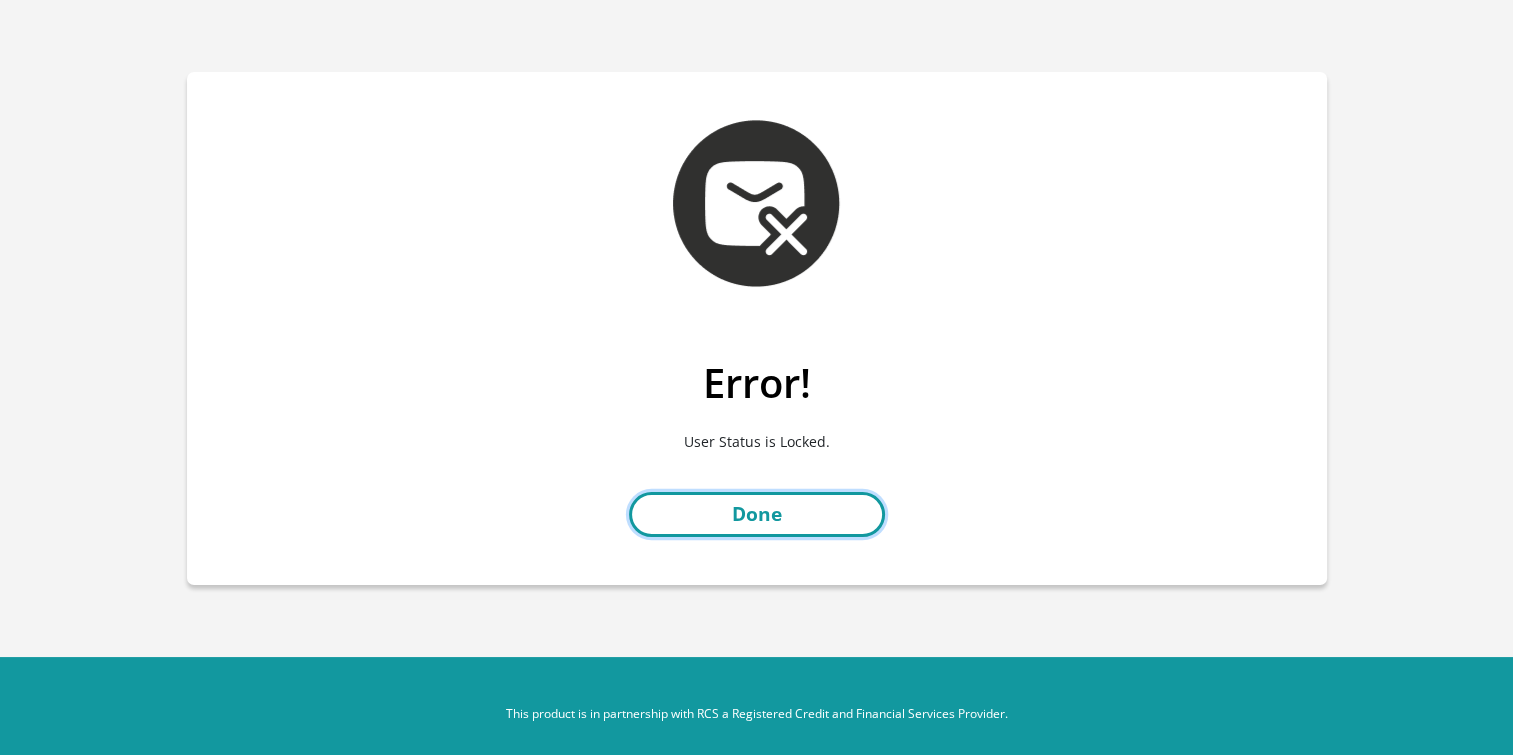 click on "Done" at bounding box center [757, 514] 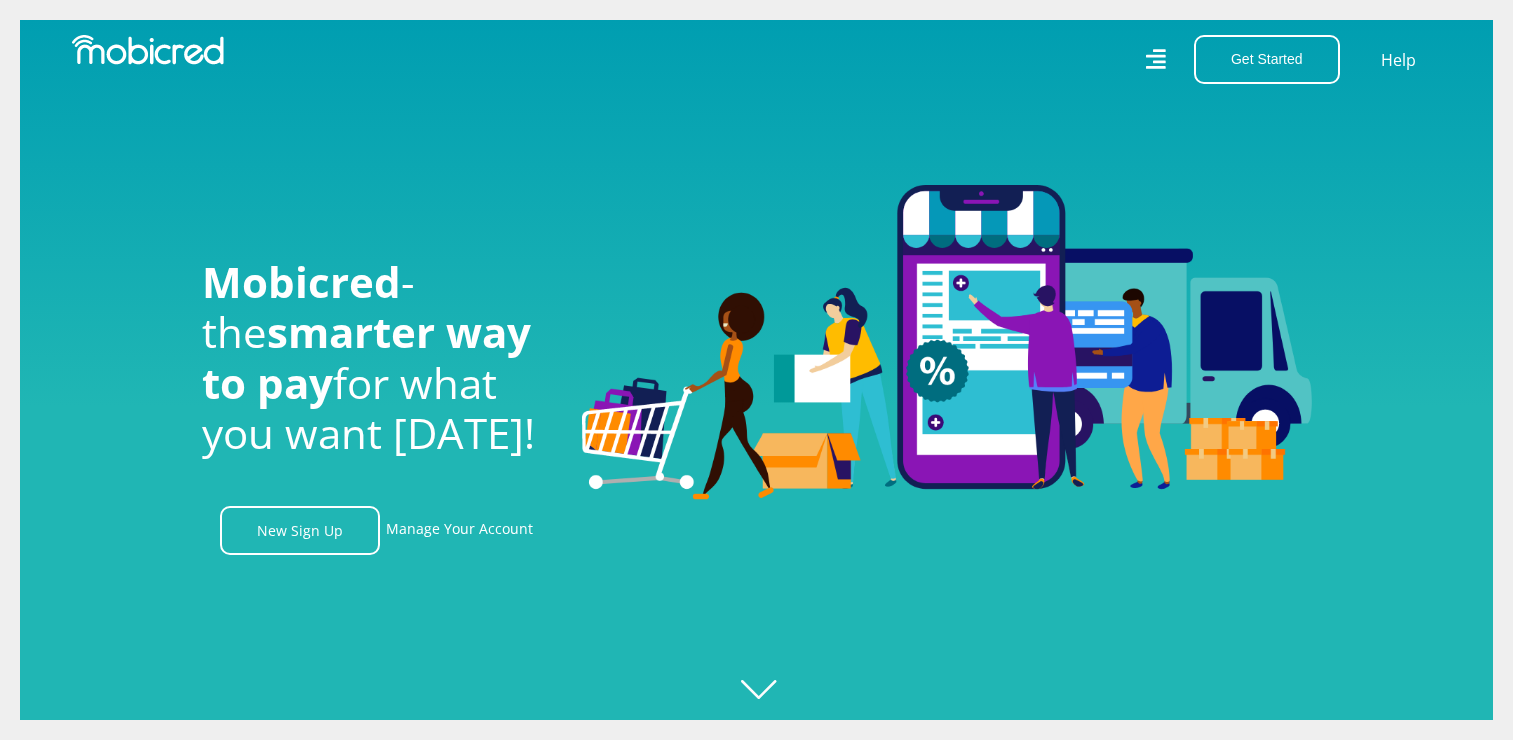 scroll, scrollTop: 0, scrollLeft: 0, axis: both 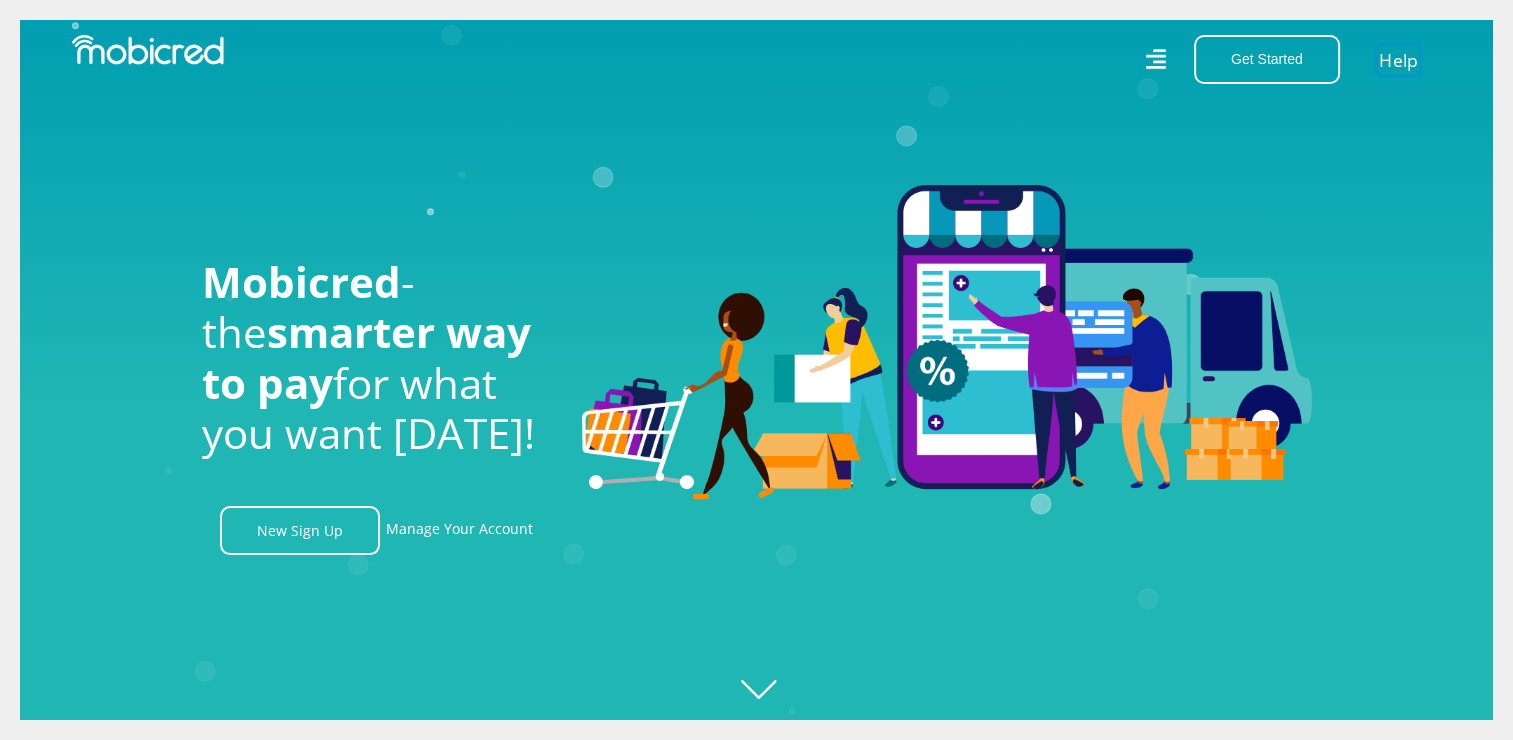 click on "Help" at bounding box center [1398, 59] 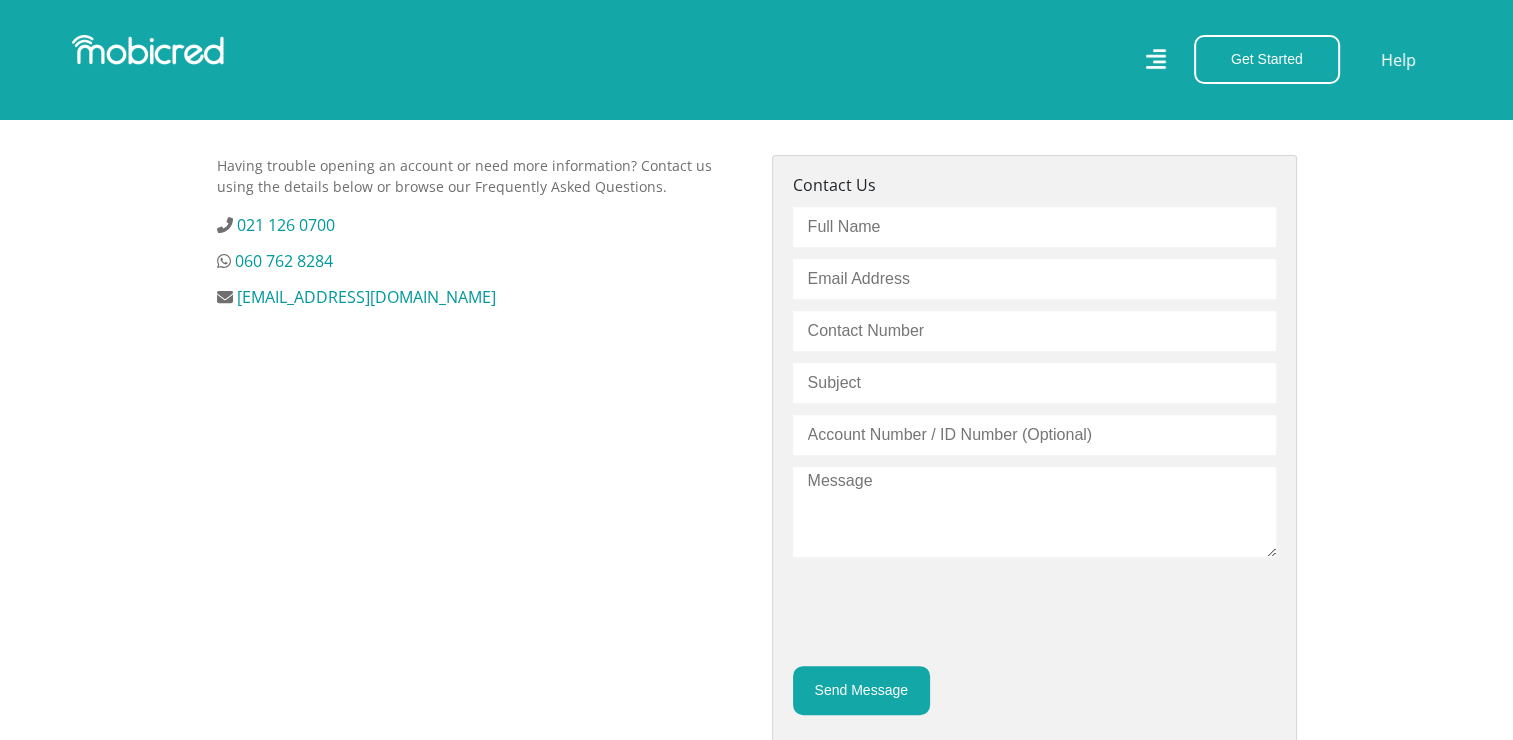 scroll, scrollTop: 631, scrollLeft: 0, axis: vertical 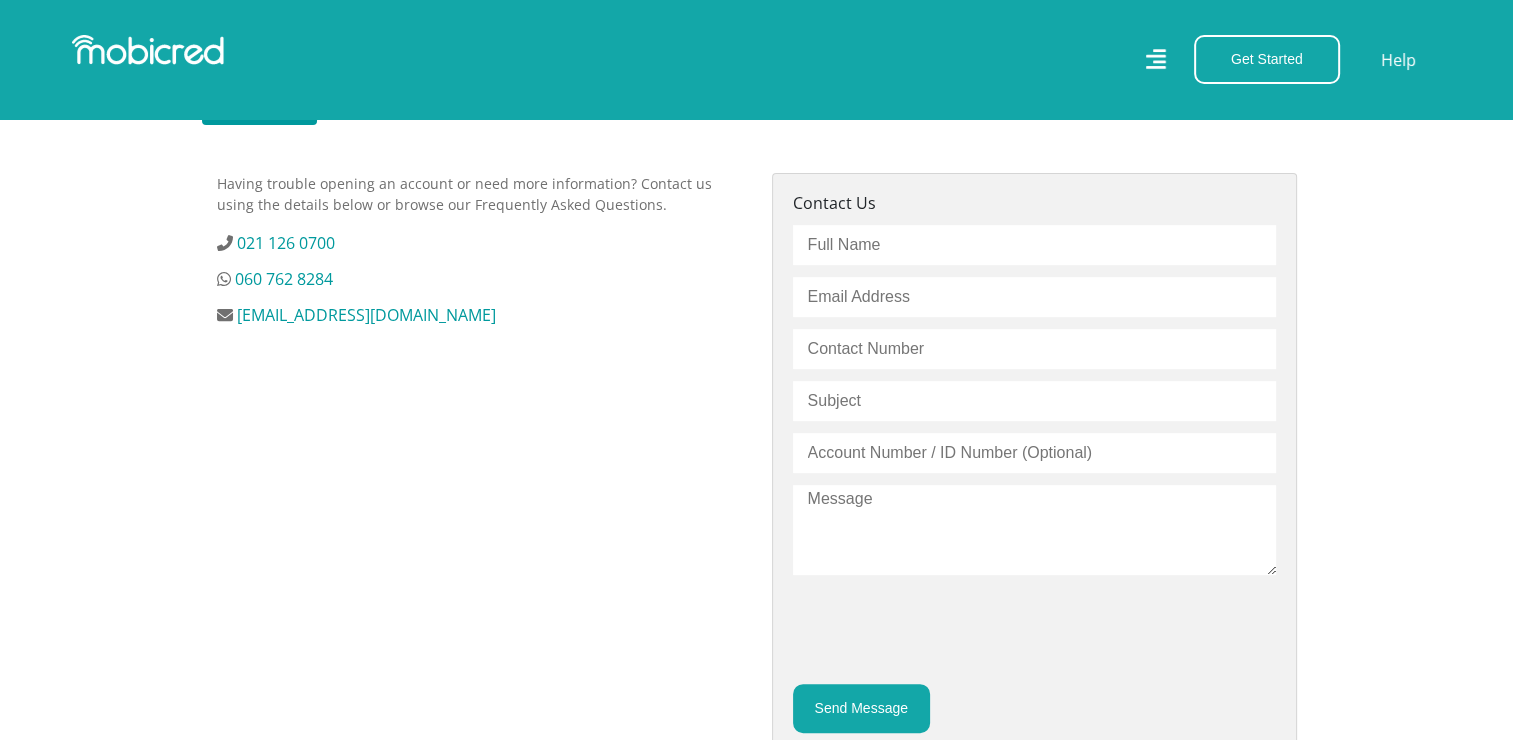 click at bounding box center [1034, 245] 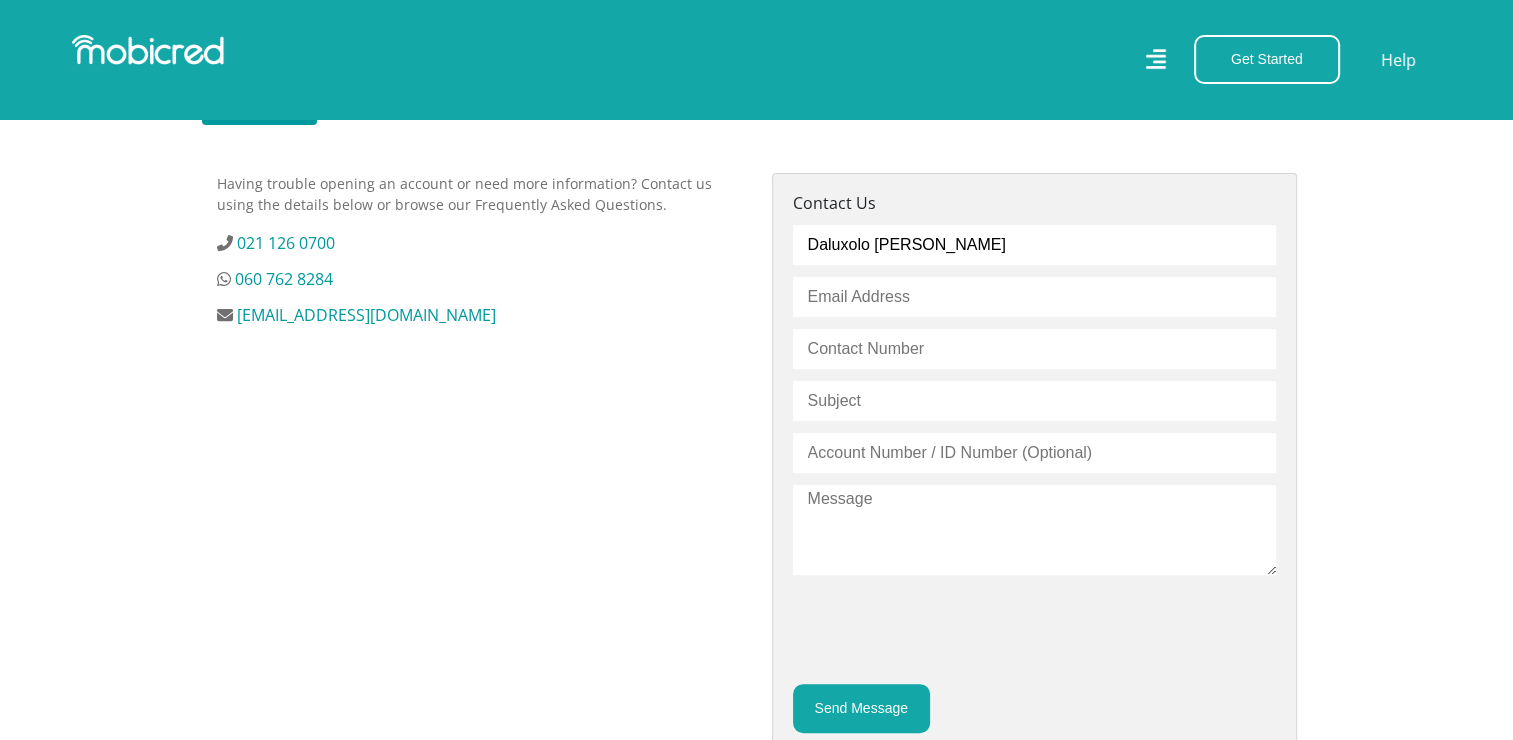 type on "[EMAIL_ADDRESS][DOMAIN_NAME]" 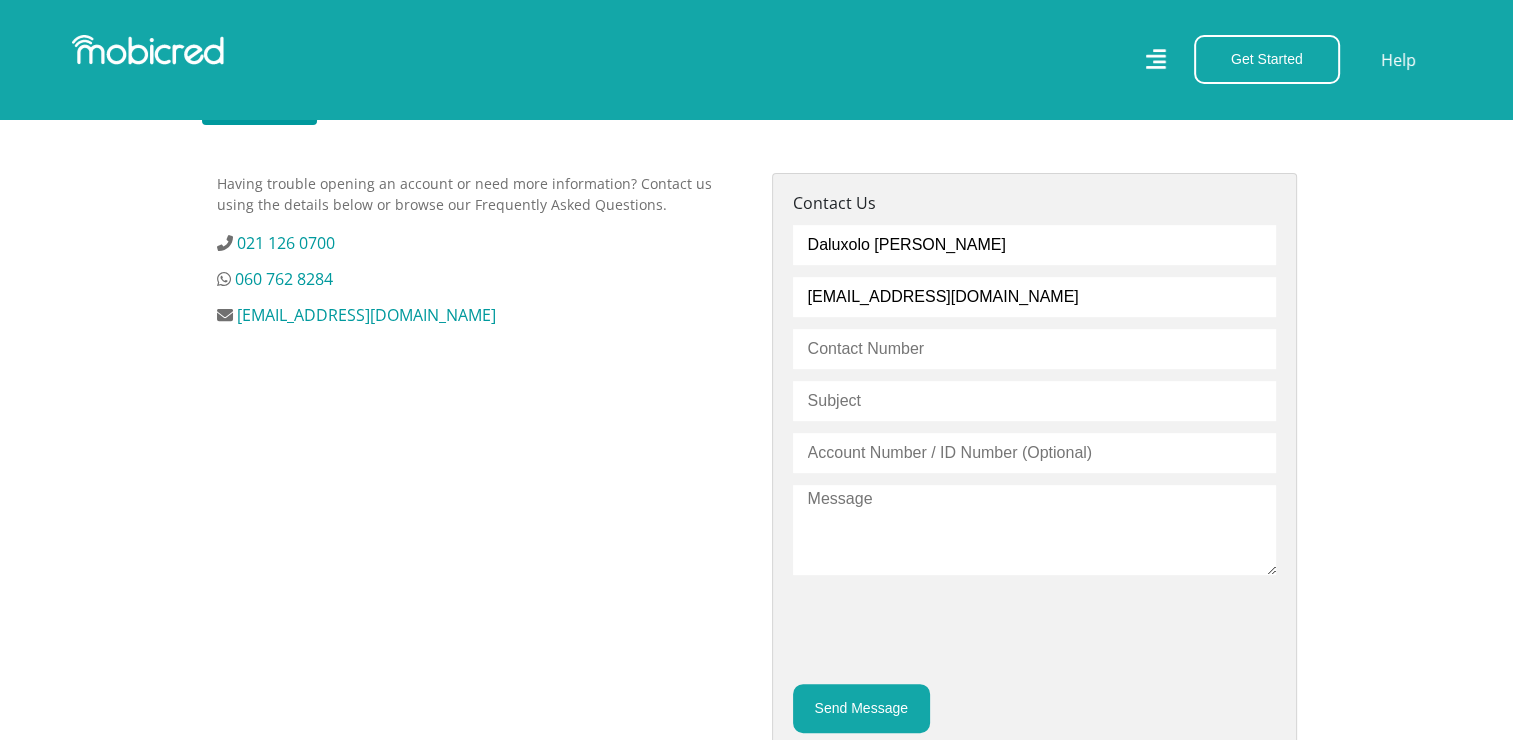 type on "0824178079" 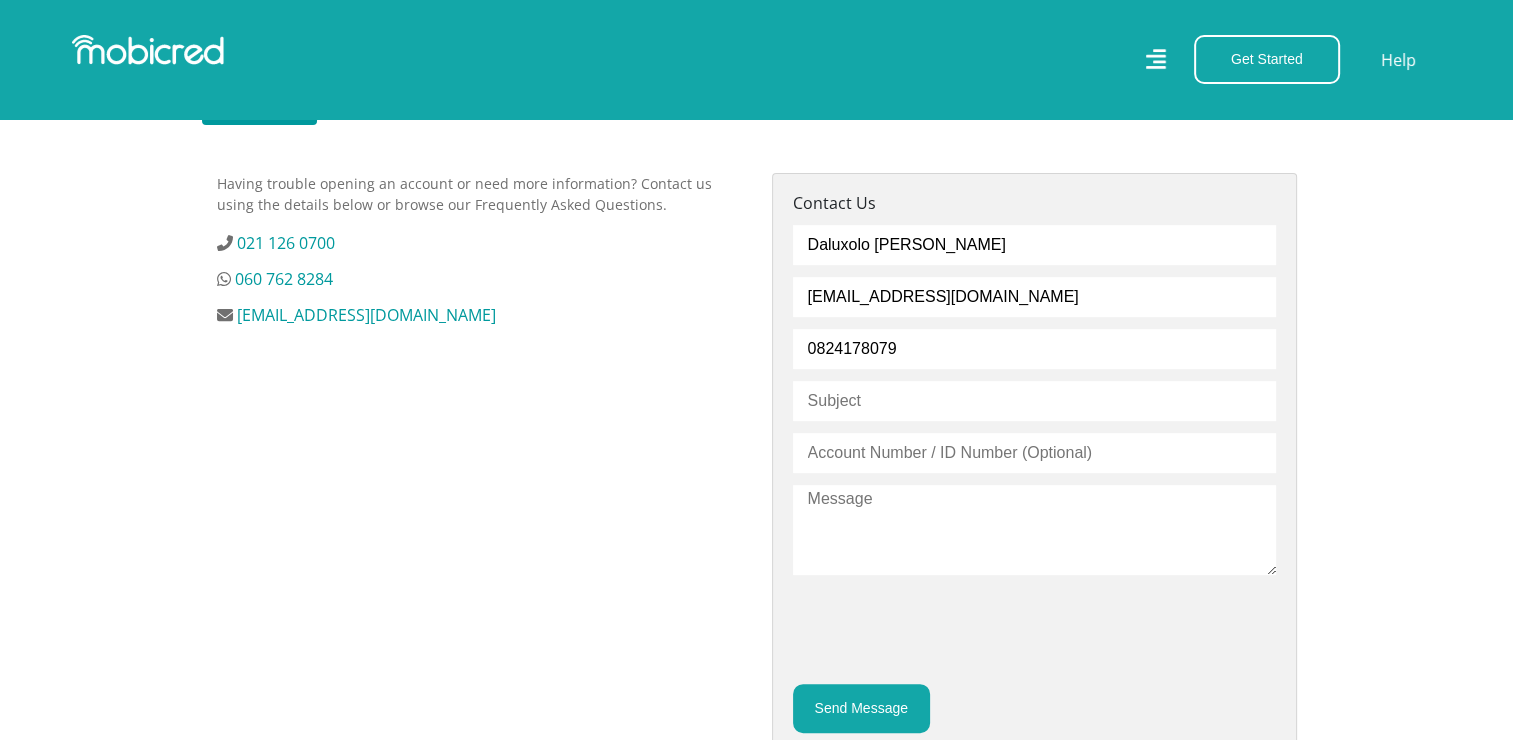 click at bounding box center (1034, 401) 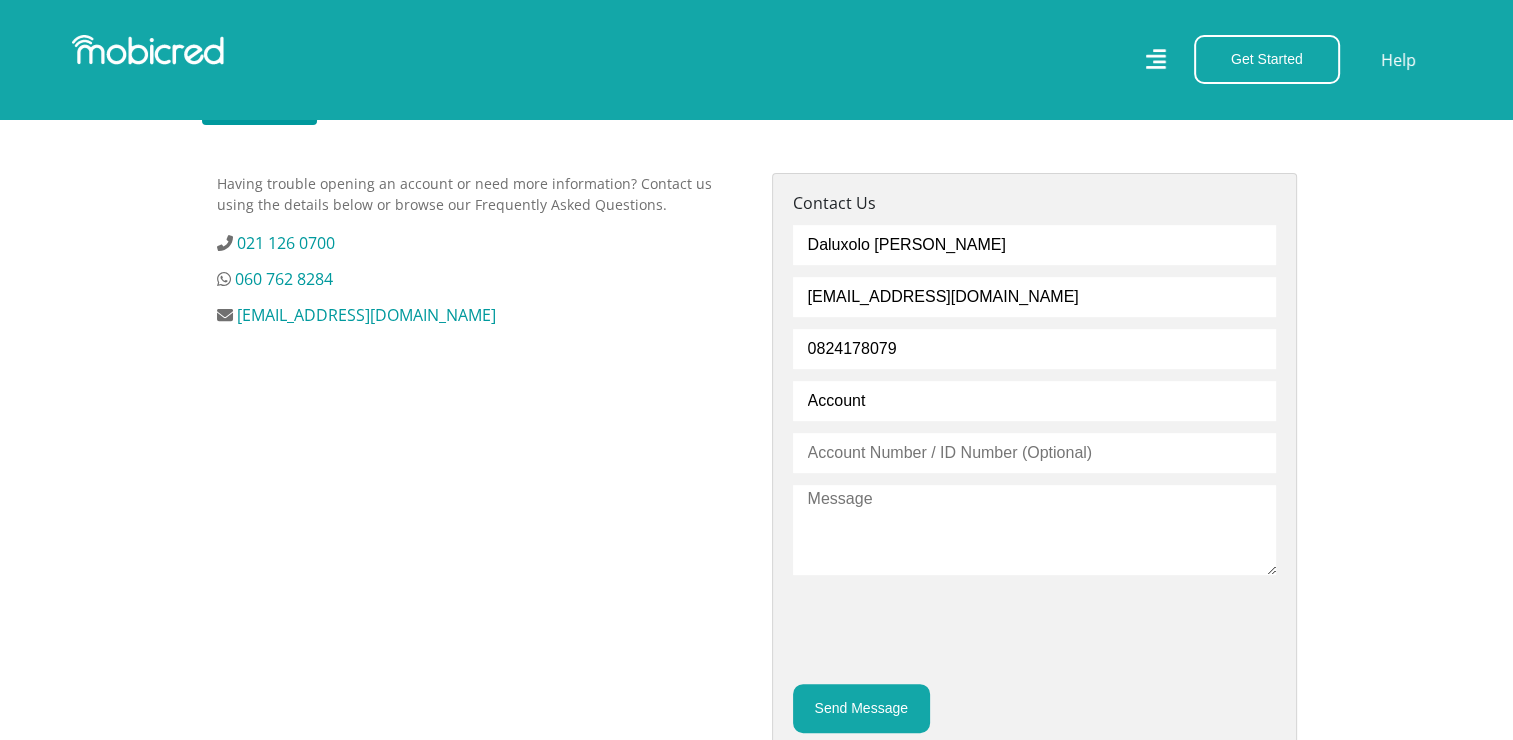 type on "Account" 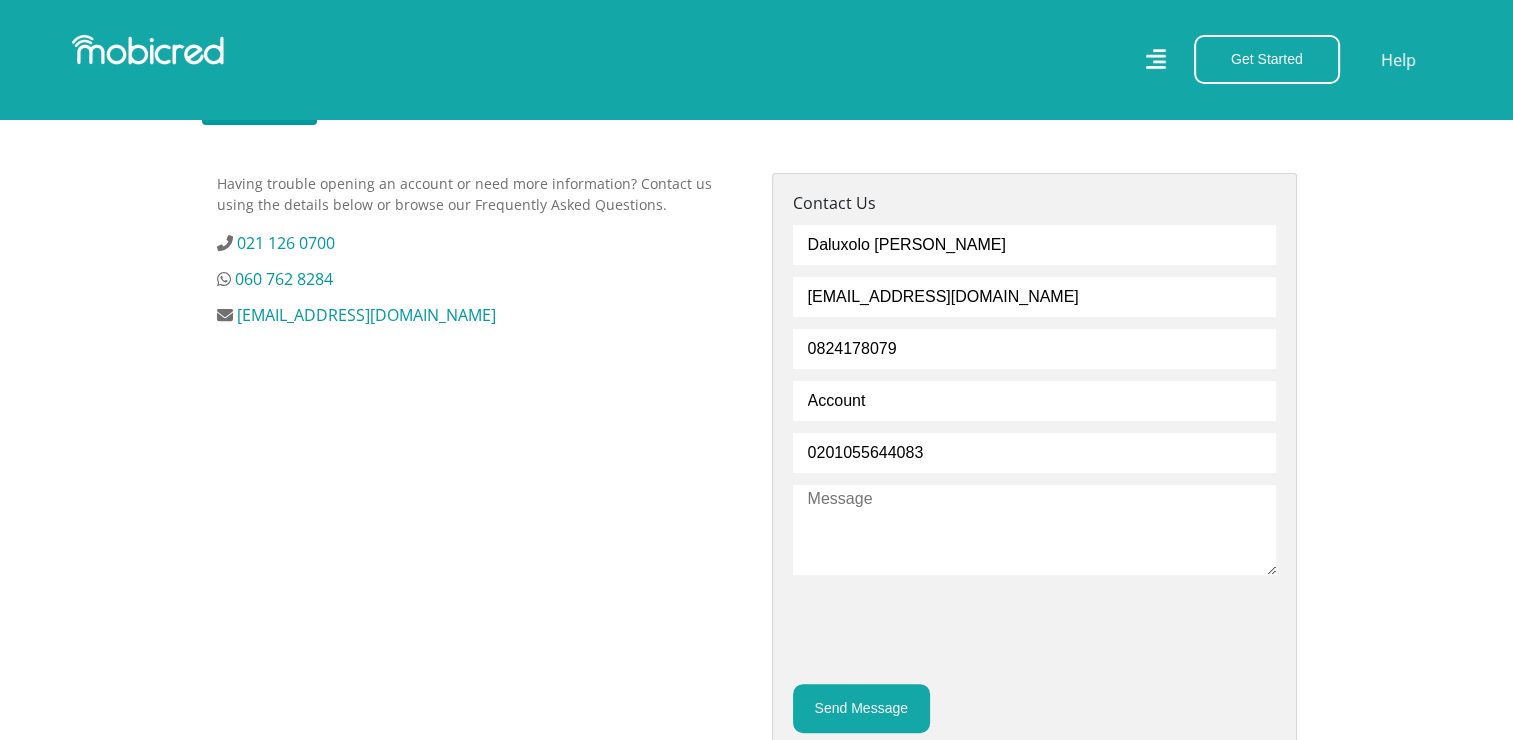 click at bounding box center [1034, 530] 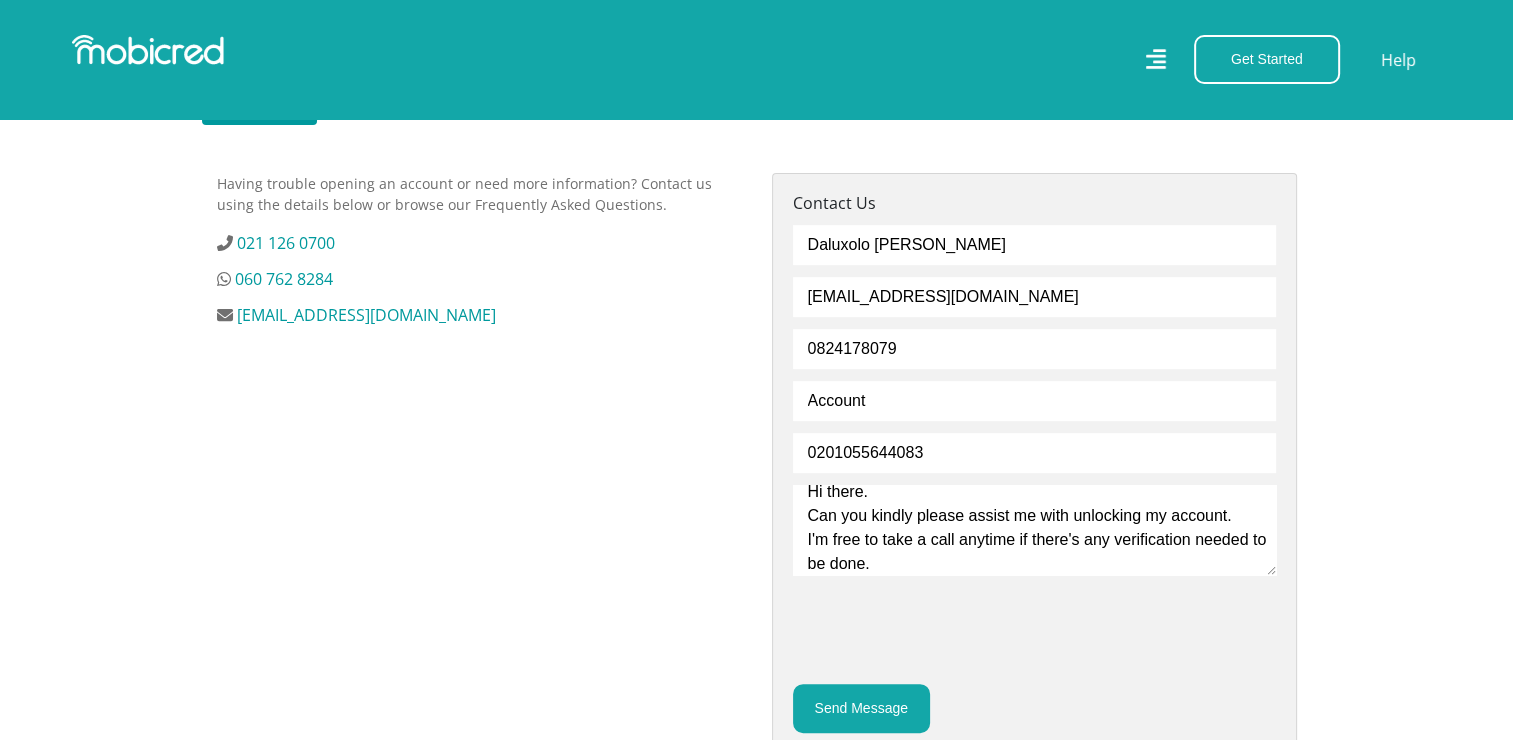 scroll, scrollTop: 31, scrollLeft: 0, axis: vertical 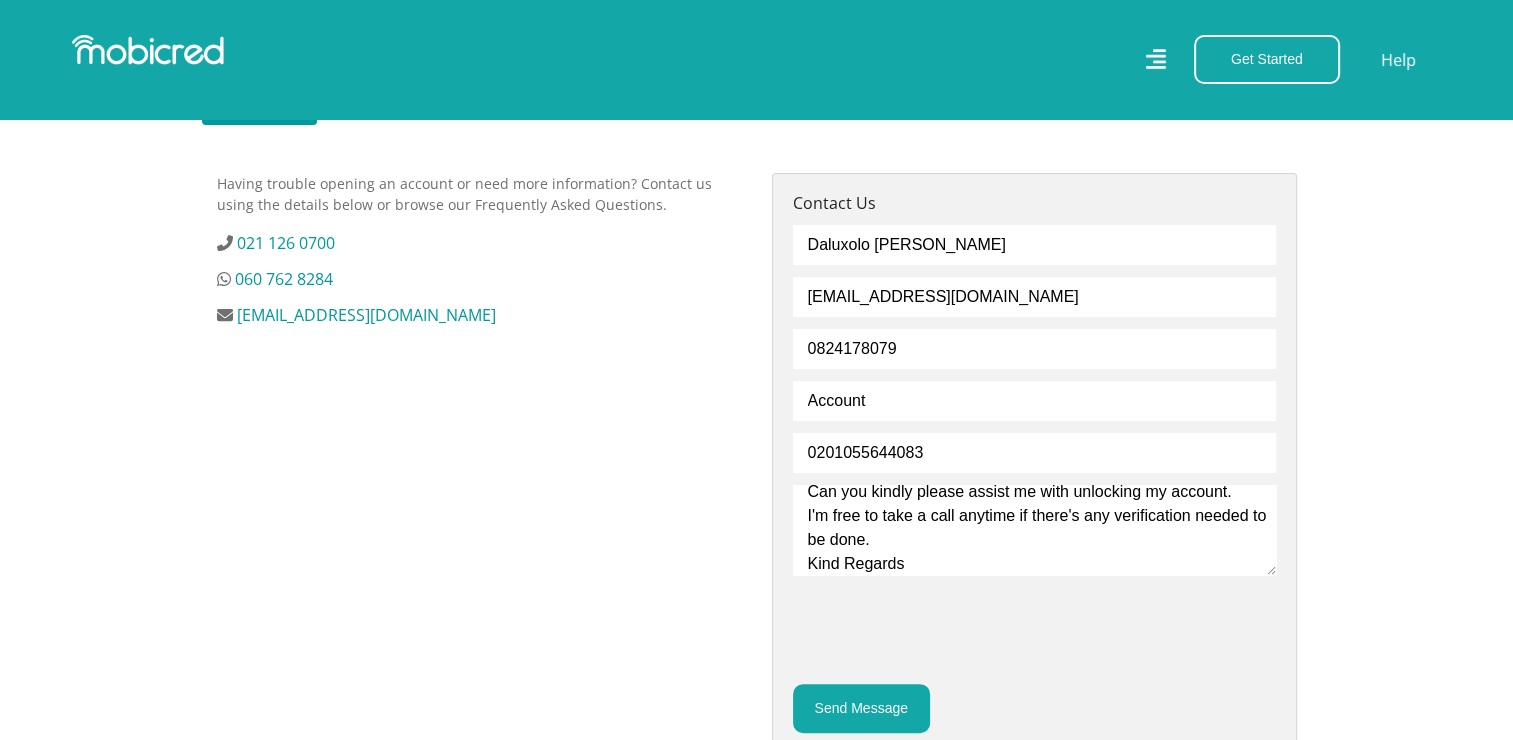 click on "Hi there.
Can you kindly please assist me with unlocking my account.
I'm free to take a call anytime if there's any verification needed to be done.
Kind Regards" at bounding box center (1034, 530) 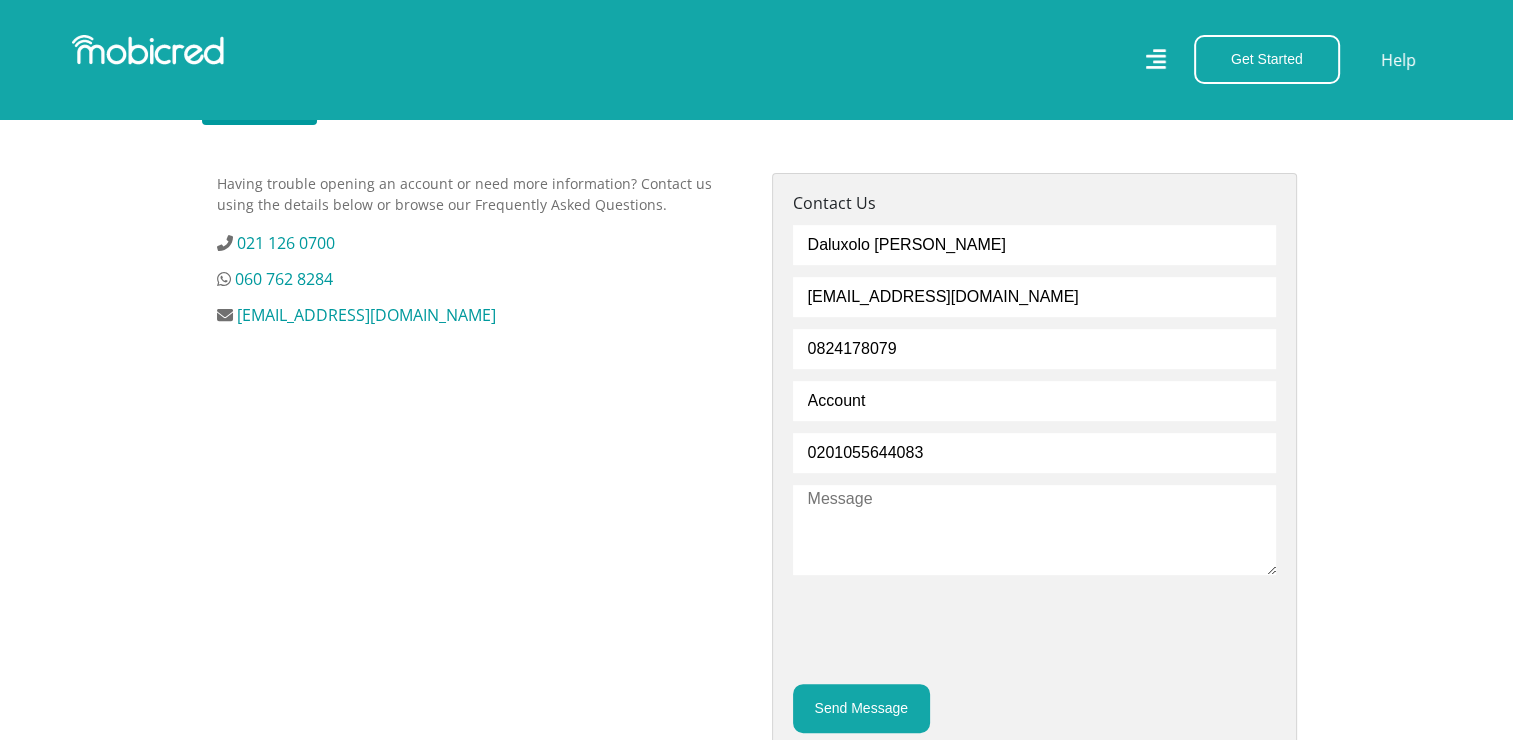 scroll, scrollTop: 0, scrollLeft: 0, axis: both 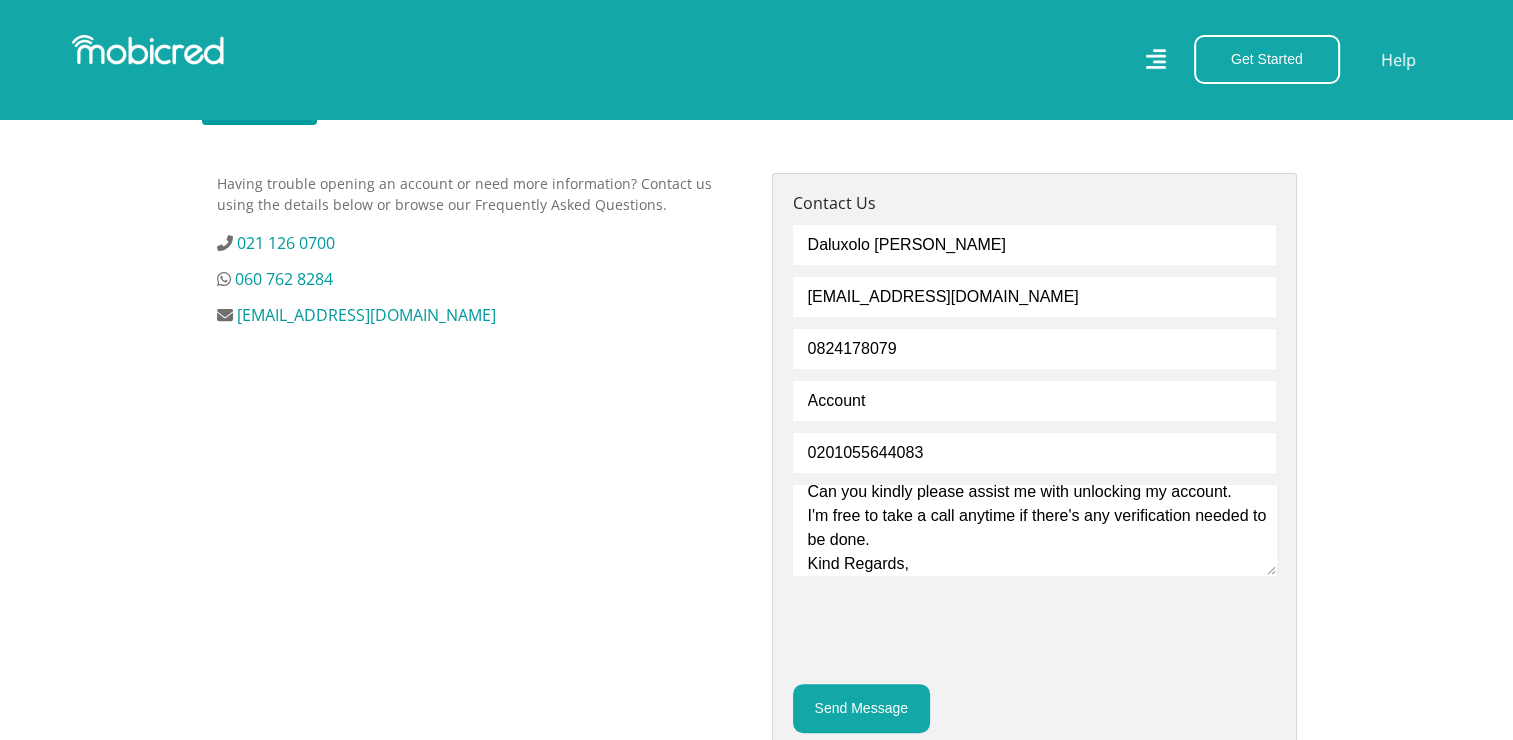 type on "Hi there.
Can you kindly please assist me with unlocking my account.
I'm free to take a call anytime if there's any verification needed to be done.
Kind Regards," 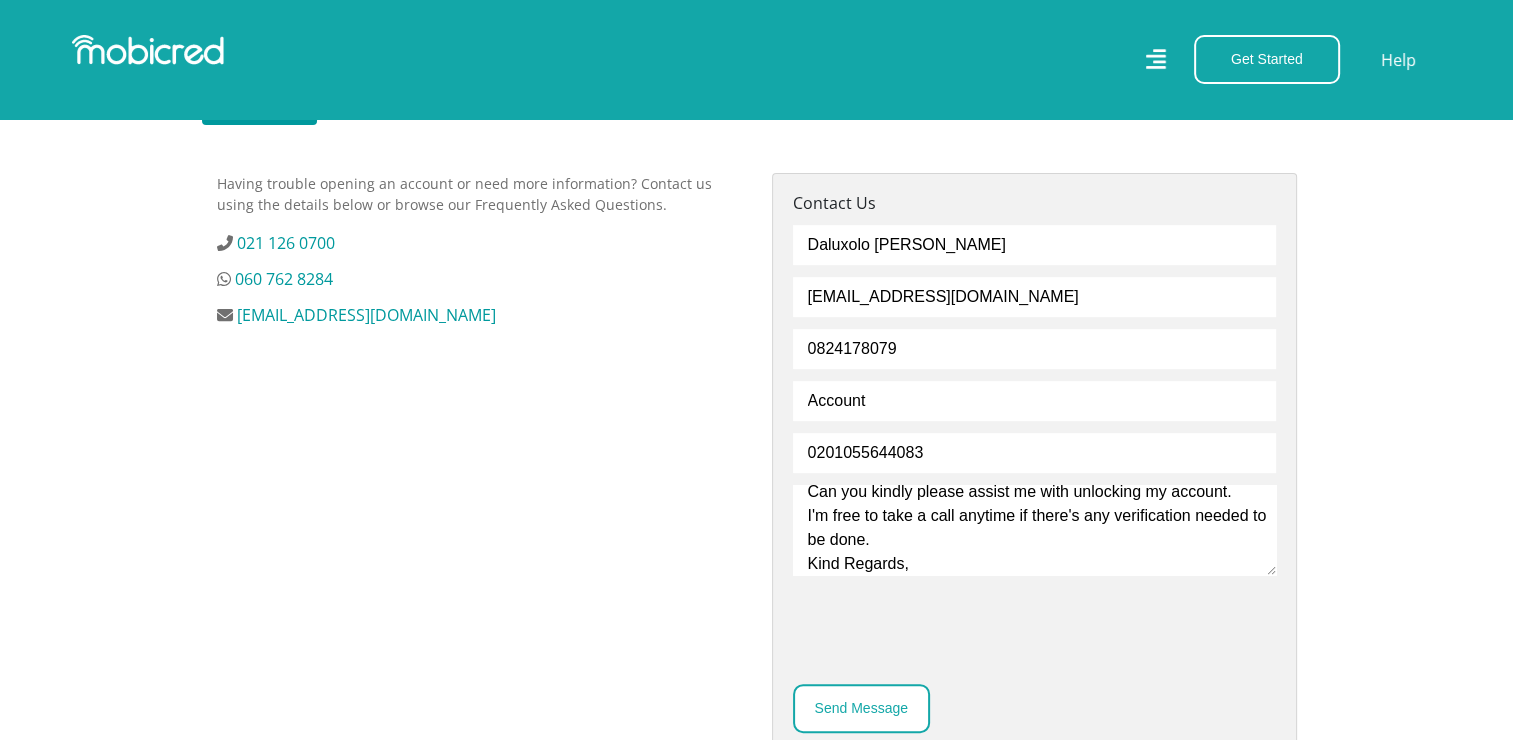 click on "Send Message" at bounding box center [861, 708] 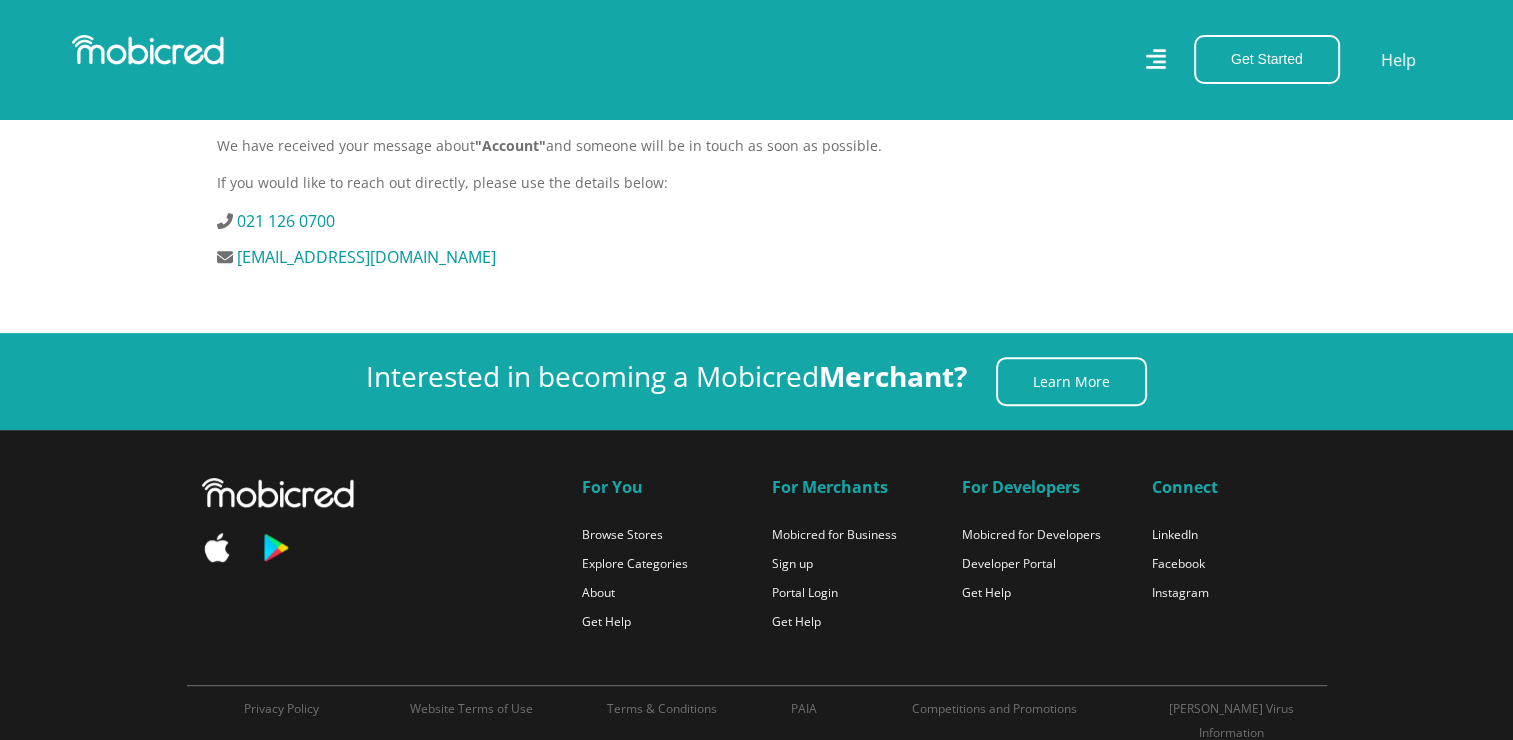 scroll, scrollTop: 679, scrollLeft: 0, axis: vertical 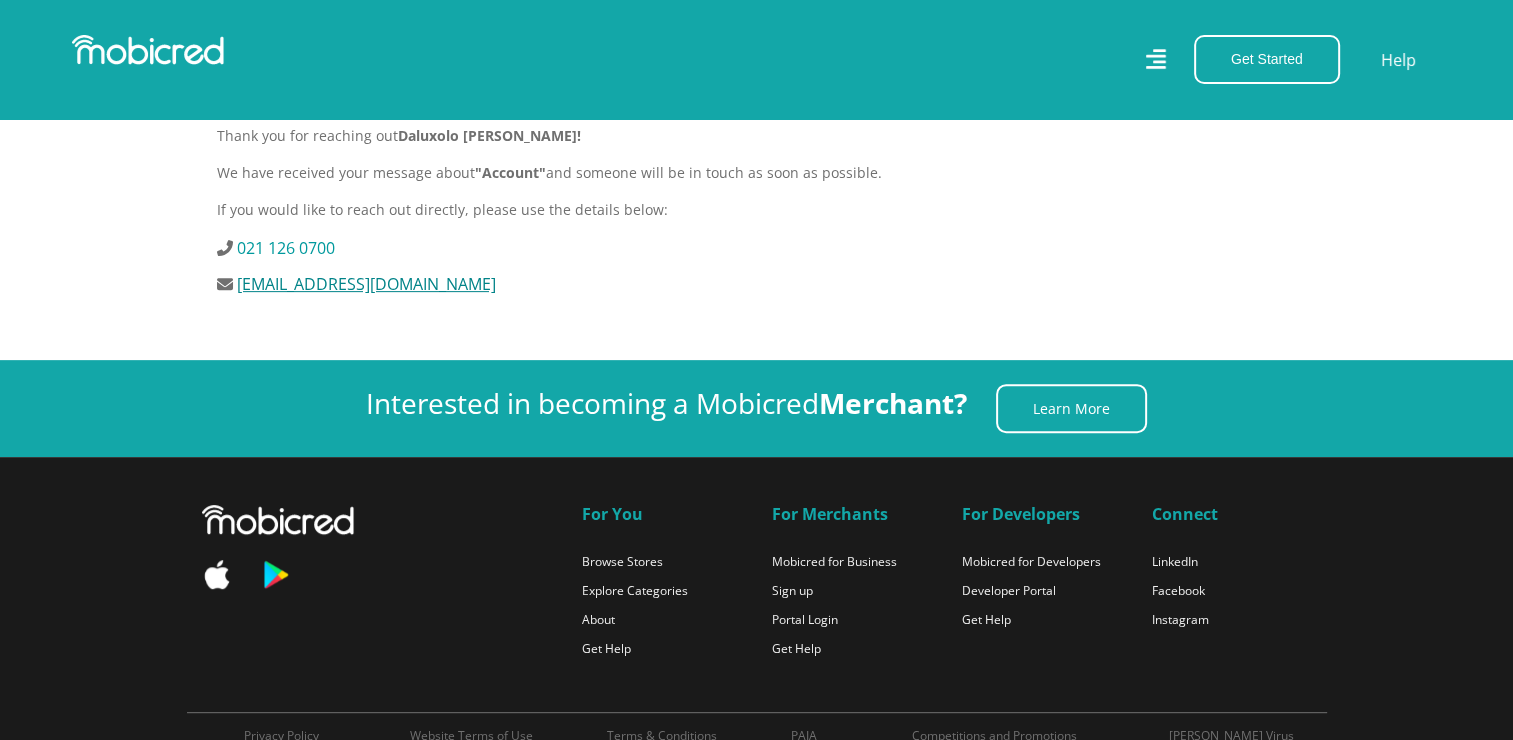 drag, startPoint x: 500, startPoint y: 288, endPoint x: 240, endPoint y: 283, distance: 260.04807 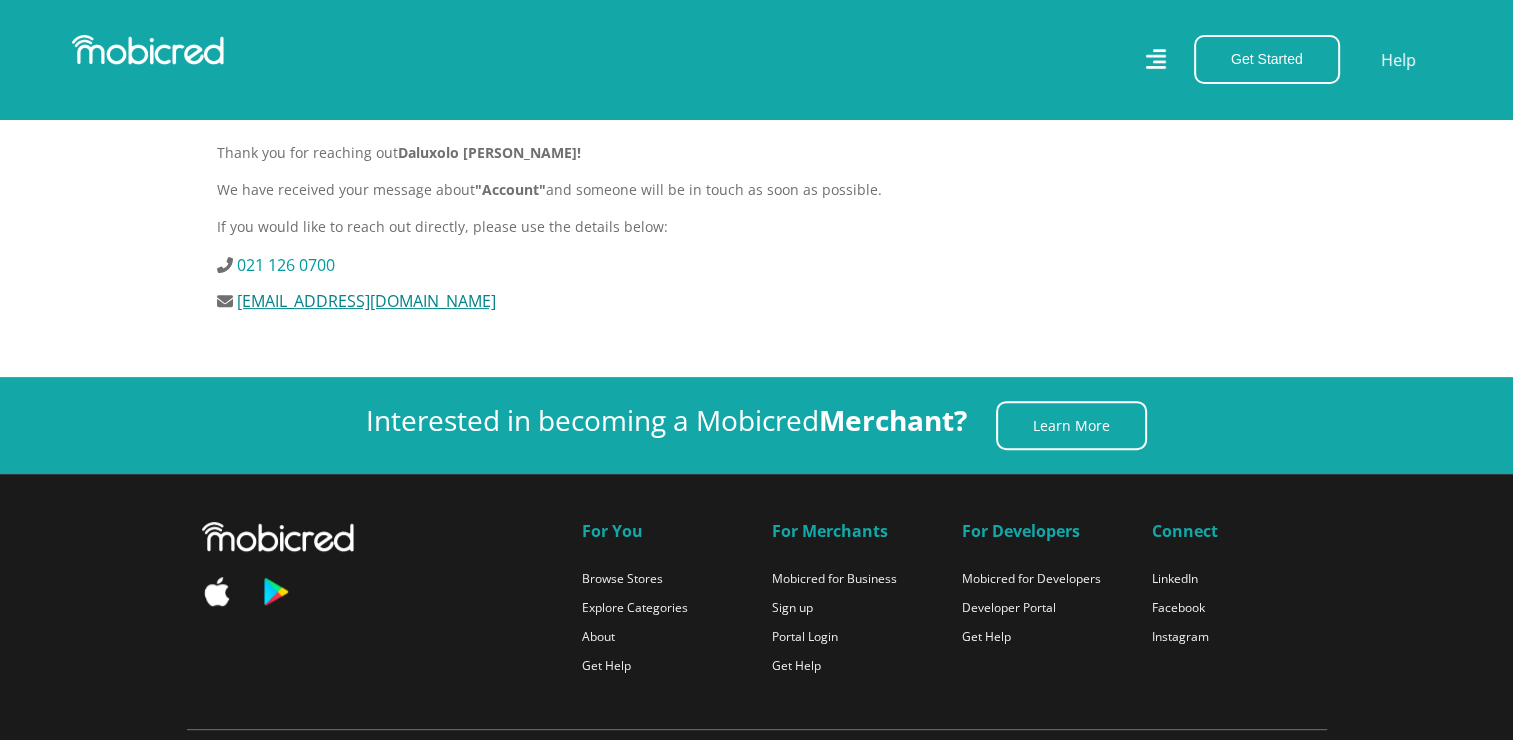 scroll, scrollTop: 645, scrollLeft: 0, axis: vertical 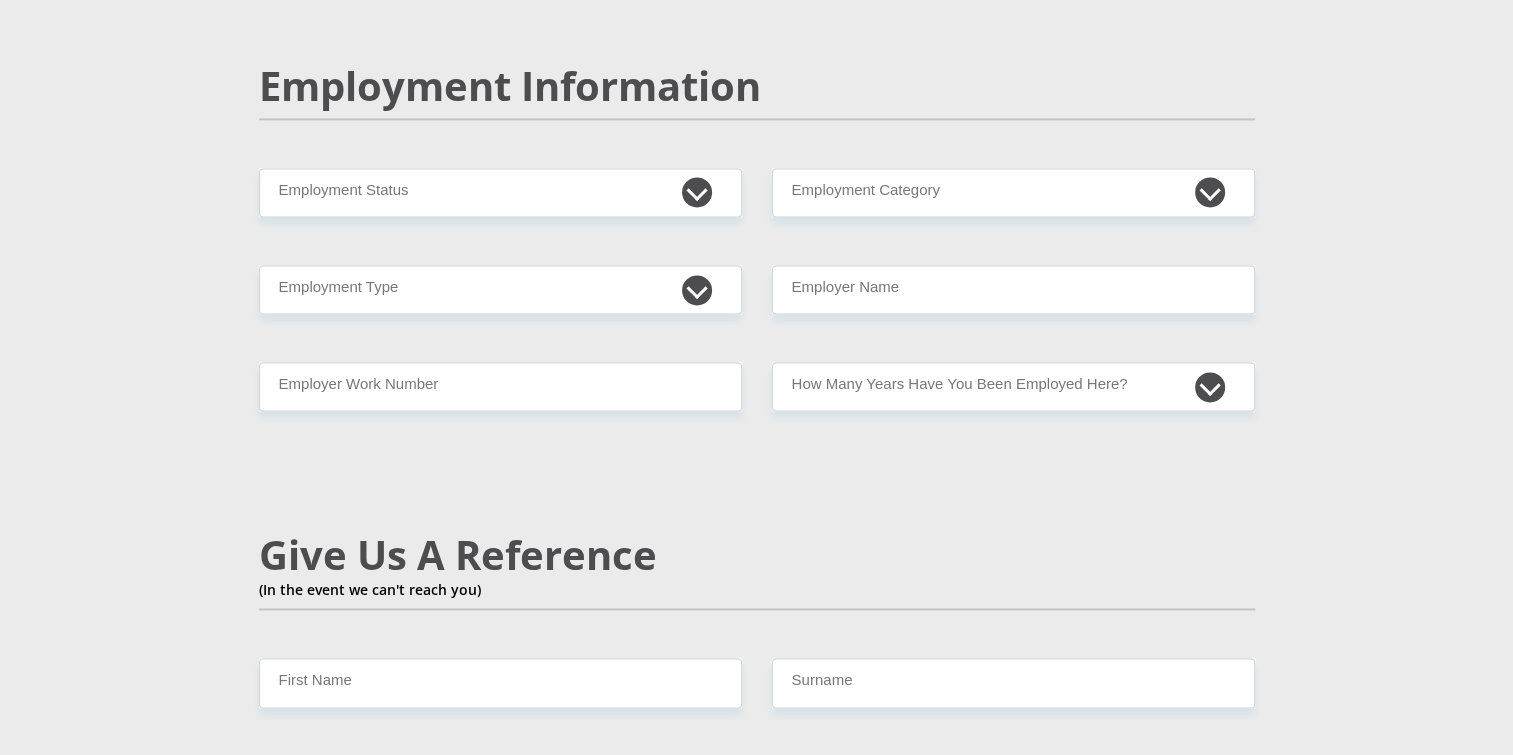 click on "Mr
Ms
Mrs
Dr
Other
Title
First Name
Surname
South African ID Number
Please input valid ID number
South Africa
Afghanistan
Aland Islands
Albania
Algeria
America Samoa
American Virgin Islands
Andorra
Angola
Anguilla
Antarctica
Antigua and Barbuda
Argentina" at bounding box center [757, 147] 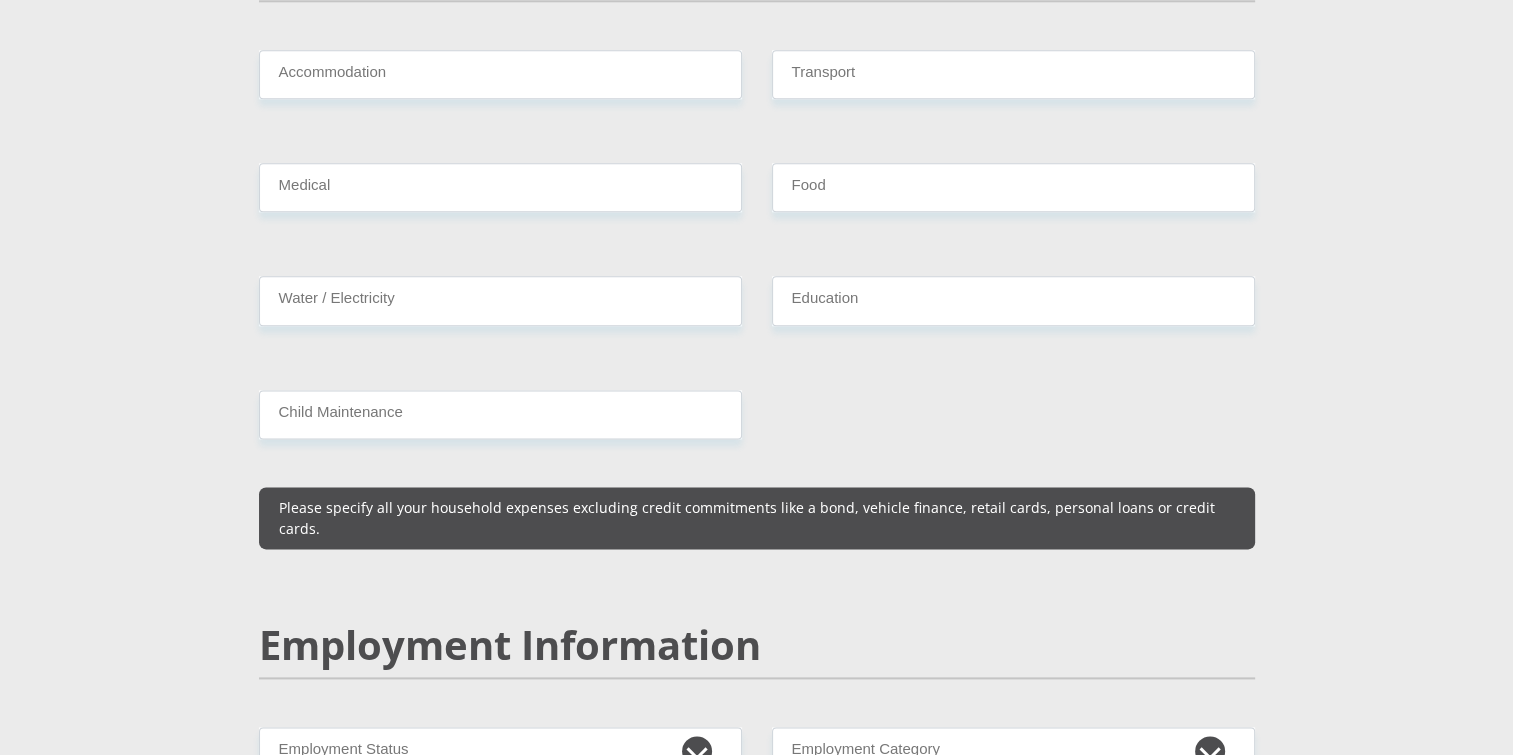 scroll, scrollTop: 2380, scrollLeft: 0, axis: vertical 